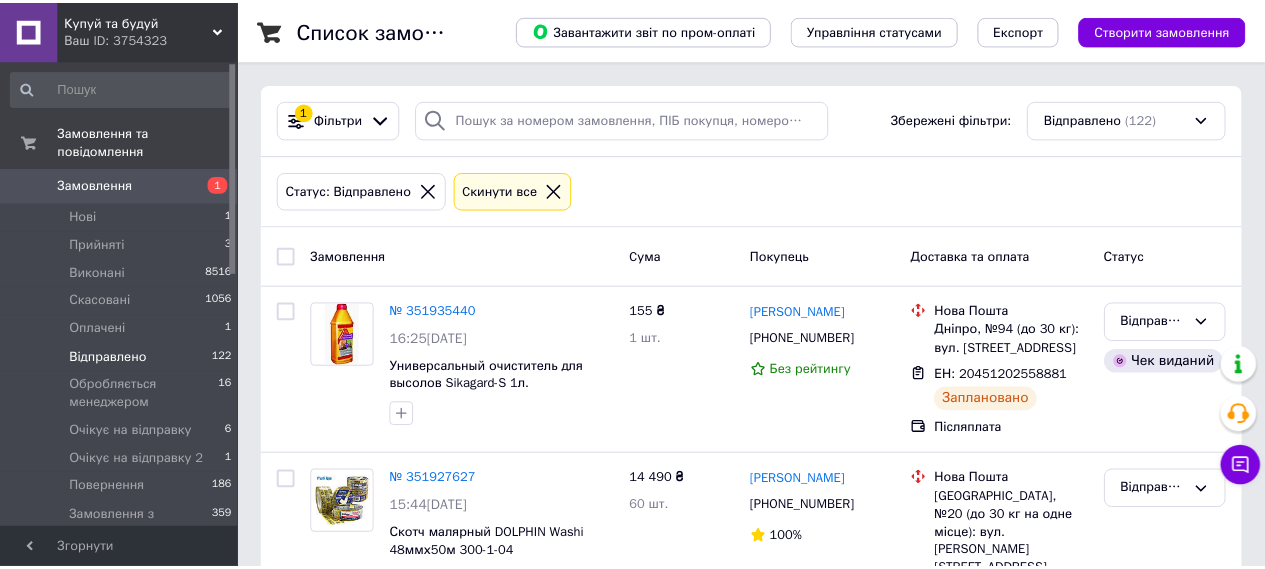scroll, scrollTop: 0, scrollLeft: 0, axis: both 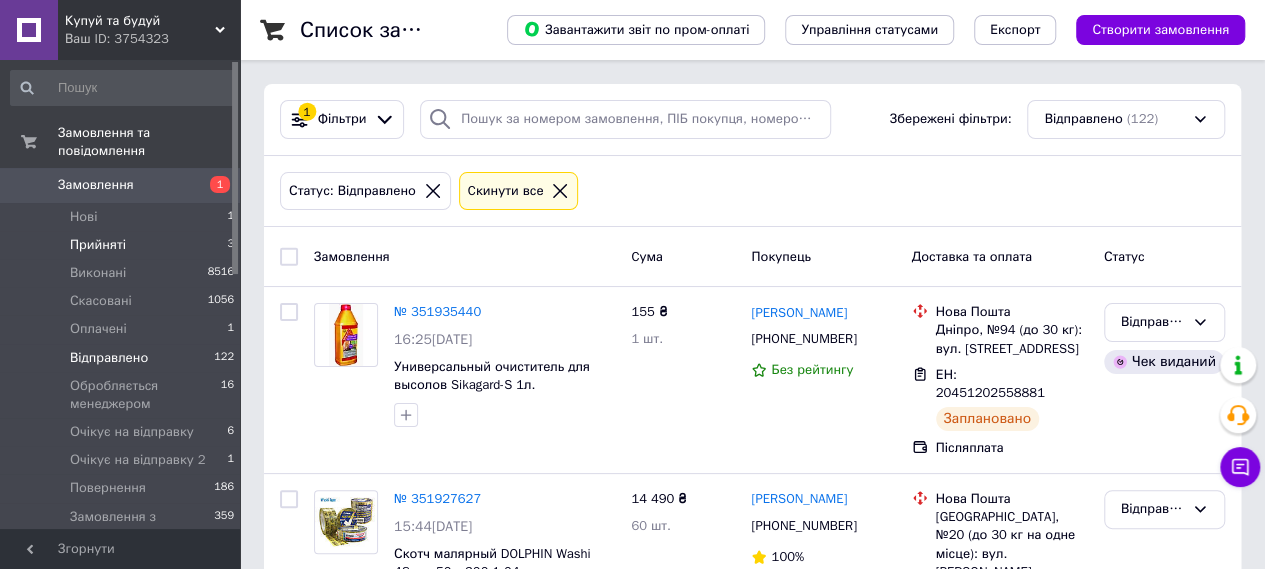 click on "Прийняті 3" at bounding box center [123, 245] 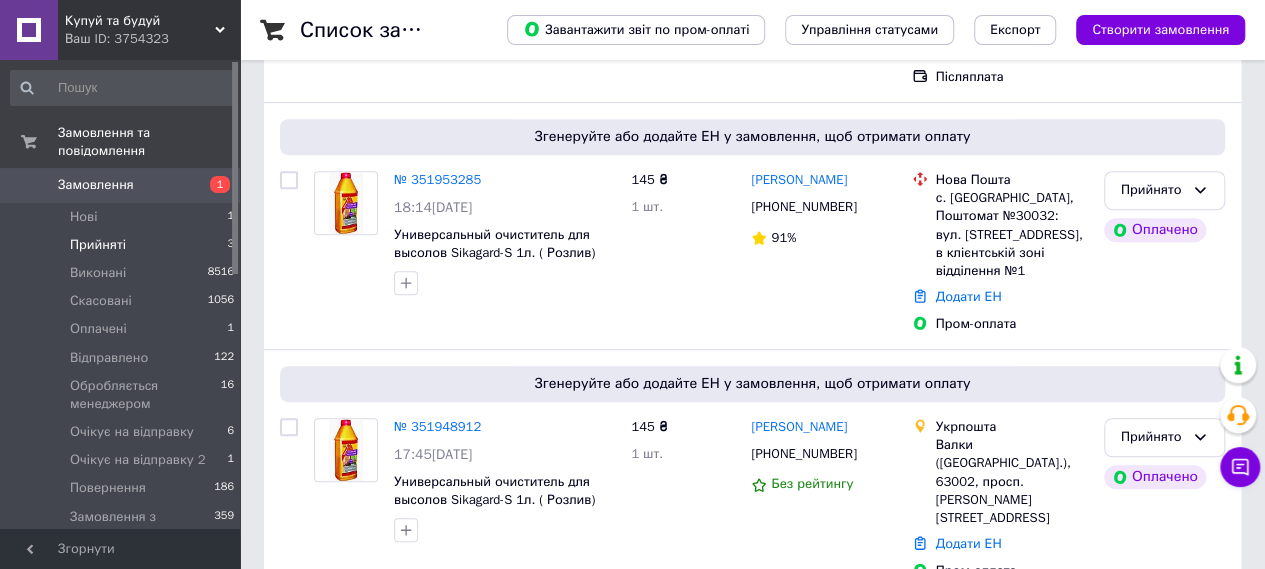 scroll, scrollTop: 466, scrollLeft: 0, axis: vertical 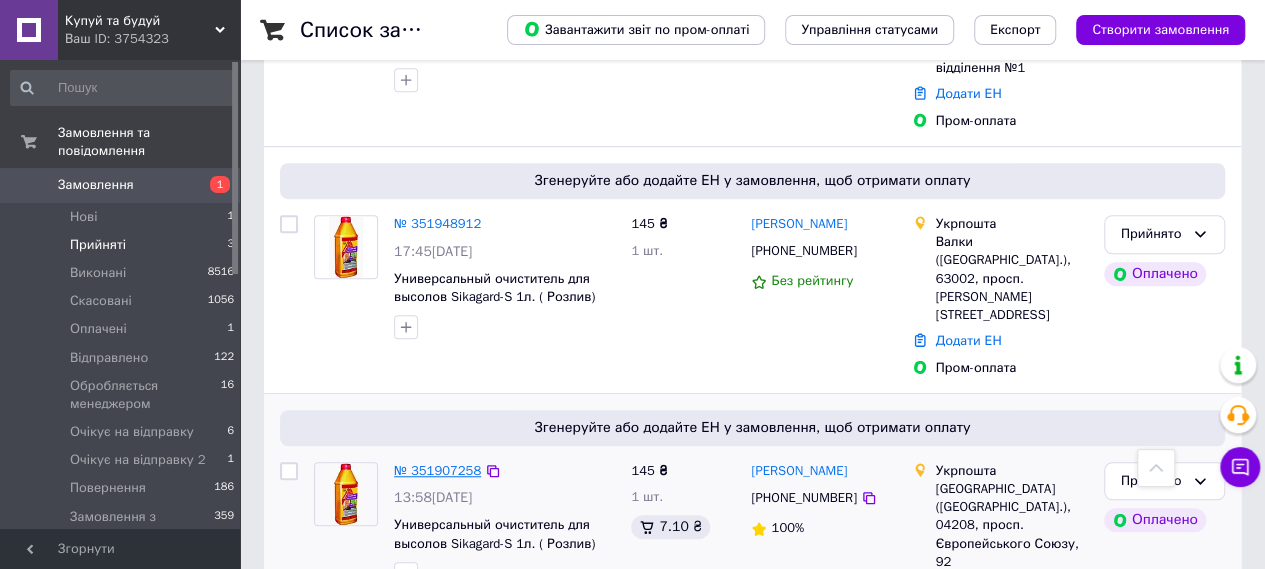 click on "№ 351907258" at bounding box center (437, 470) 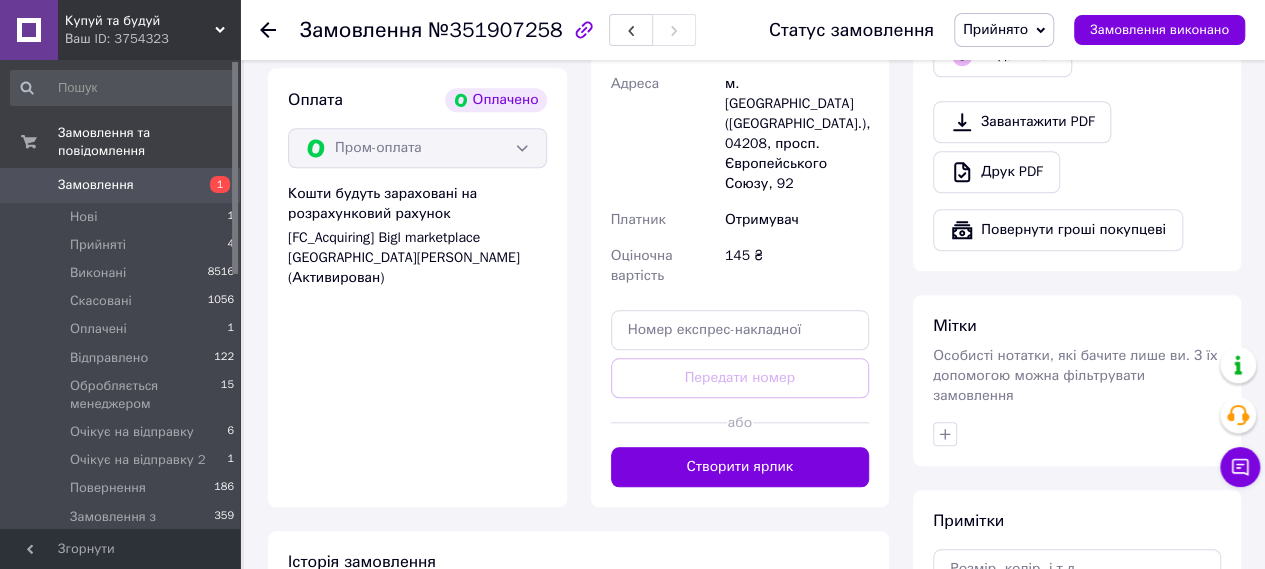 scroll, scrollTop: 789, scrollLeft: 0, axis: vertical 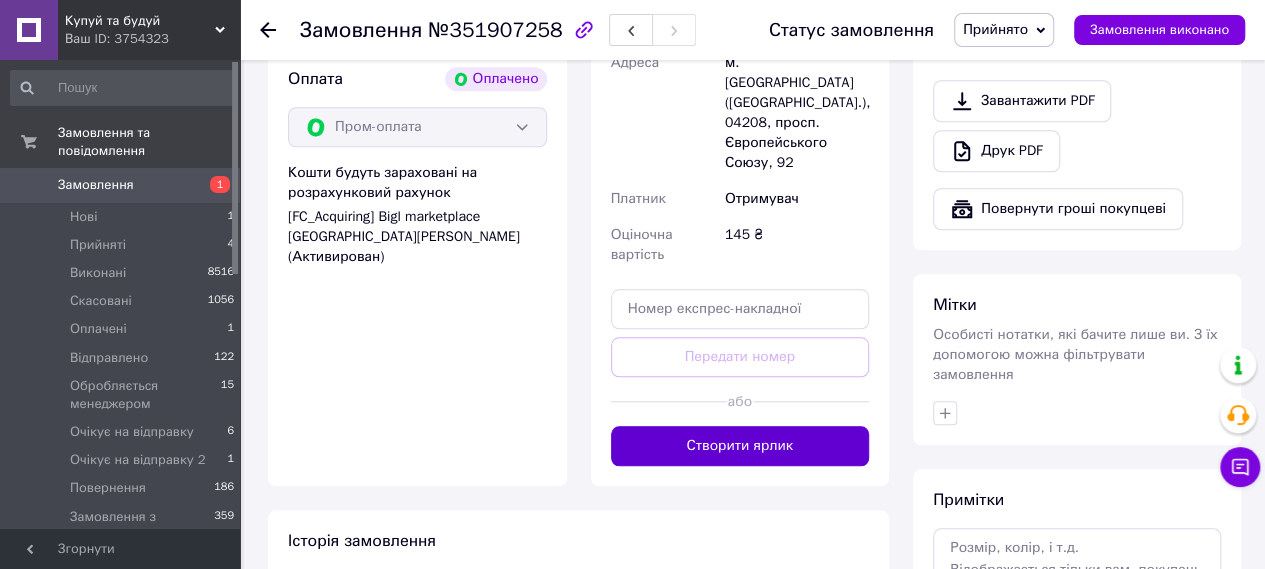 click on "Створити ярлик" at bounding box center (740, 446) 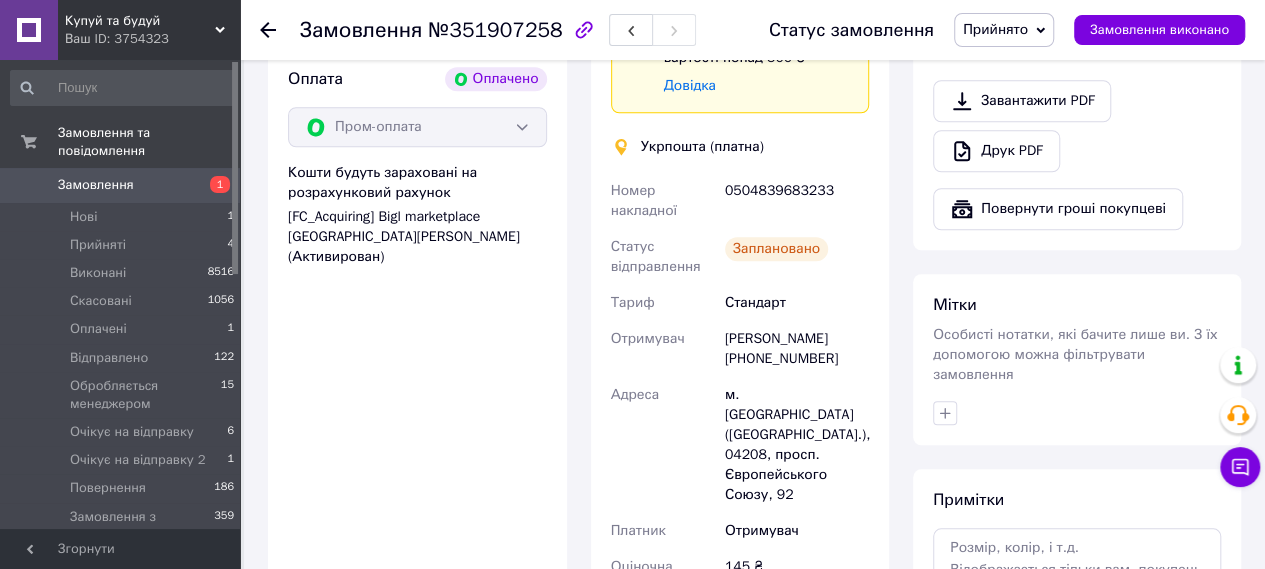click on "Прийнято" at bounding box center [995, 29] 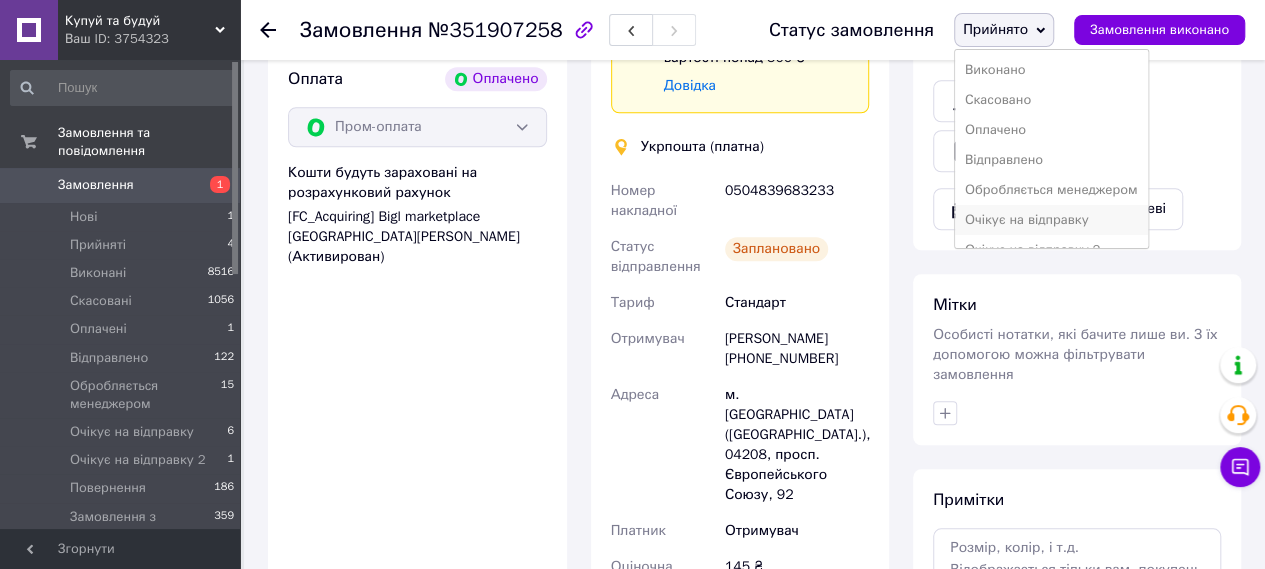 click on "Очікує на відправку" at bounding box center [1051, 220] 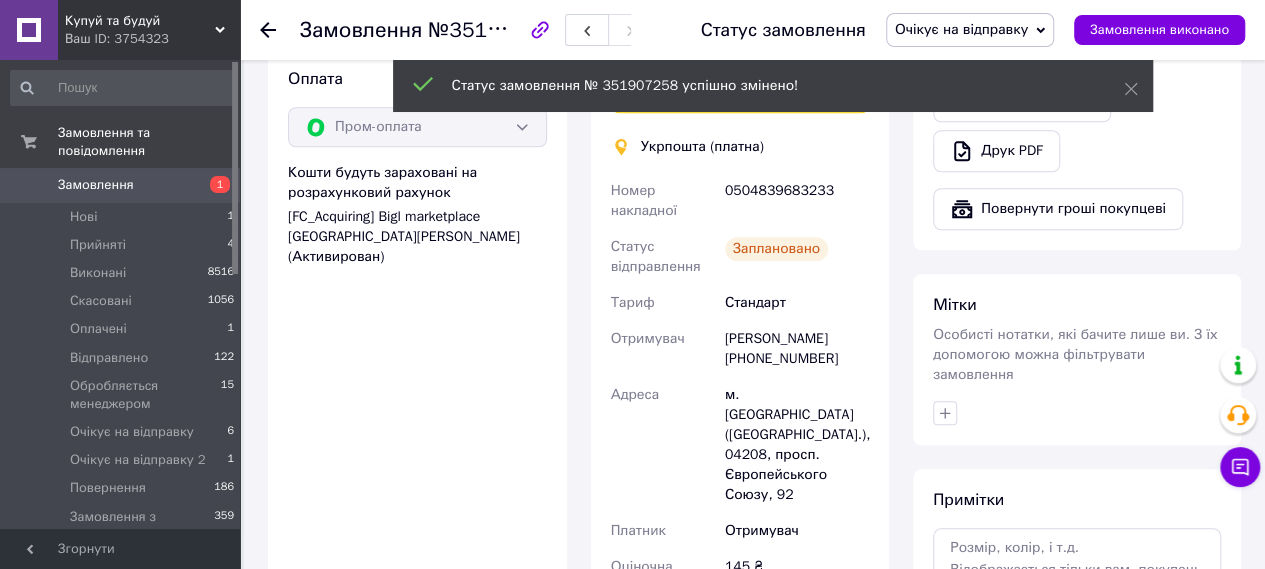 click 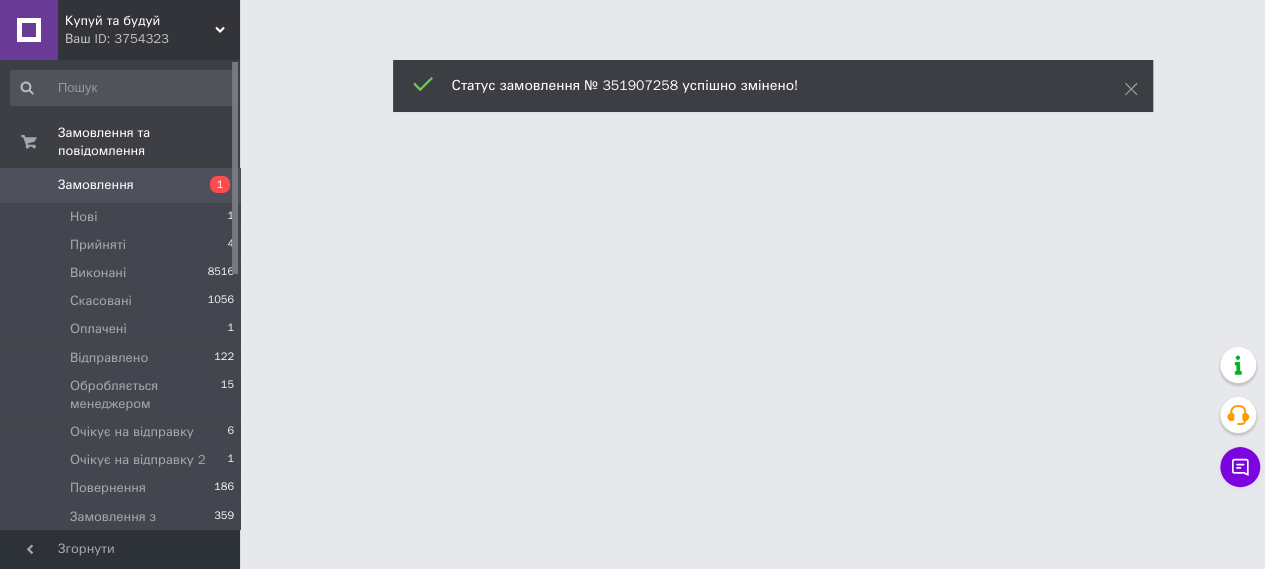 scroll, scrollTop: 0, scrollLeft: 0, axis: both 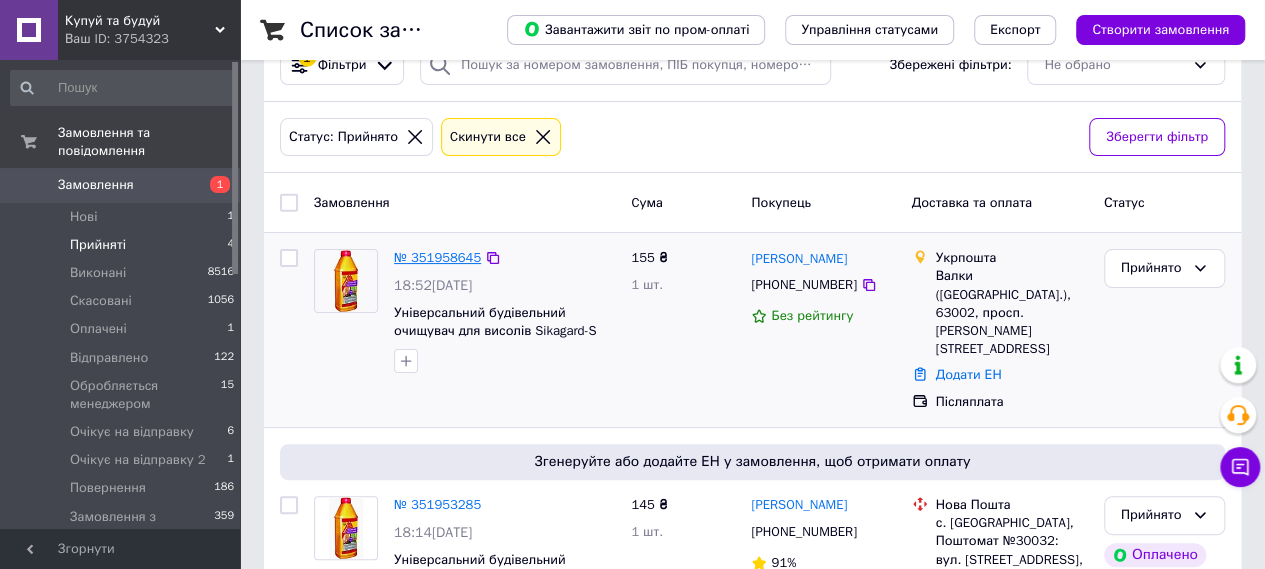 click on "№ 351958645" at bounding box center [437, 257] 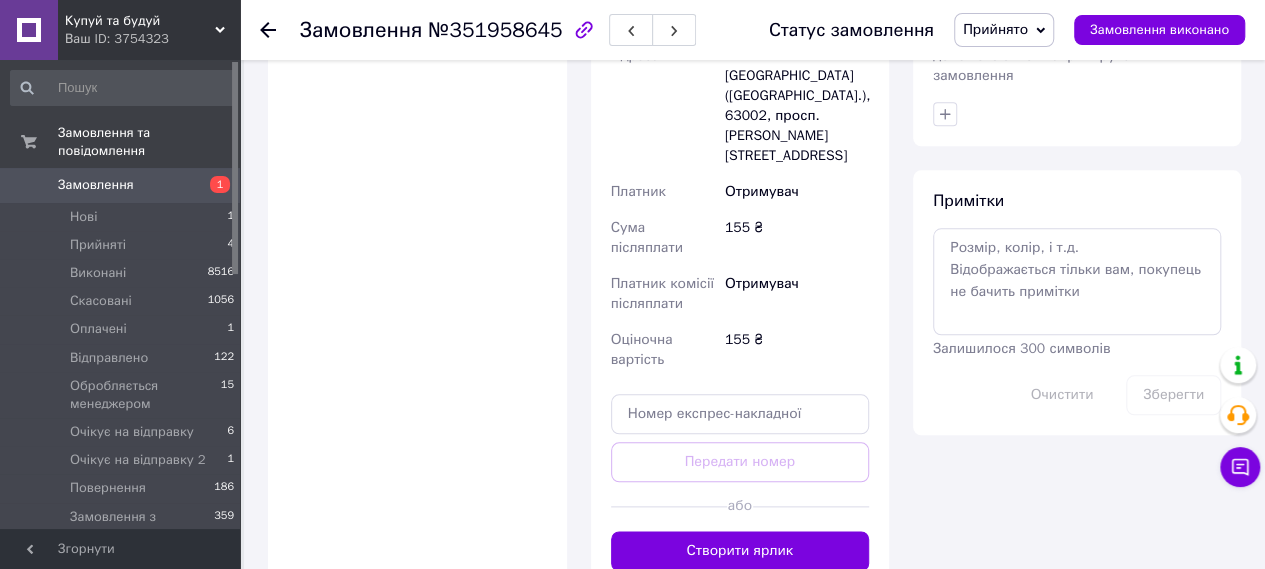 scroll, scrollTop: 971, scrollLeft: 0, axis: vertical 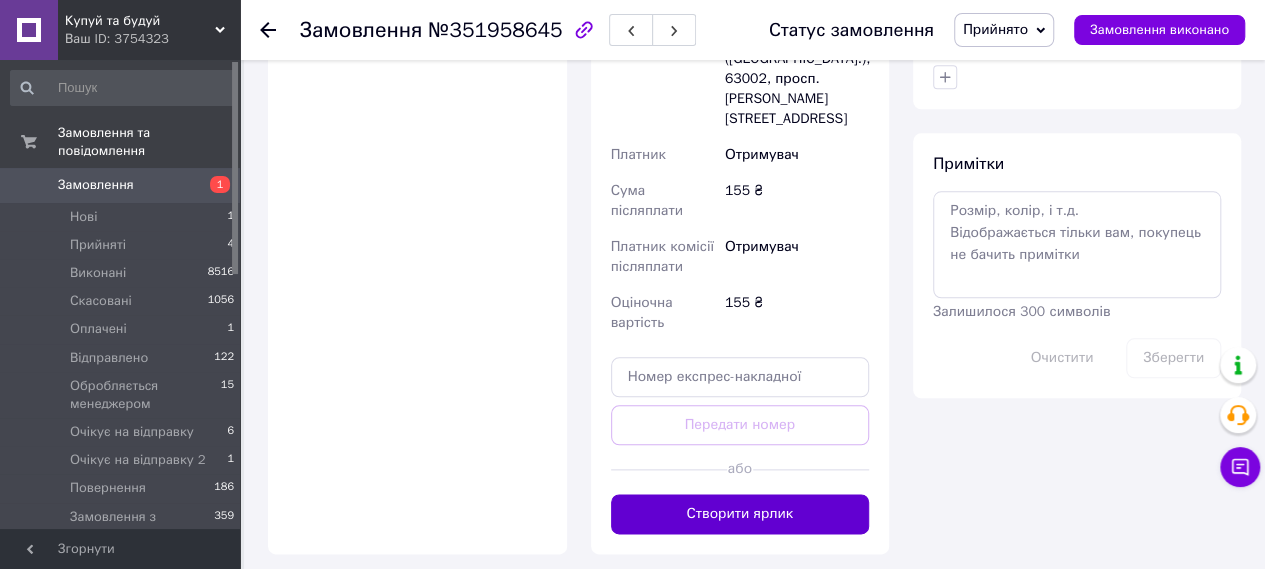 click on "Створити ярлик" at bounding box center [740, 514] 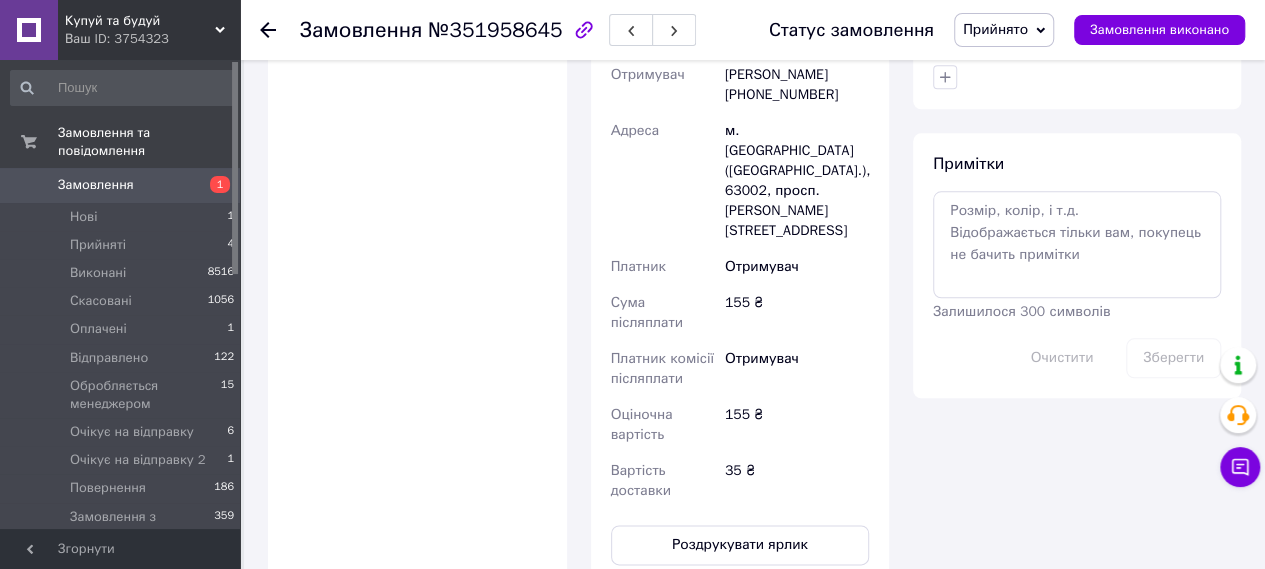 click on "Прийнято" at bounding box center [995, 29] 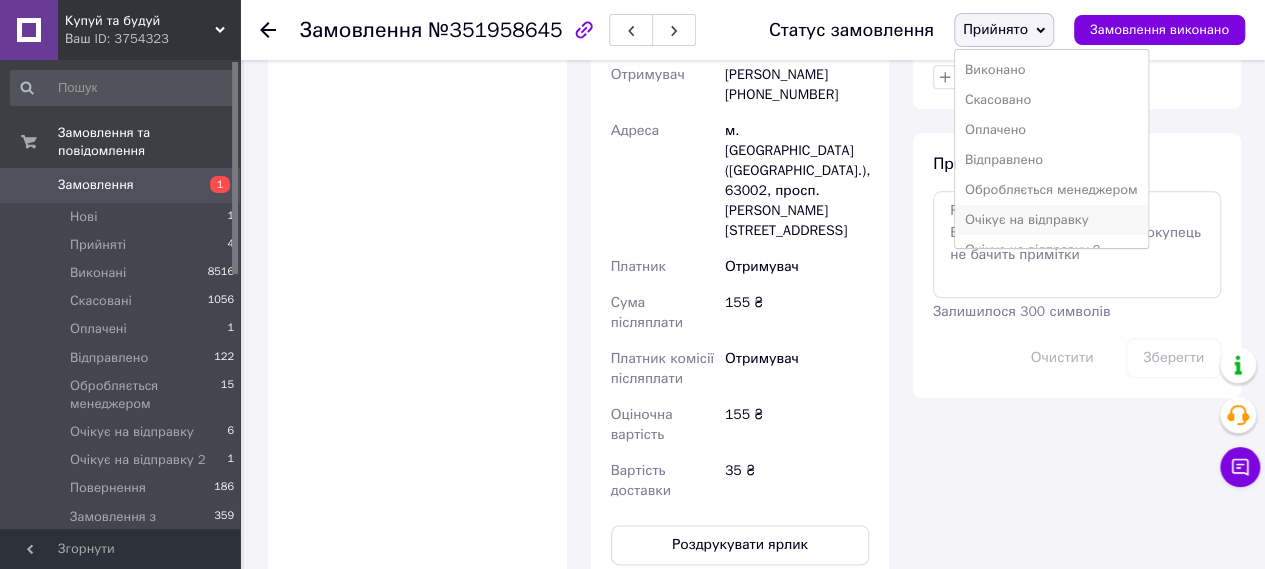 click on "Очікує на відправку" at bounding box center (1051, 220) 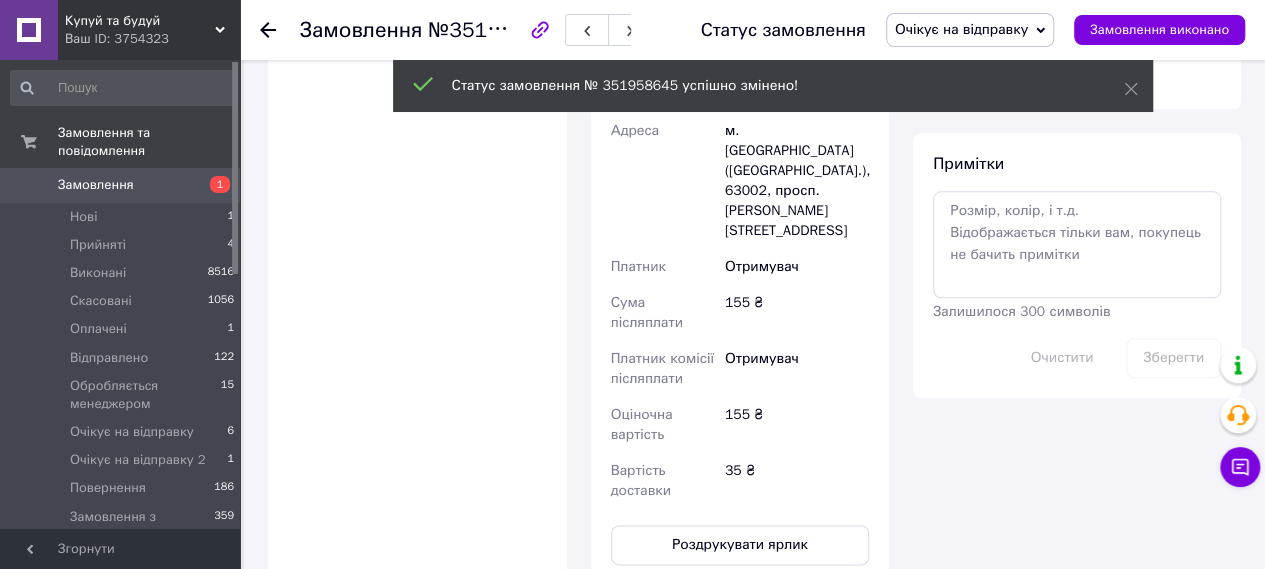 click at bounding box center [280, 30] 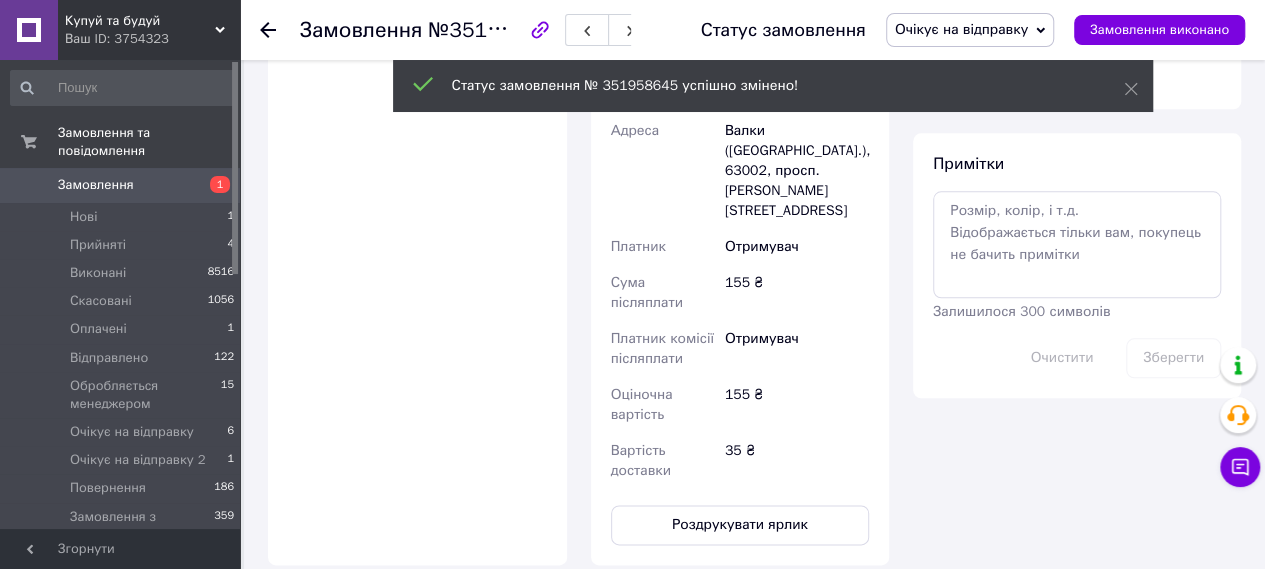 click 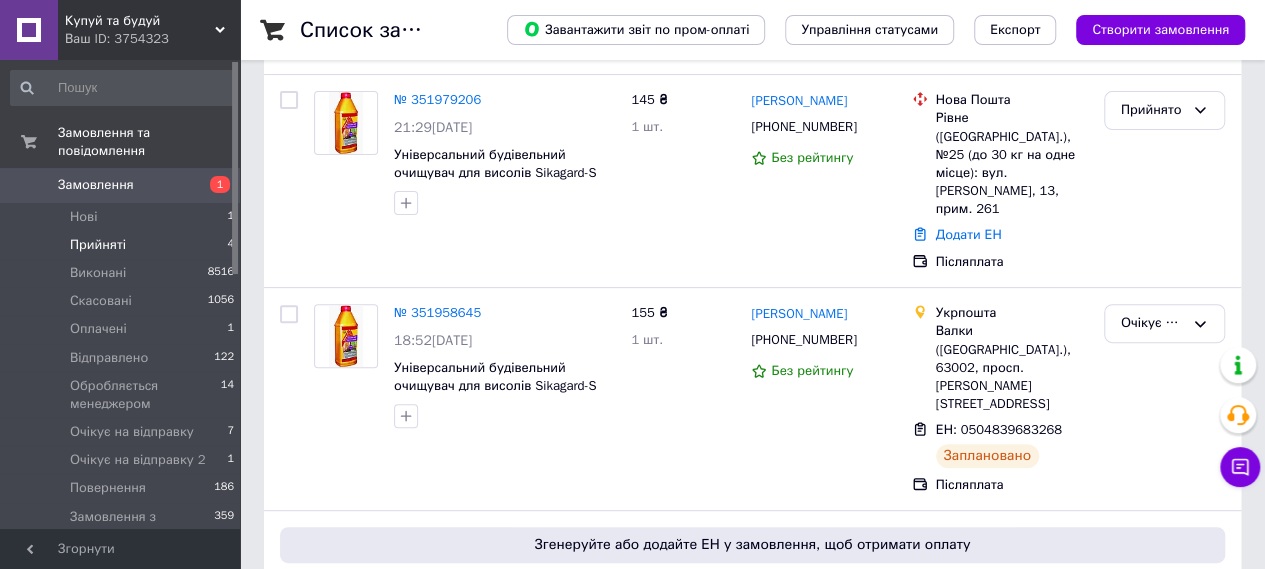scroll, scrollTop: 214, scrollLeft: 0, axis: vertical 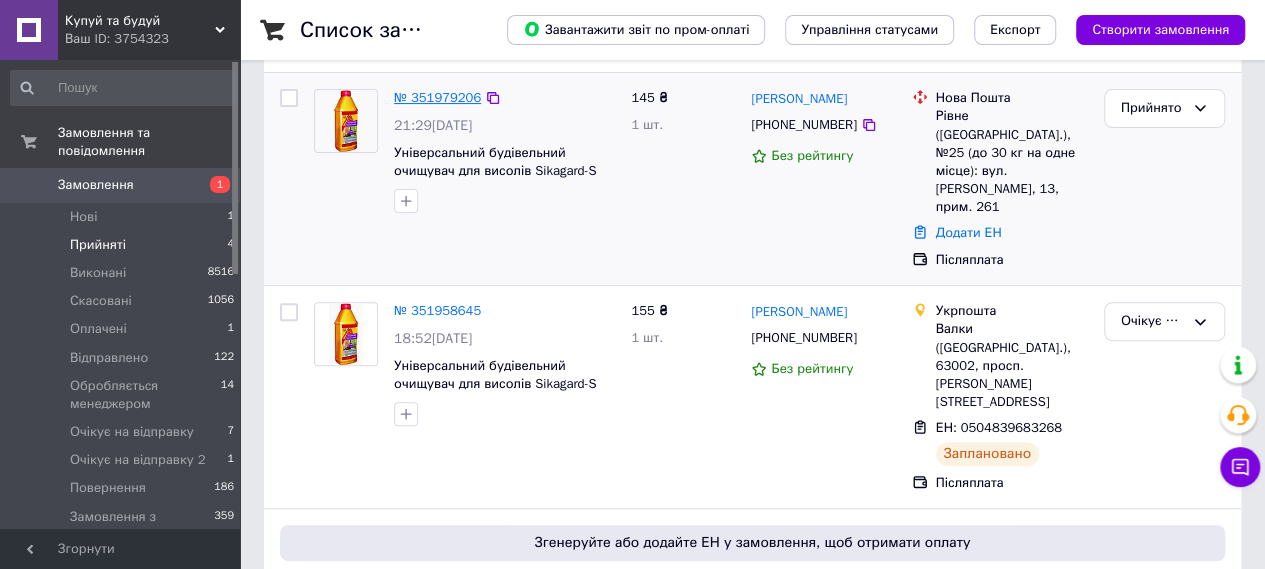 click on "№ 351979206" at bounding box center [437, 97] 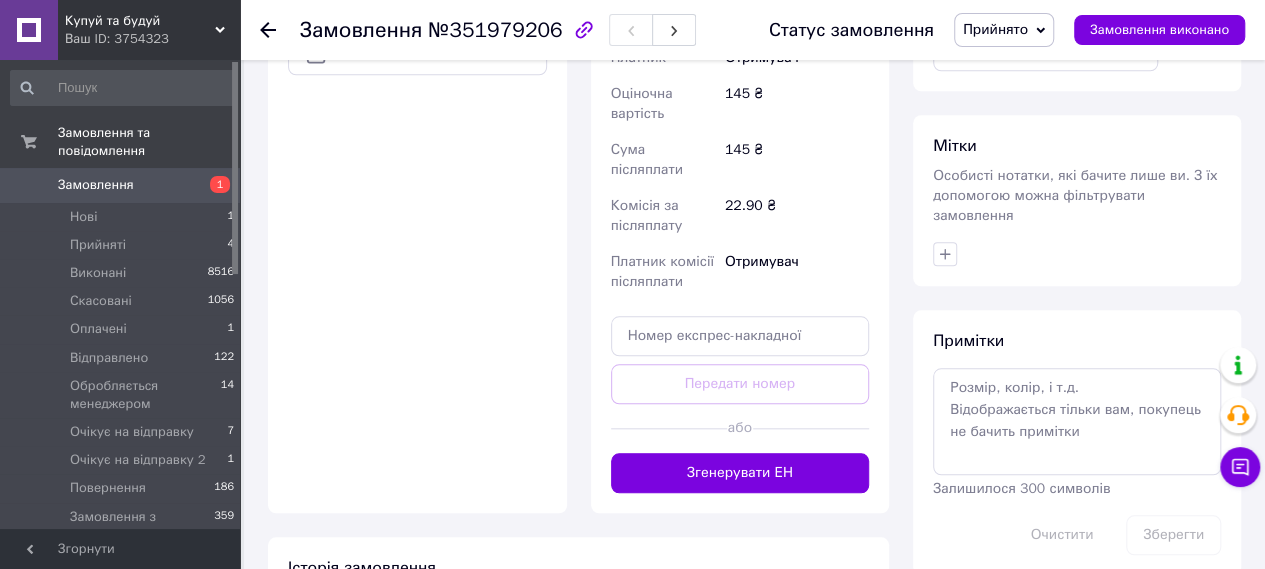 scroll, scrollTop: 862, scrollLeft: 0, axis: vertical 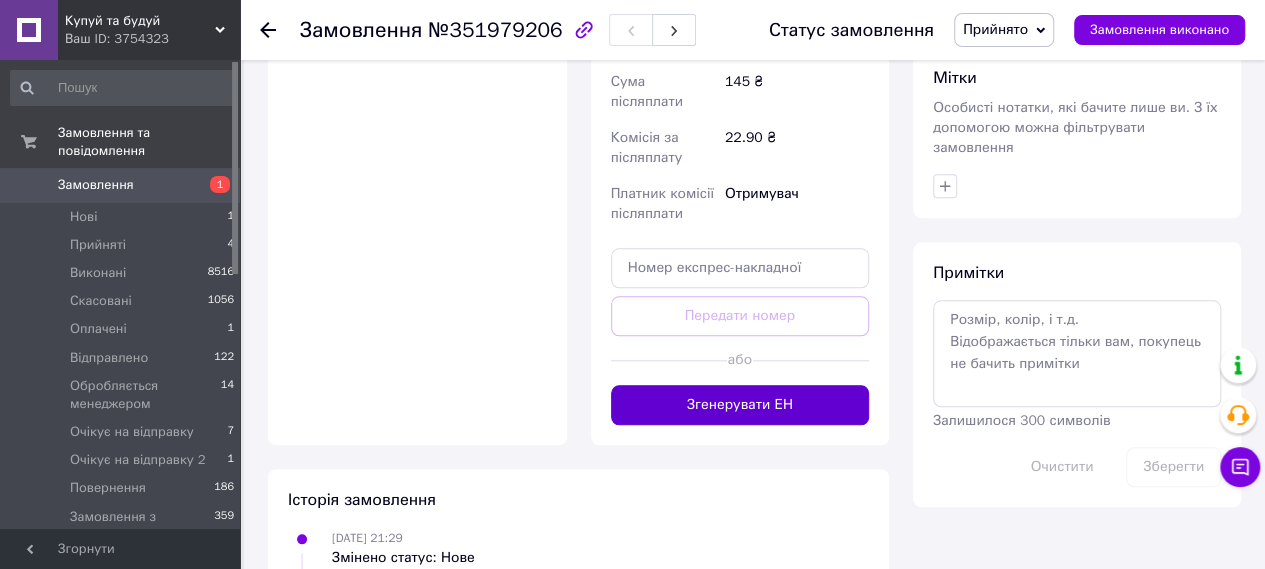 click on "Згенерувати ЕН" at bounding box center (740, 405) 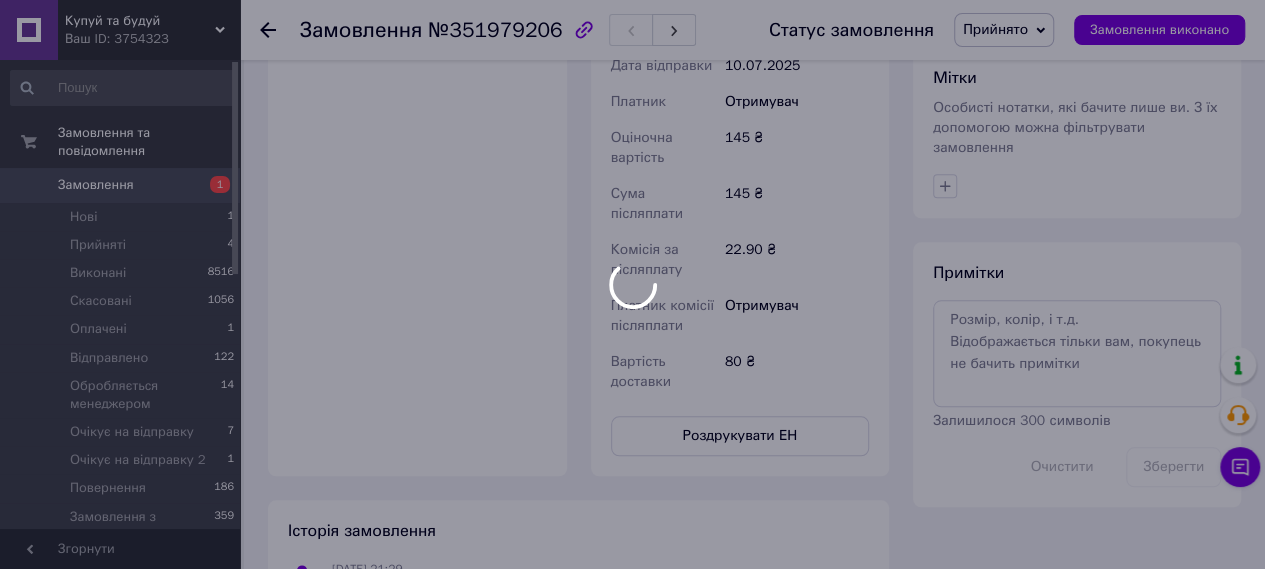 click at bounding box center (632, 284) 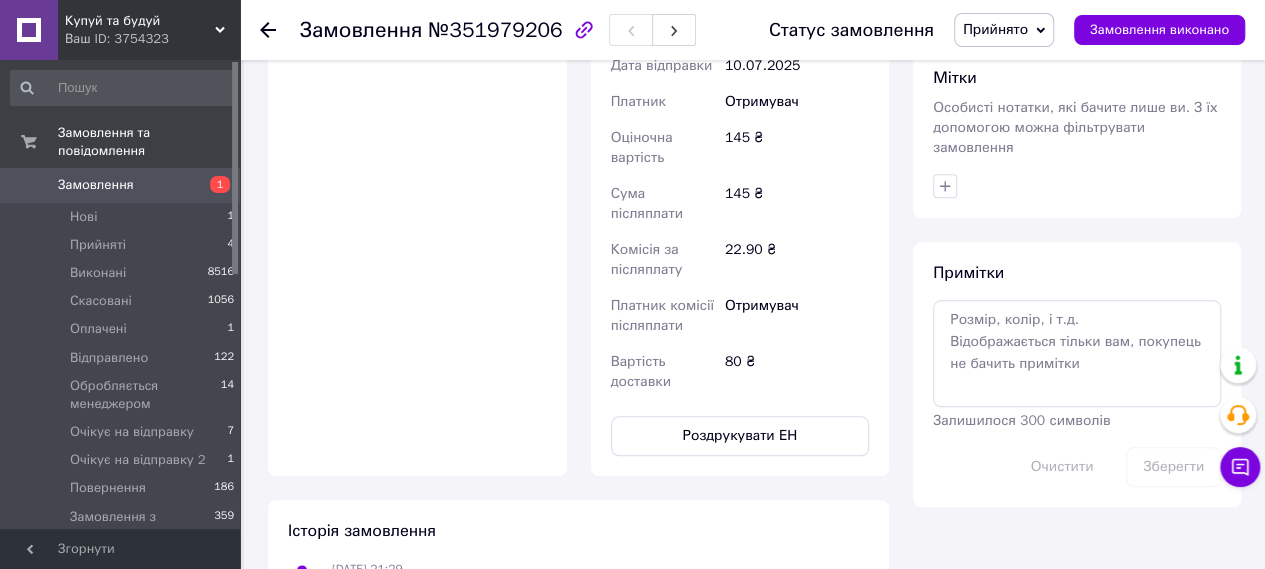 click on "Прийнято" at bounding box center [1004, 30] 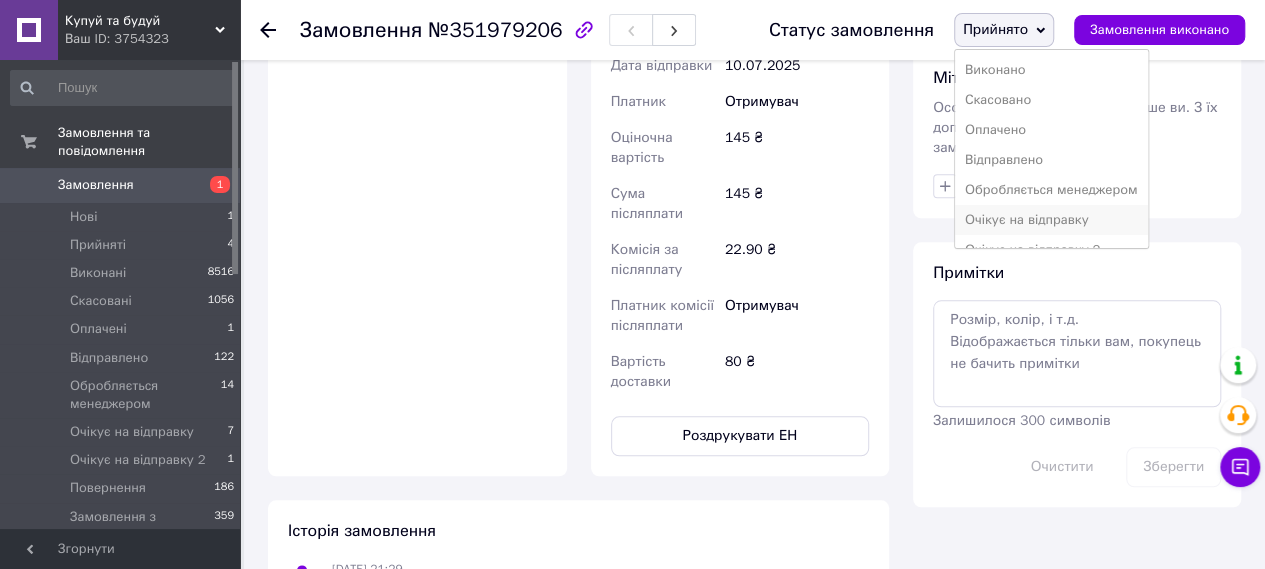 click on "Очікує на відправку" at bounding box center [1051, 220] 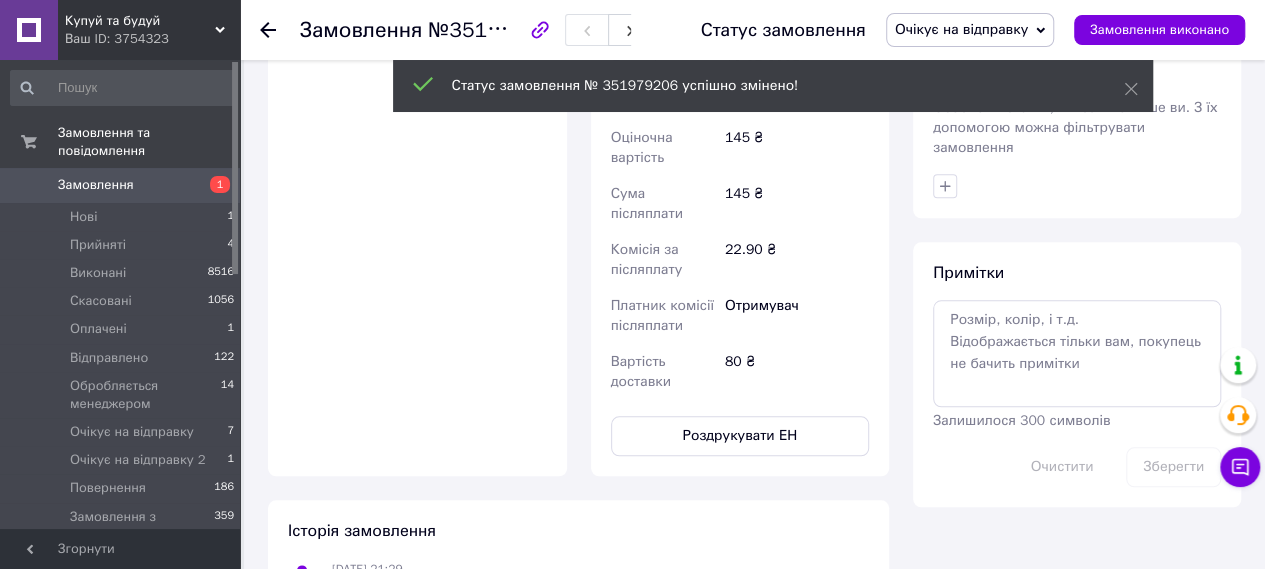 click 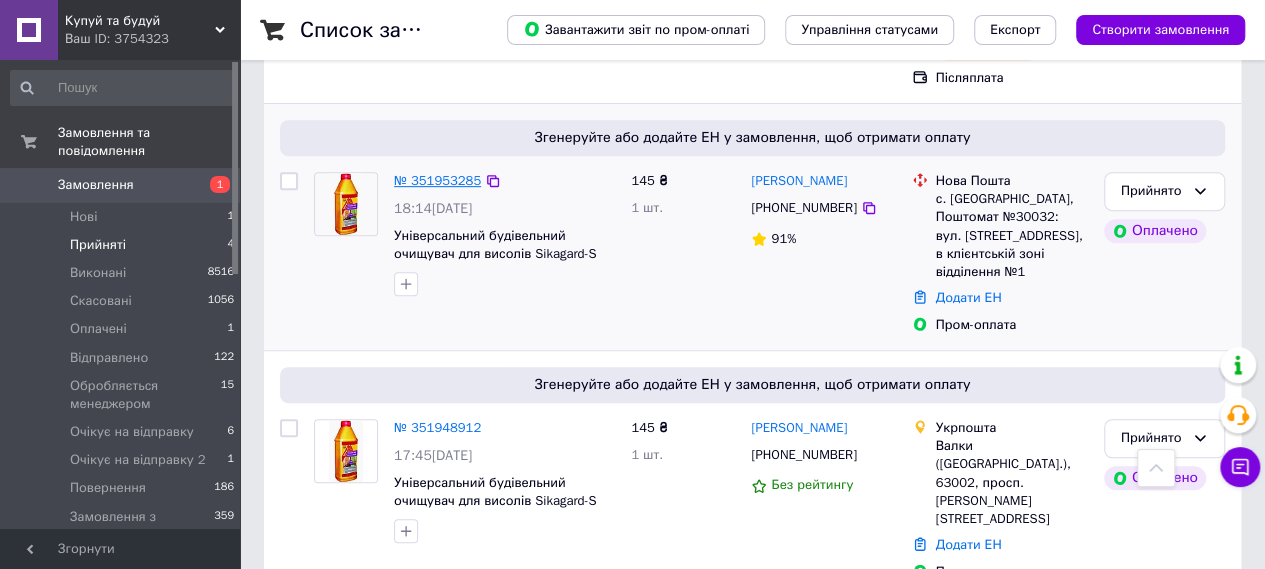 click on "№ 351953285" at bounding box center (437, 180) 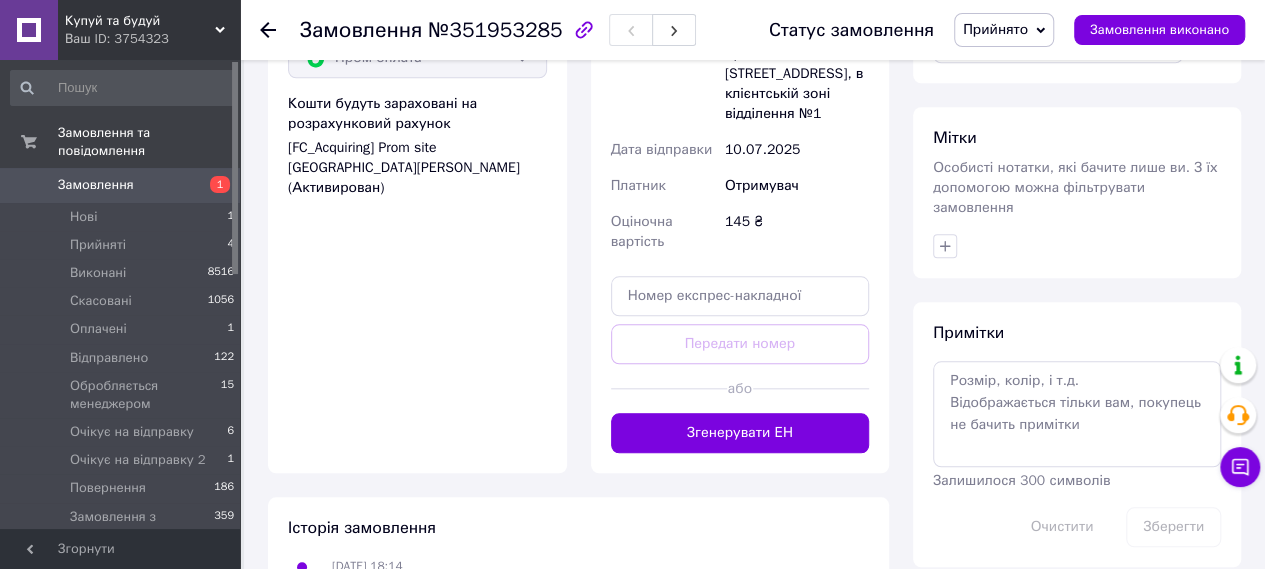 scroll, scrollTop: 854, scrollLeft: 0, axis: vertical 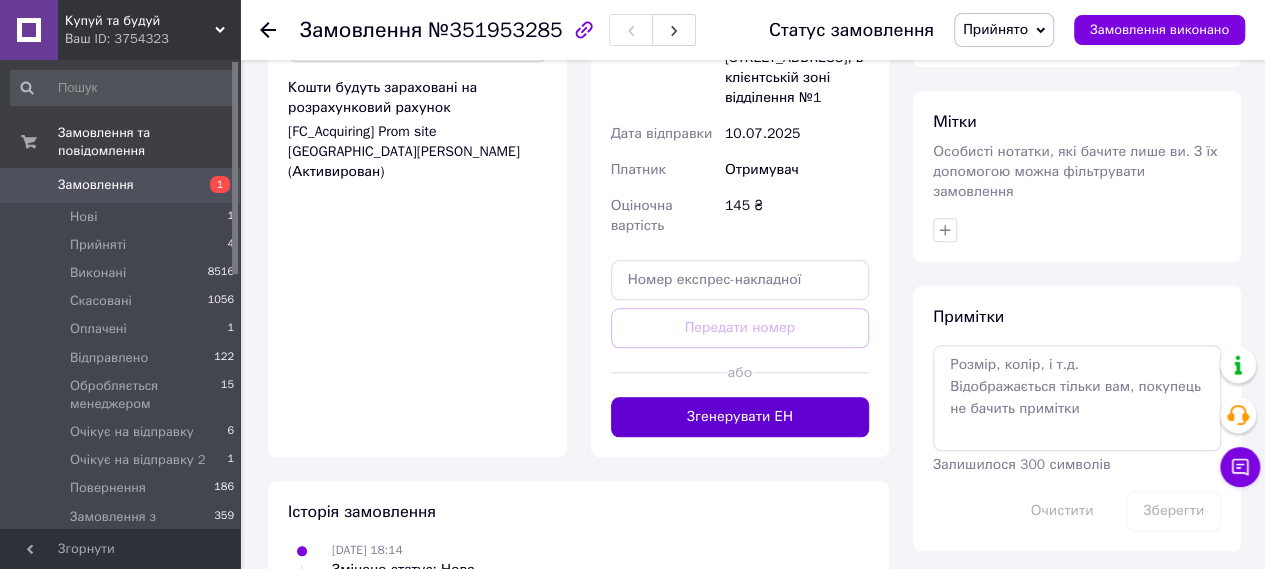 click on "Згенерувати ЕН" at bounding box center (740, 417) 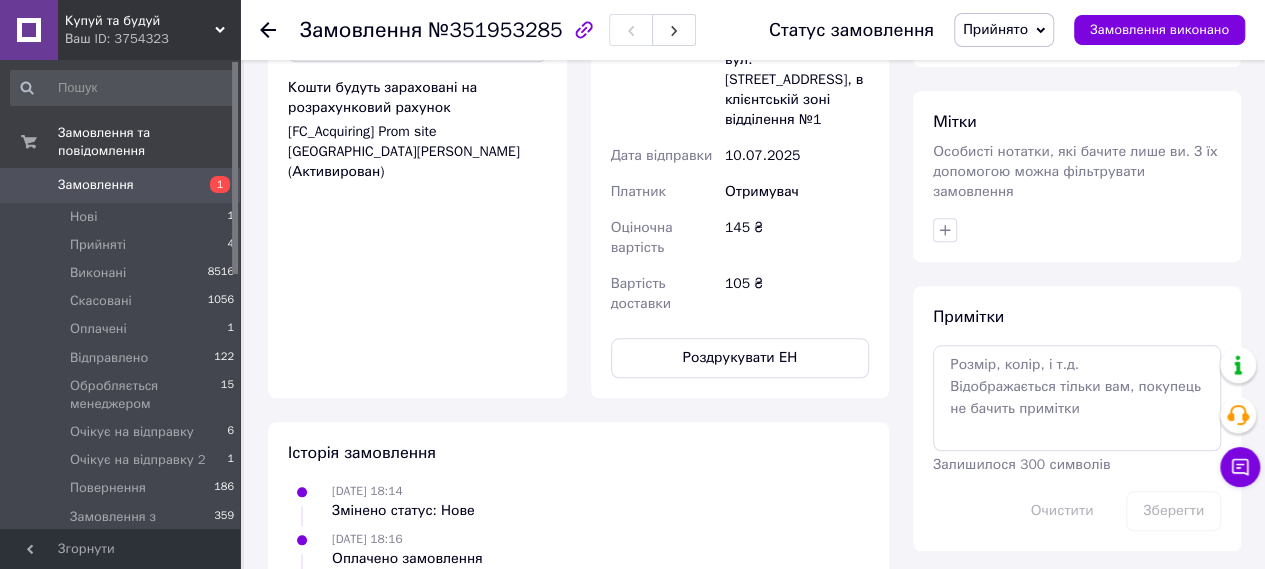 click on "Прийнято" at bounding box center [1004, 30] 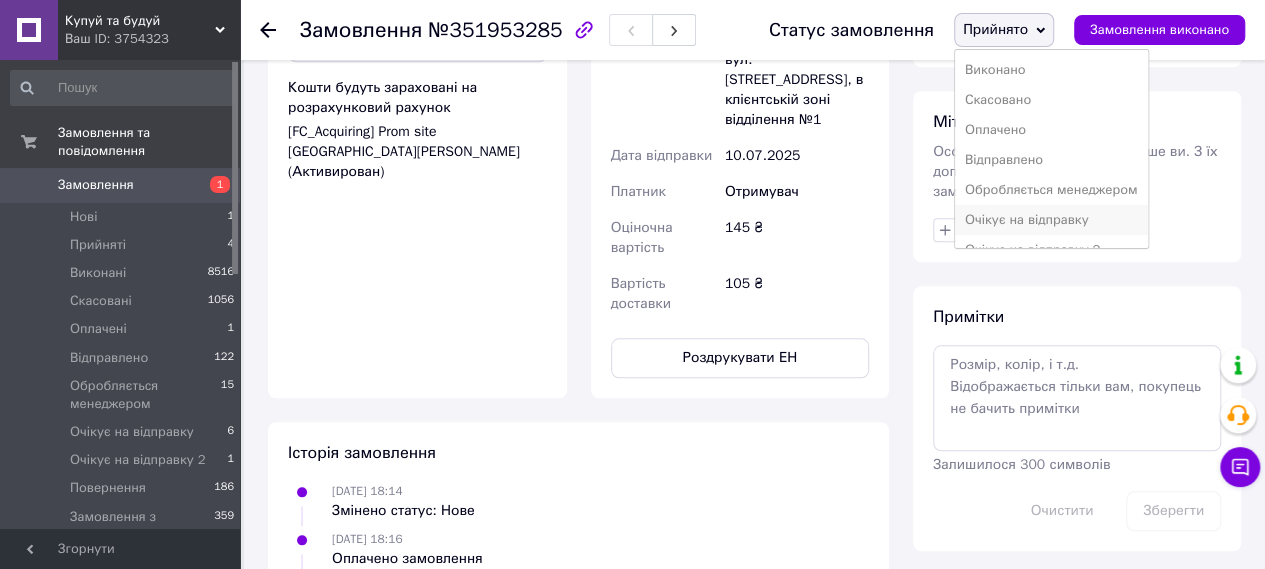 click on "Очікує на відправку" at bounding box center [1051, 220] 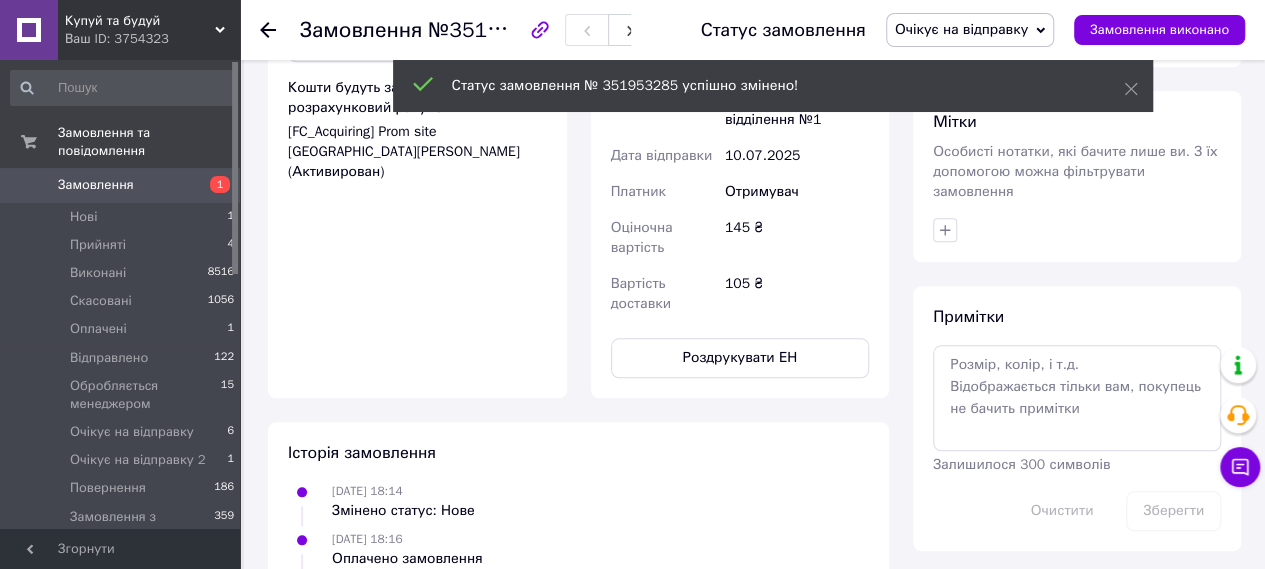 click 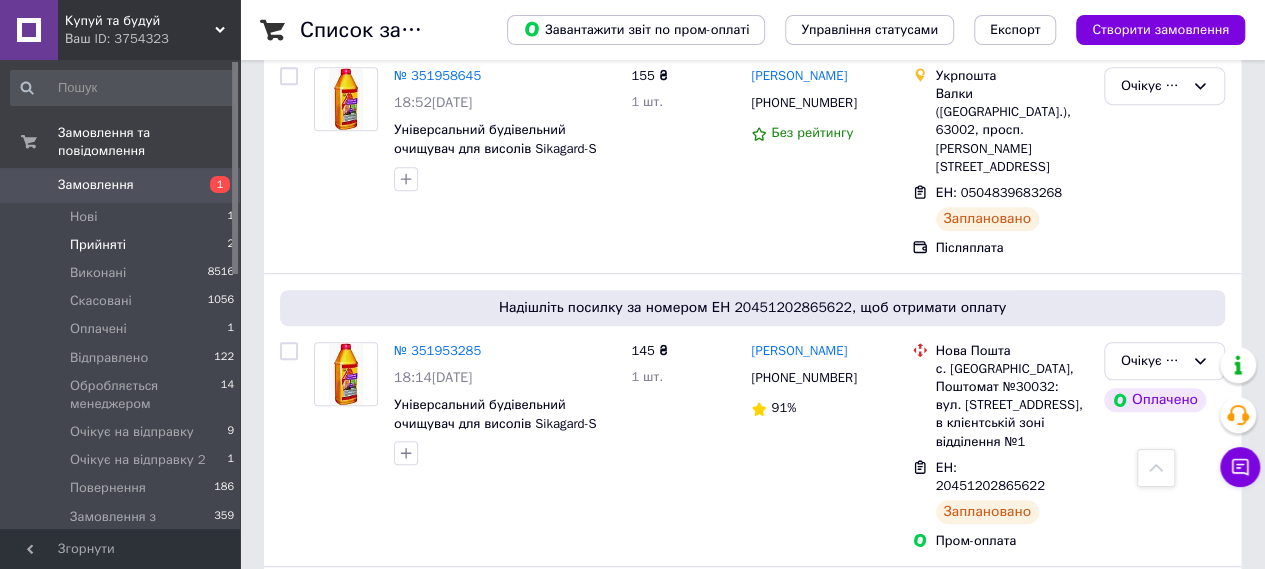 scroll, scrollTop: 614, scrollLeft: 0, axis: vertical 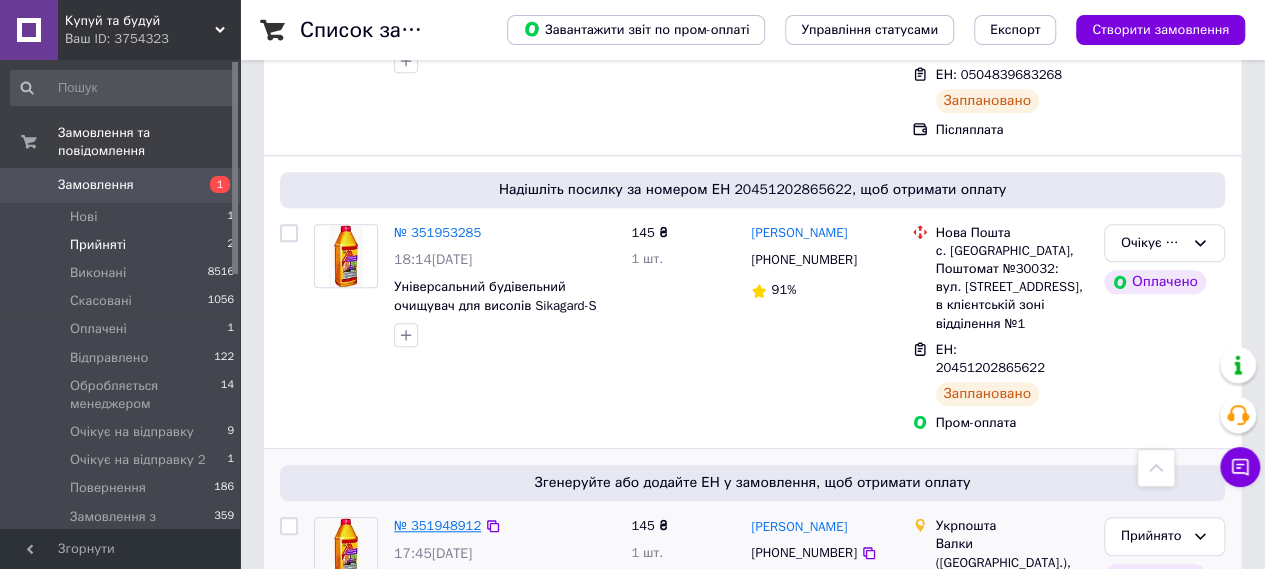 click on "№ 351948912" at bounding box center (437, 525) 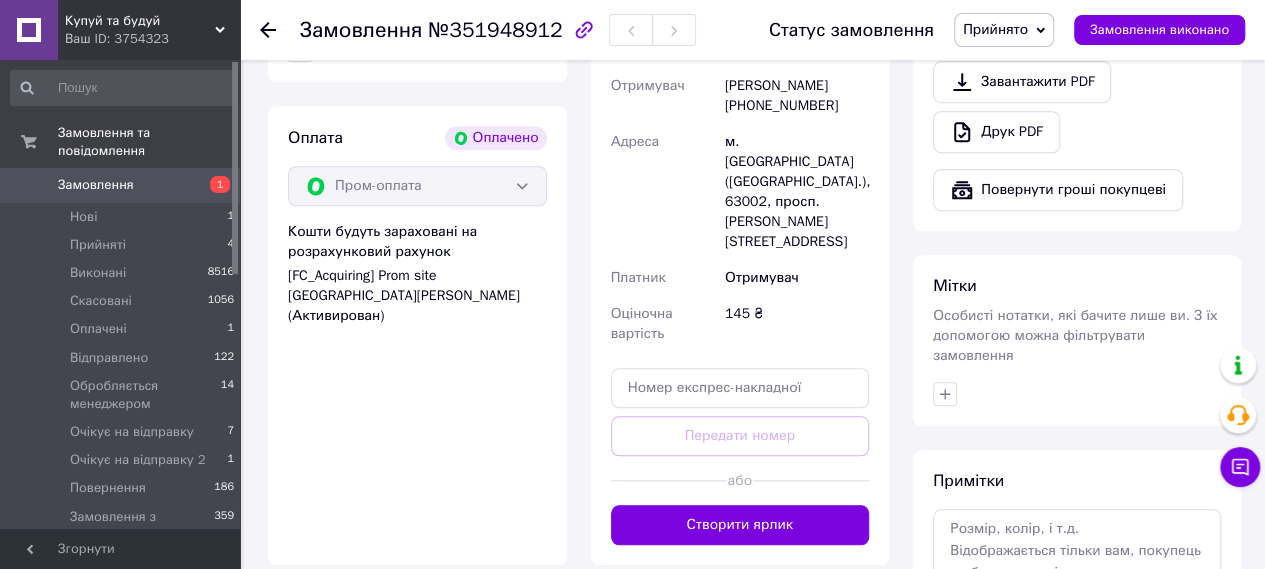 scroll, scrollTop: 688, scrollLeft: 0, axis: vertical 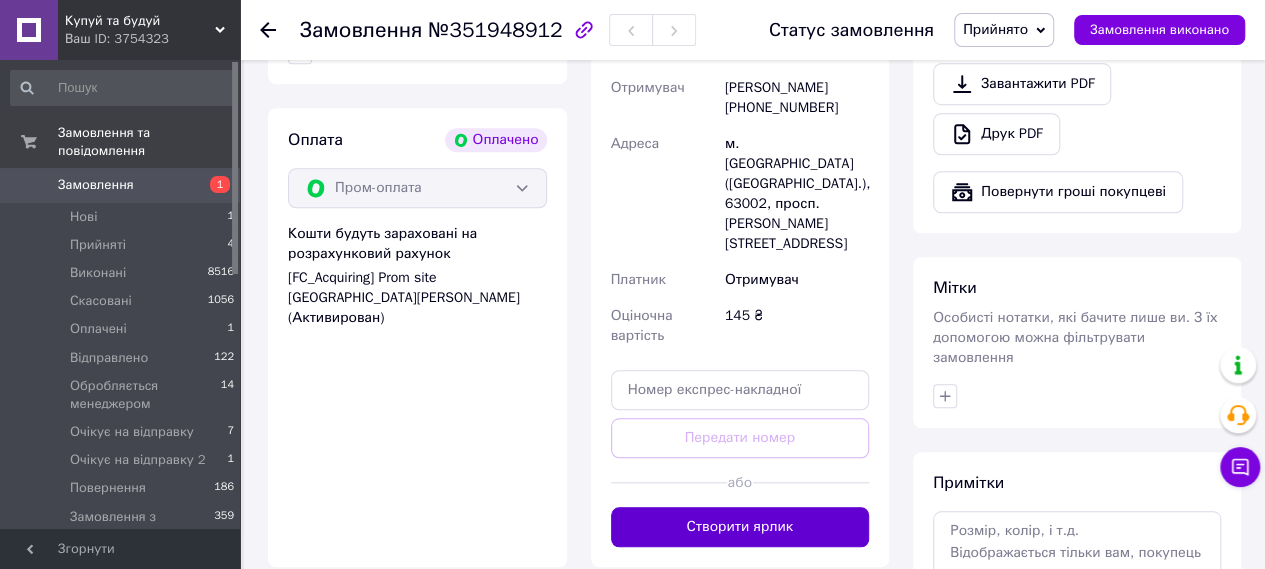 click on "Створити ярлик" at bounding box center [740, 527] 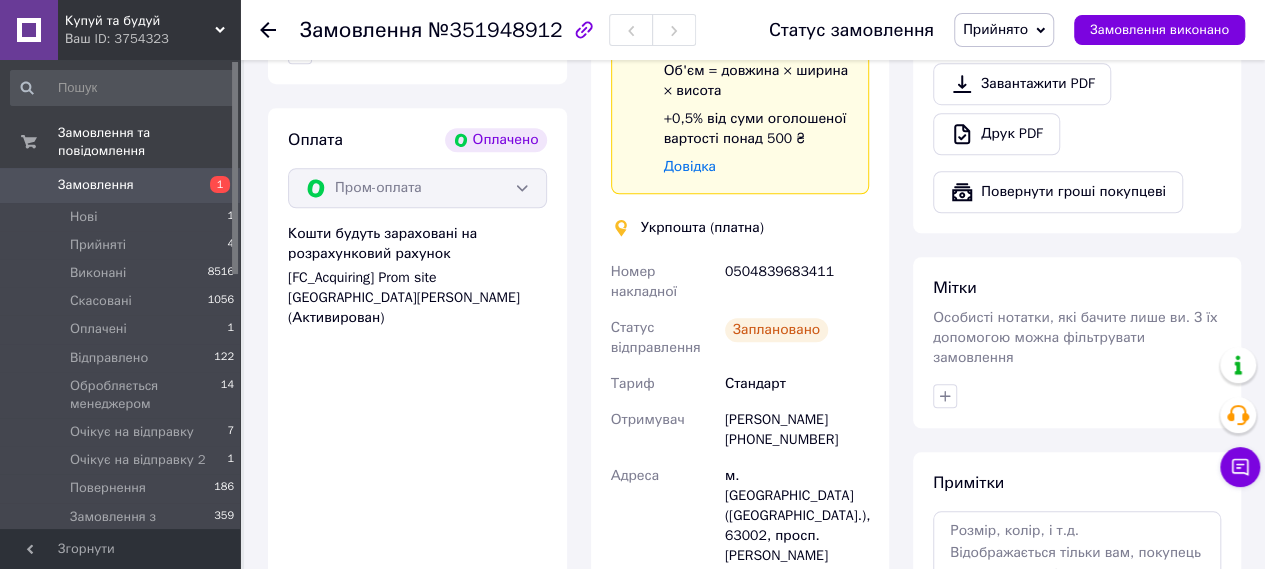 click on "Прийнято" at bounding box center [995, 29] 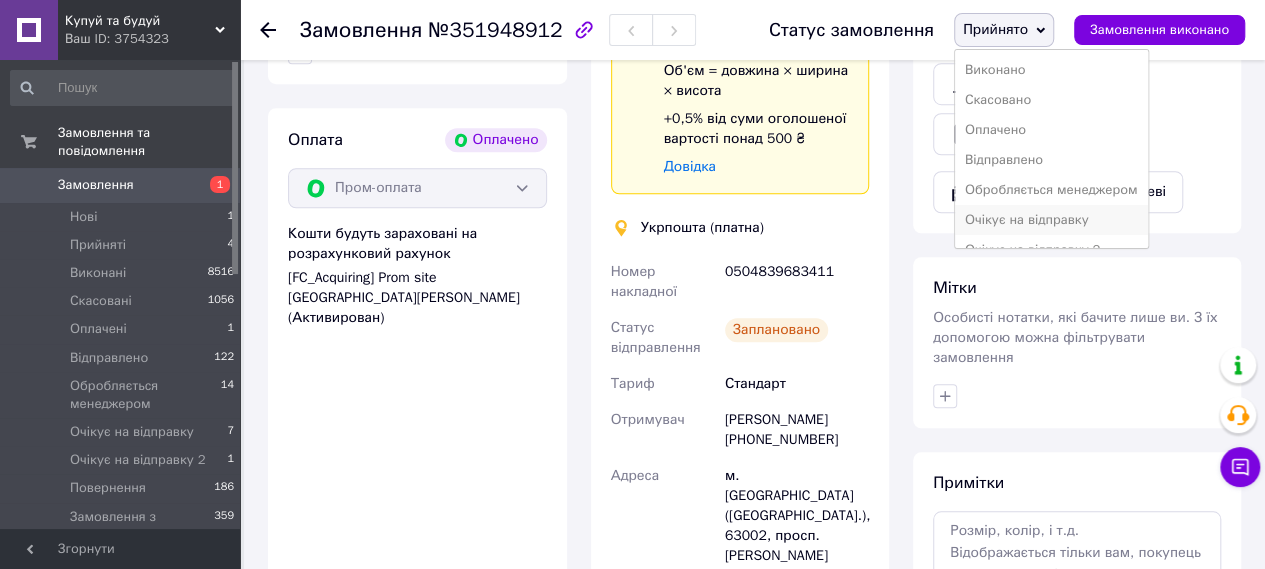 click on "Очікує на відправку" at bounding box center [1051, 220] 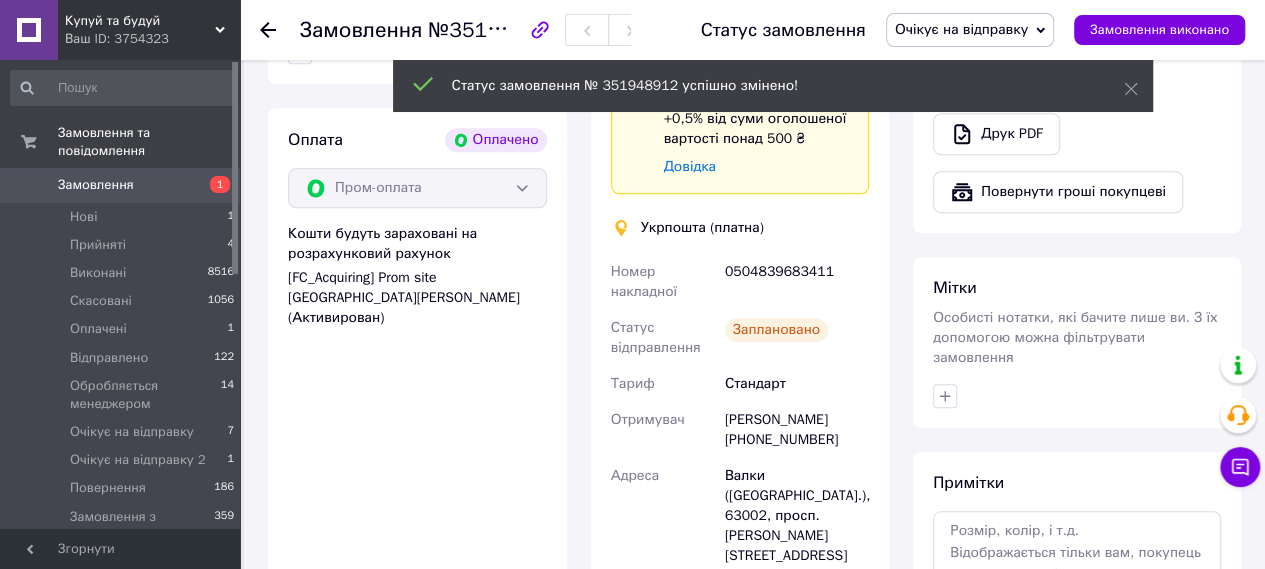 click 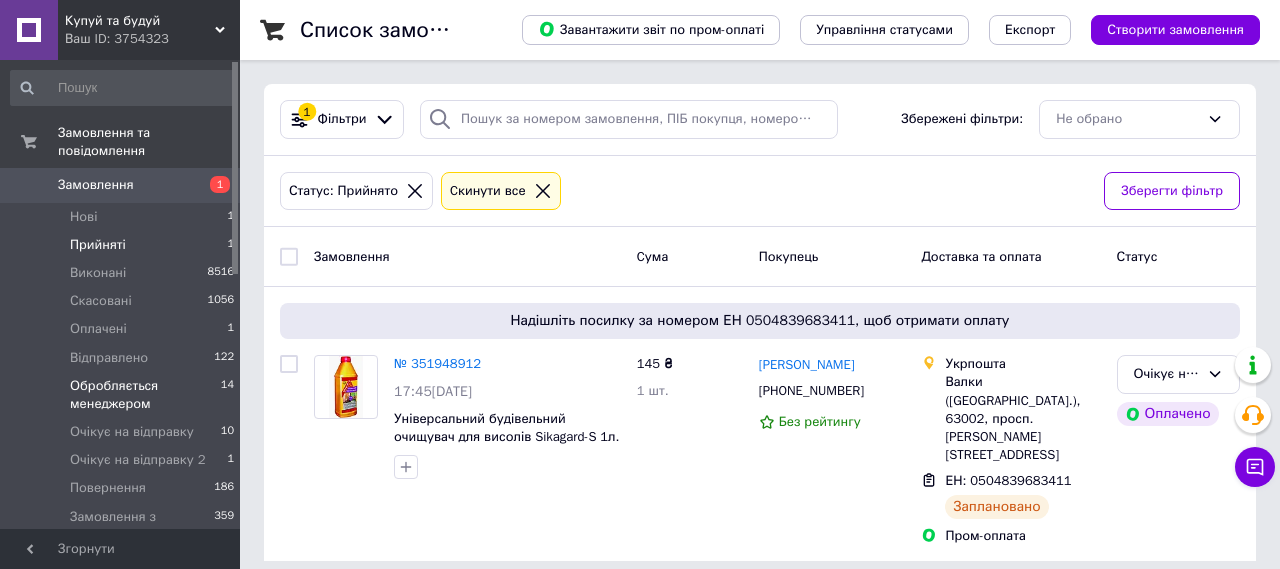 click on "Обробляється менеджером" at bounding box center (145, 395) 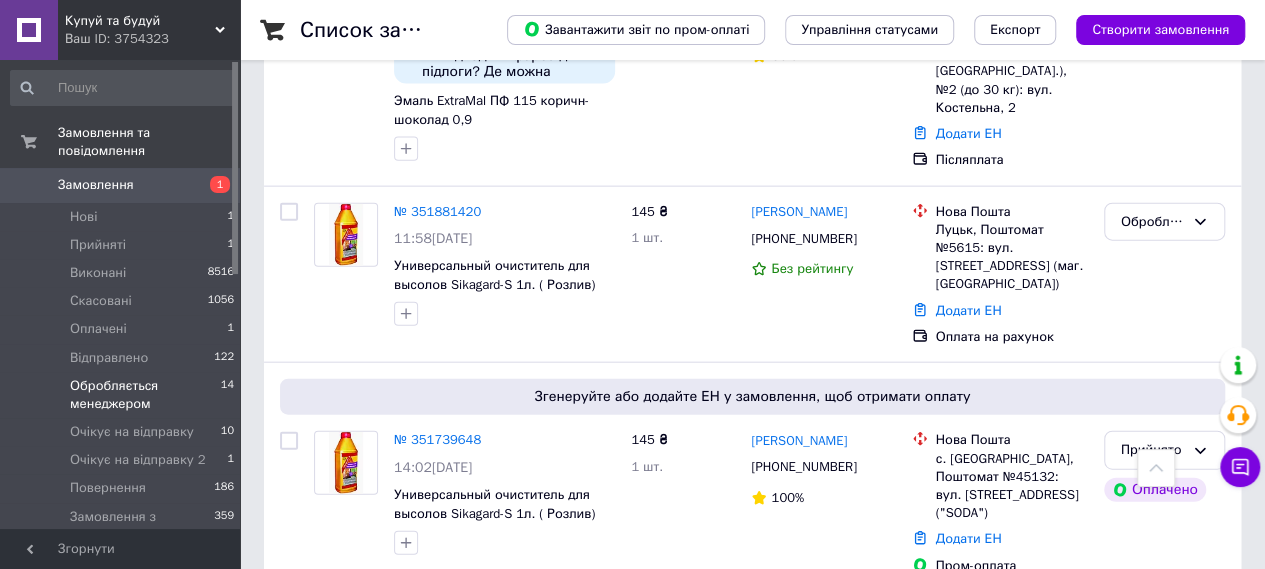 scroll, scrollTop: 2382, scrollLeft: 0, axis: vertical 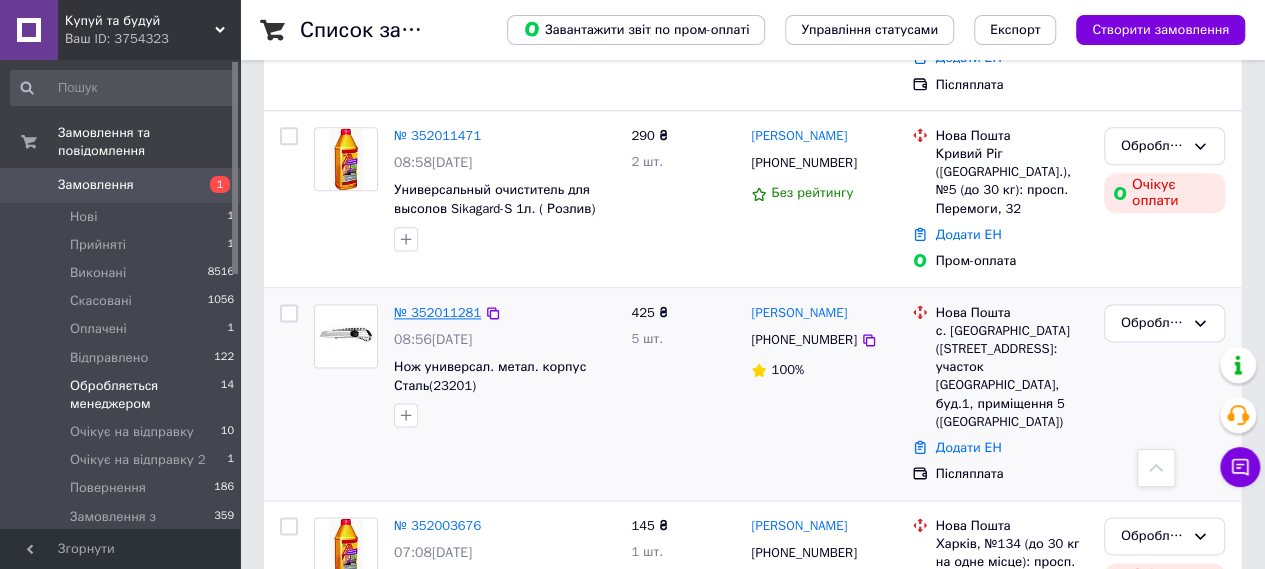 click on "№ 352011281" at bounding box center (437, 312) 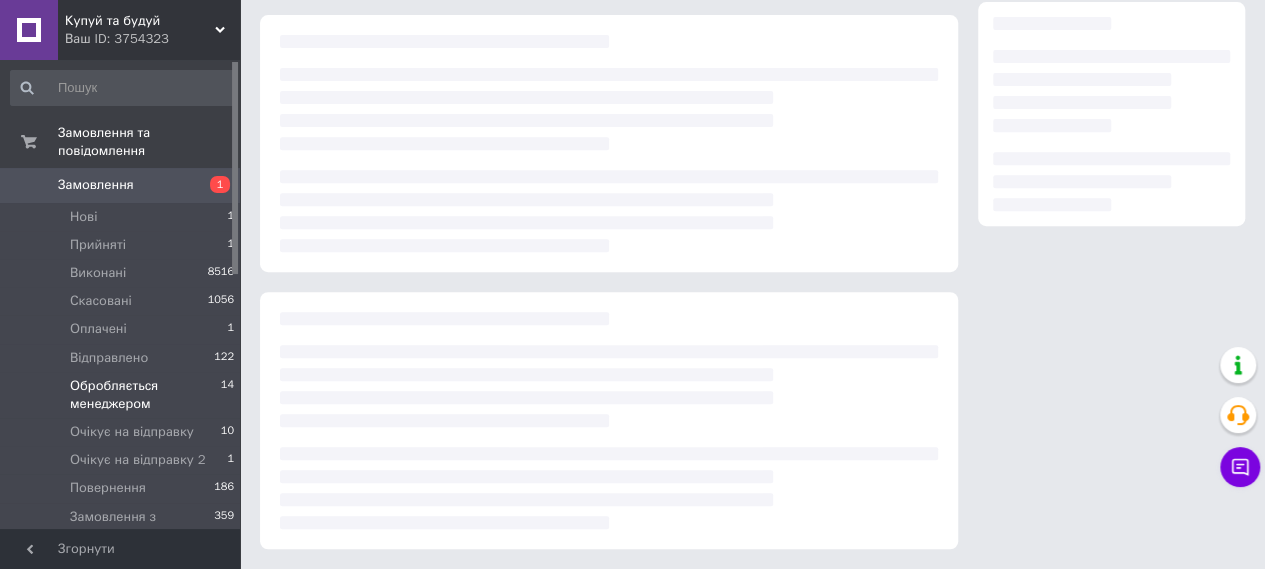 scroll, scrollTop: 344, scrollLeft: 0, axis: vertical 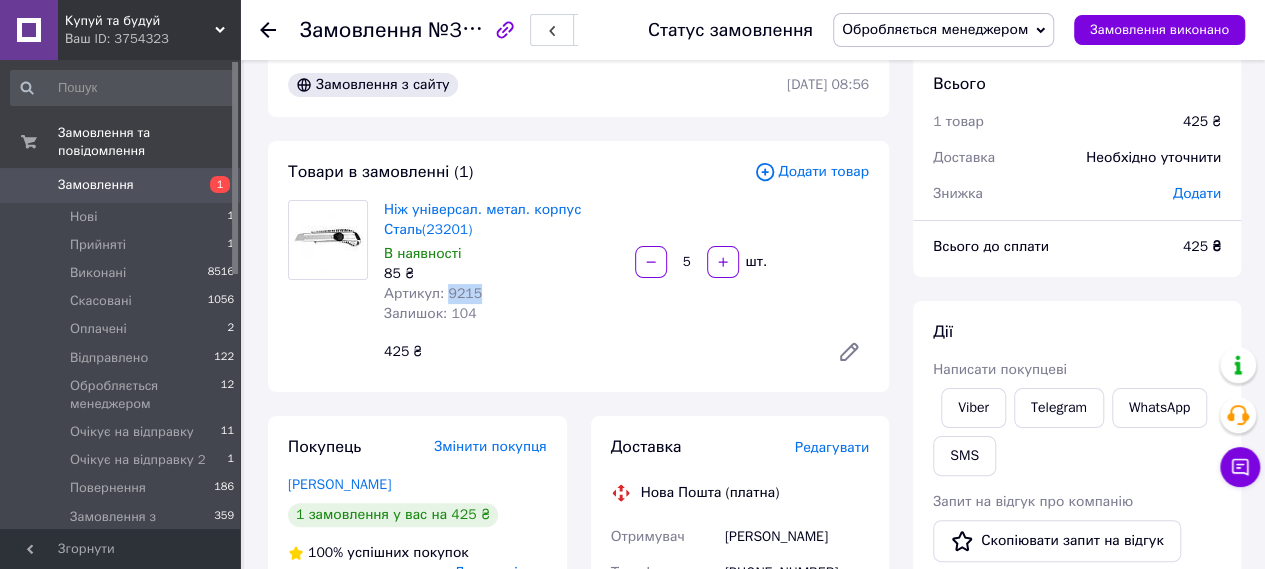 drag, startPoint x: 442, startPoint y: 293, endPoint x: 486, endPoint y: 293, distance: 44 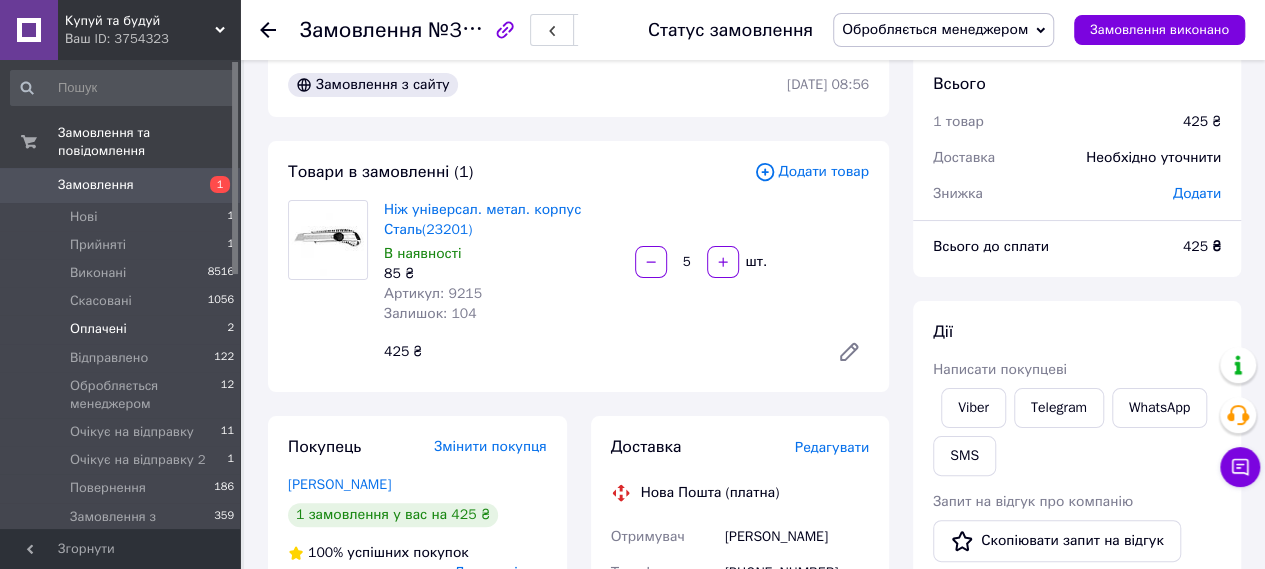 click on "Оплачені 2" at bounding box center (123, 329) 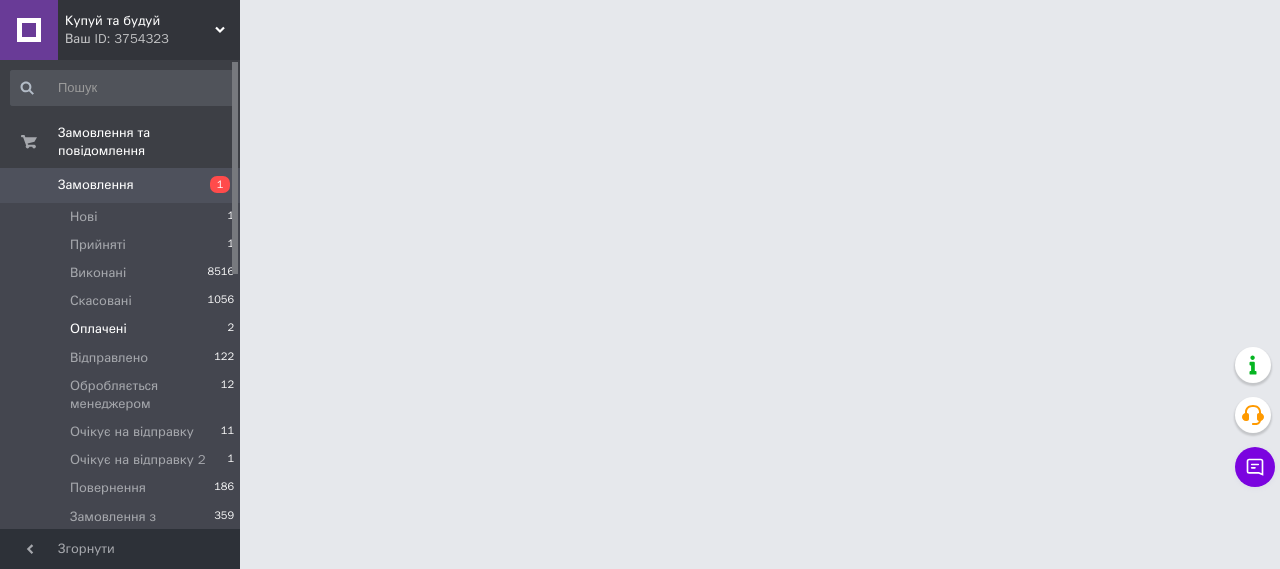 click on "Оплачені 2" at bounding box center (123, 329) 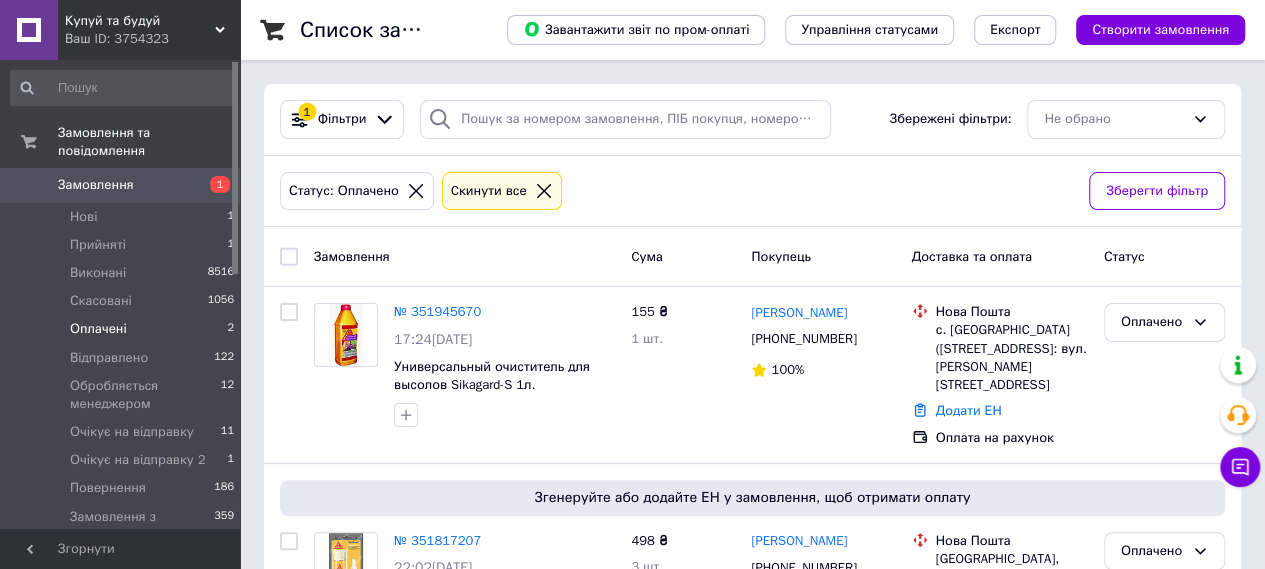 scroll, scrollTop: 107, scrollLeft: 0, axis: vertical 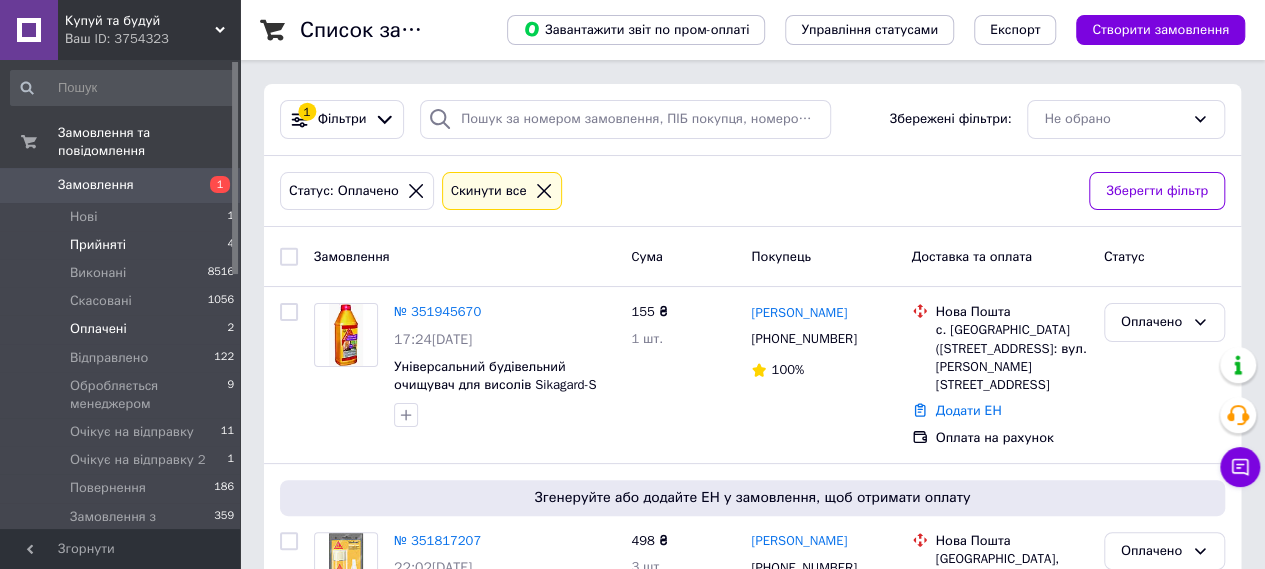 click on "Прийняті 4" at bounding box center (123, 245) 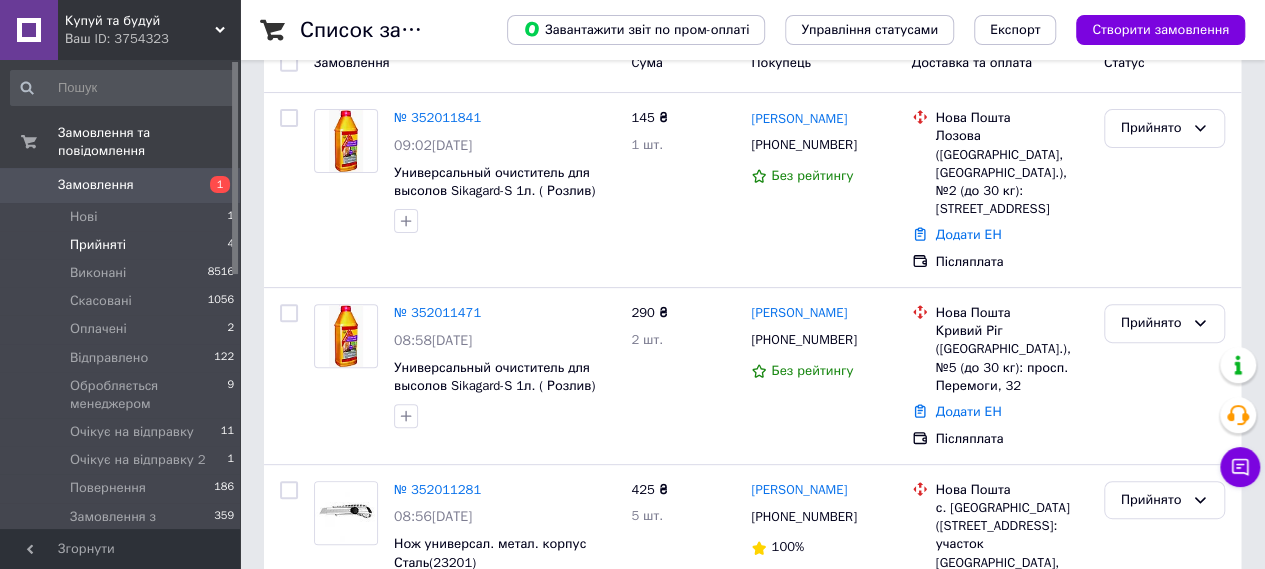 scroll, scrollTop: 213, scrollLeft: 0, axis: vertical 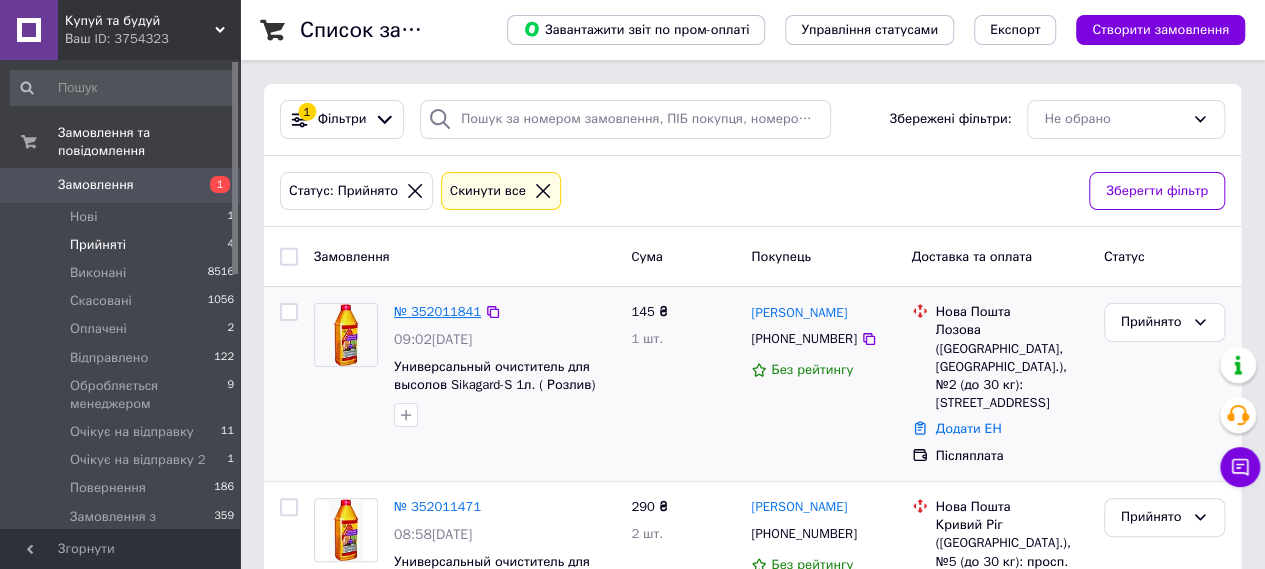 click on "№ 352011841" at bounding box center [437, 311] 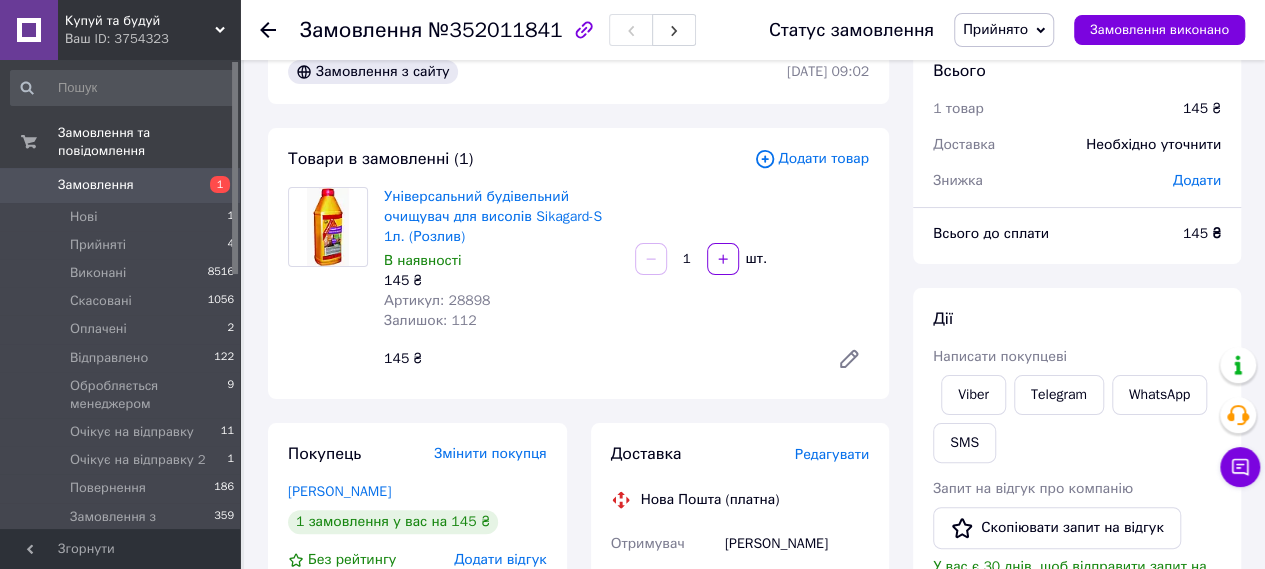 scroll, scrollTop: 0, scrollLeft: 0, axis: both 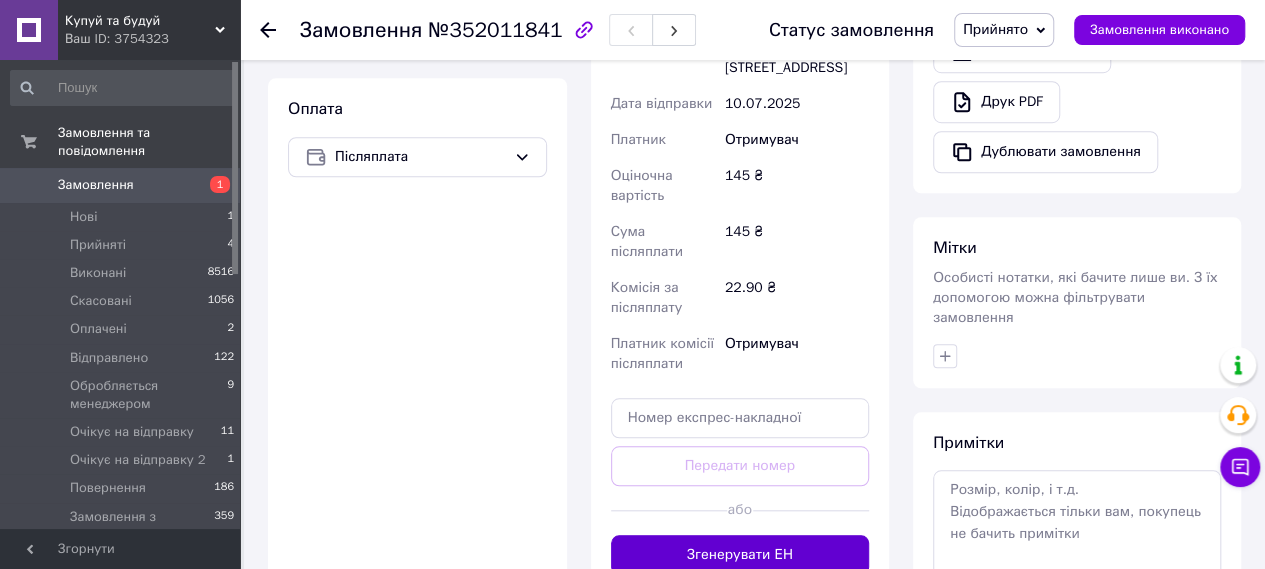 click on "Згенерувати ЕН" at bounding box center [740, 555] 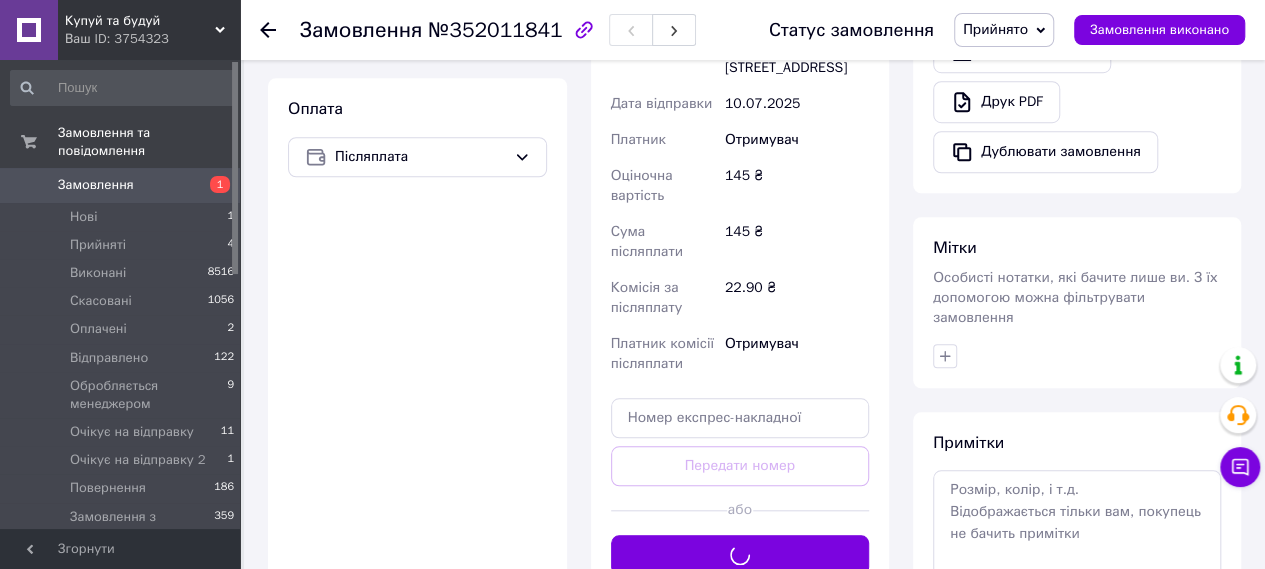 click on "Прийнято" at bounding box center [1004, 30] 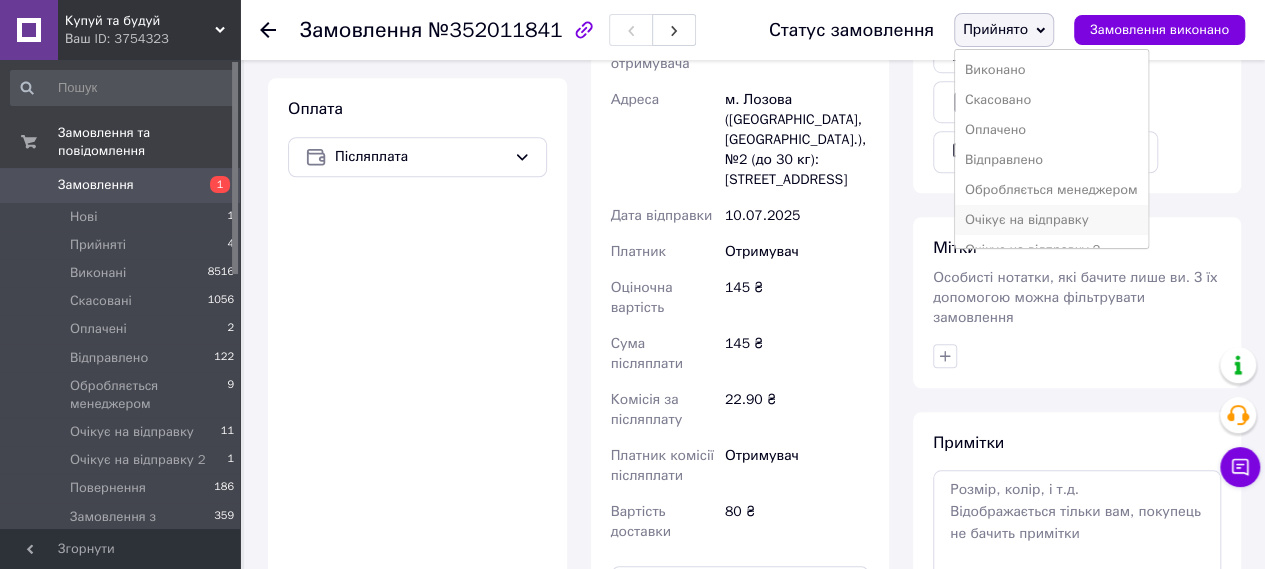 click on "Очікує на відправку" at bounding box center (1051, 220) 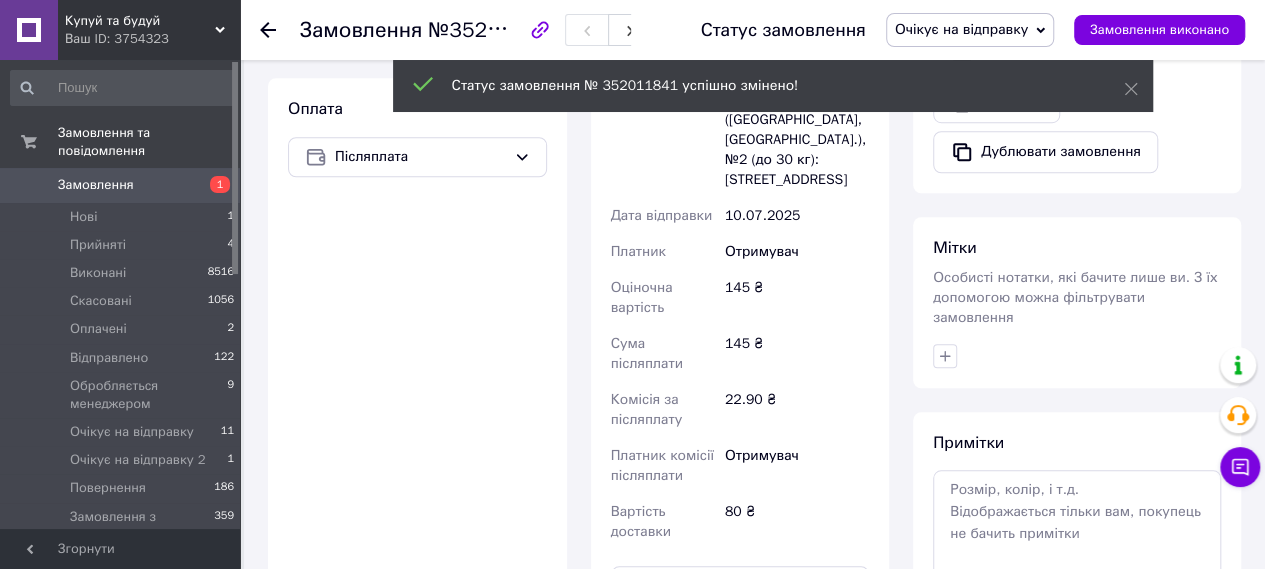 click 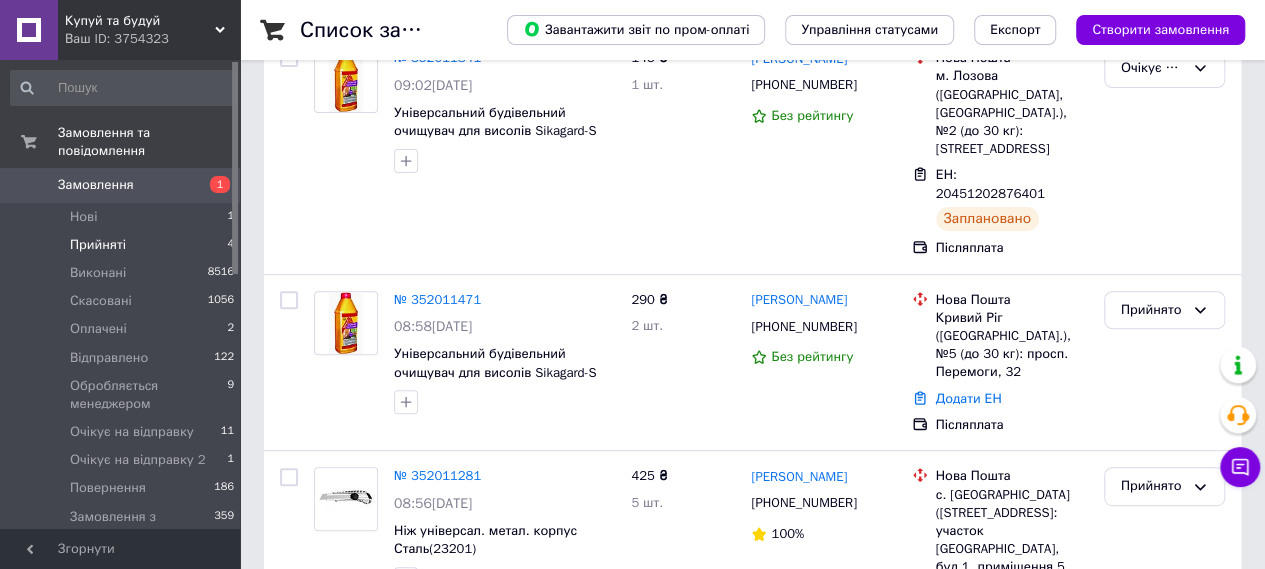 scroll, scrollTop: 256, scrollLeft: 0, axis: vertical 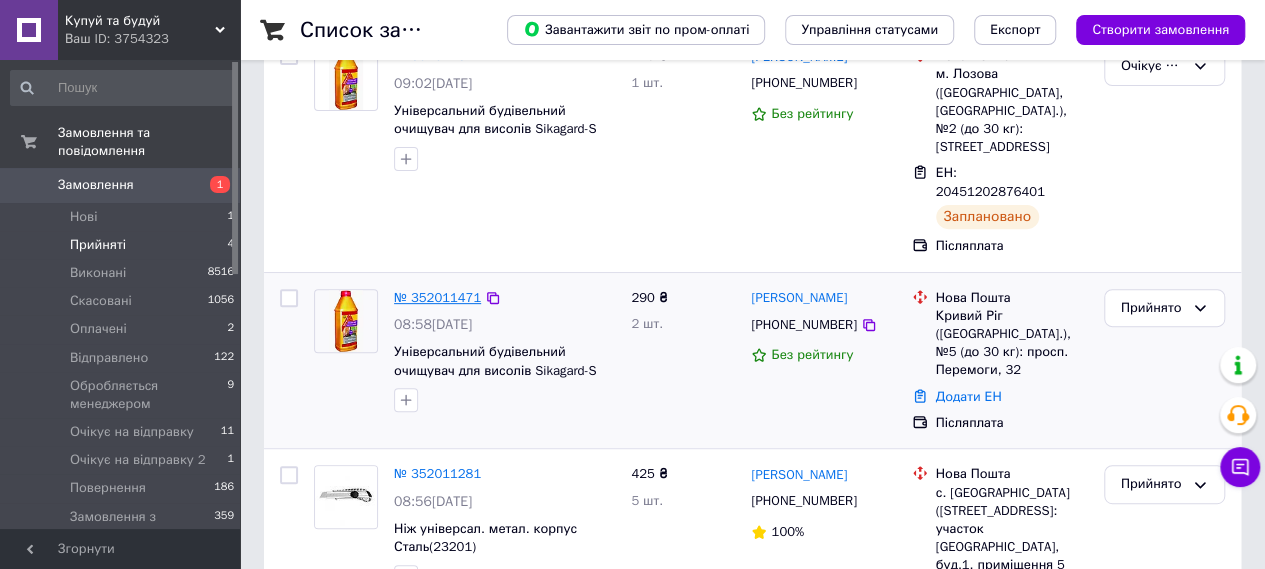 click on "№ 352011471" at bounding box center (437, 297) 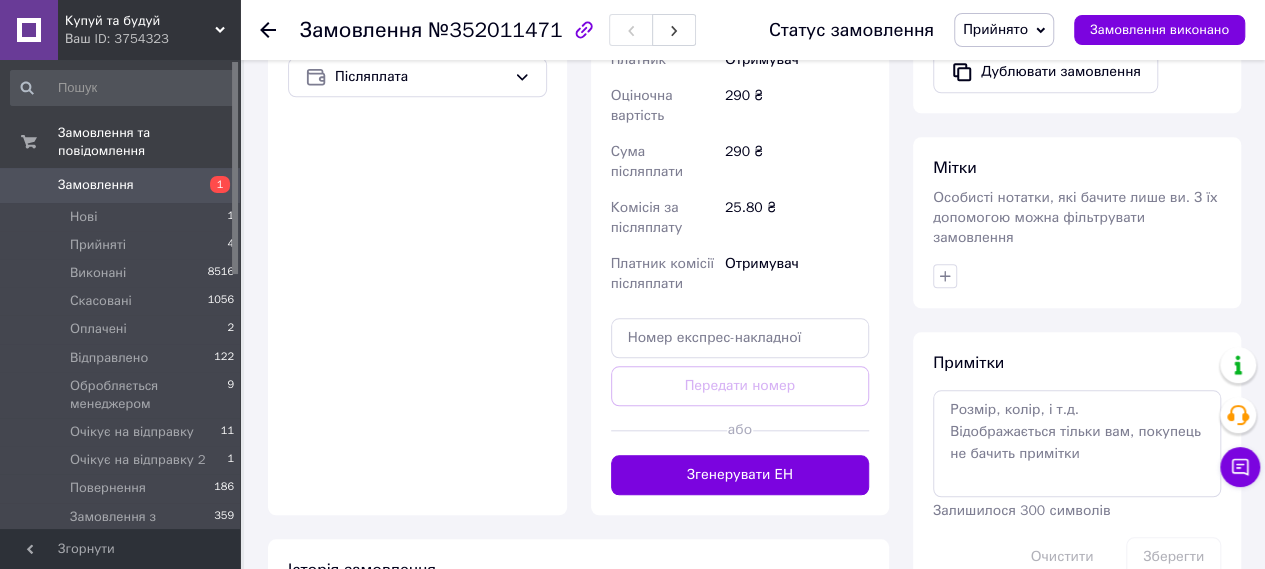 scroll, scrollTop: 809, scrollLeft: 0, axis: vertical 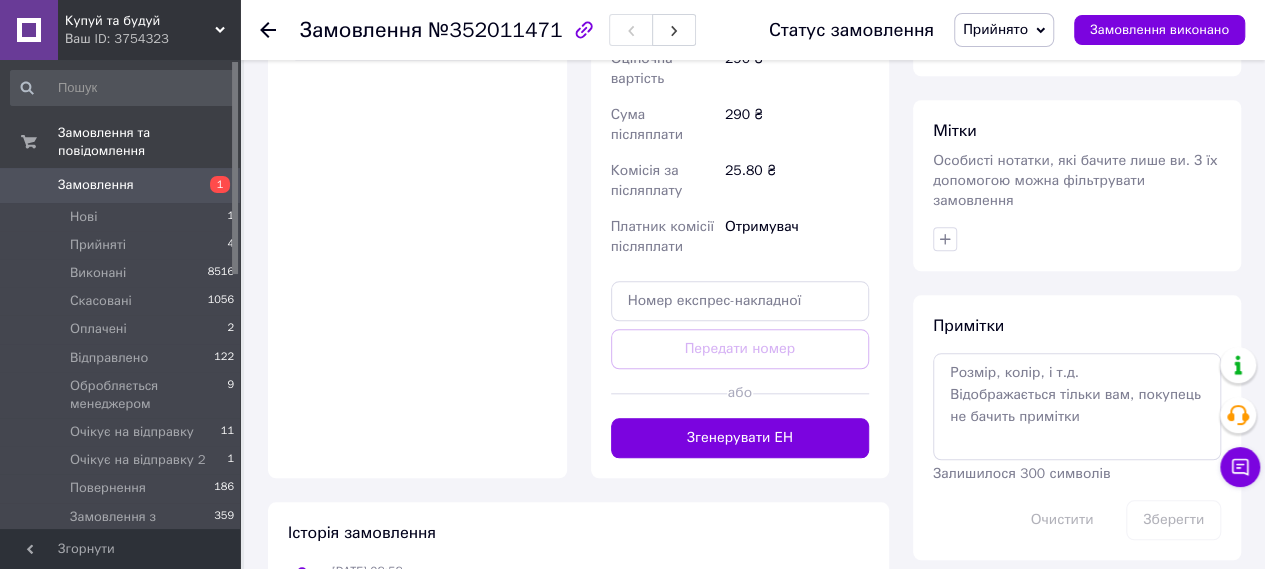 click on "Доставка Редагувати Нова Пошта (платна) Отримувач Бобенко Геннадій Телефон отримувача +380679906229 Адреса м. Кривий Ріг (Дніпропетровська обл.), №5 (до 30 кг): просп. Перемоги, 32 Дата відправки 10.07.2025 Платник Отримувач Оціночна вартість 290 ₴ Сума післяплати 290 ₴ Комісія за післяплату 25.80 ₴ Платник комісії післяплати Отримувач Передати номер або Згенерувати ЕН Платник Отримувач Відправник Прізвище отримувача Бобенко Ім'я отримувача Геннадій По батькові отримувача Телефон отримувача +380679906229 Тип доставки У відділенні Кур'єром В поштоматі Місто Відділення 290 < 2025" at bounding box center [740, 68] 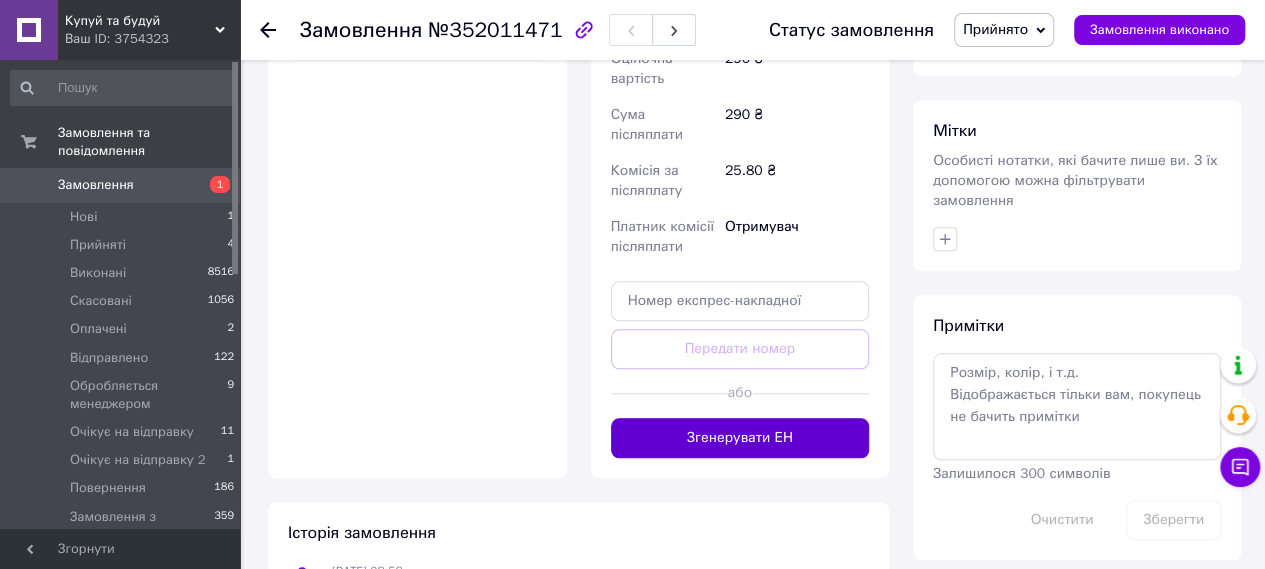 click on "Згенерувати ЕН" at bounding box center [740, 438] 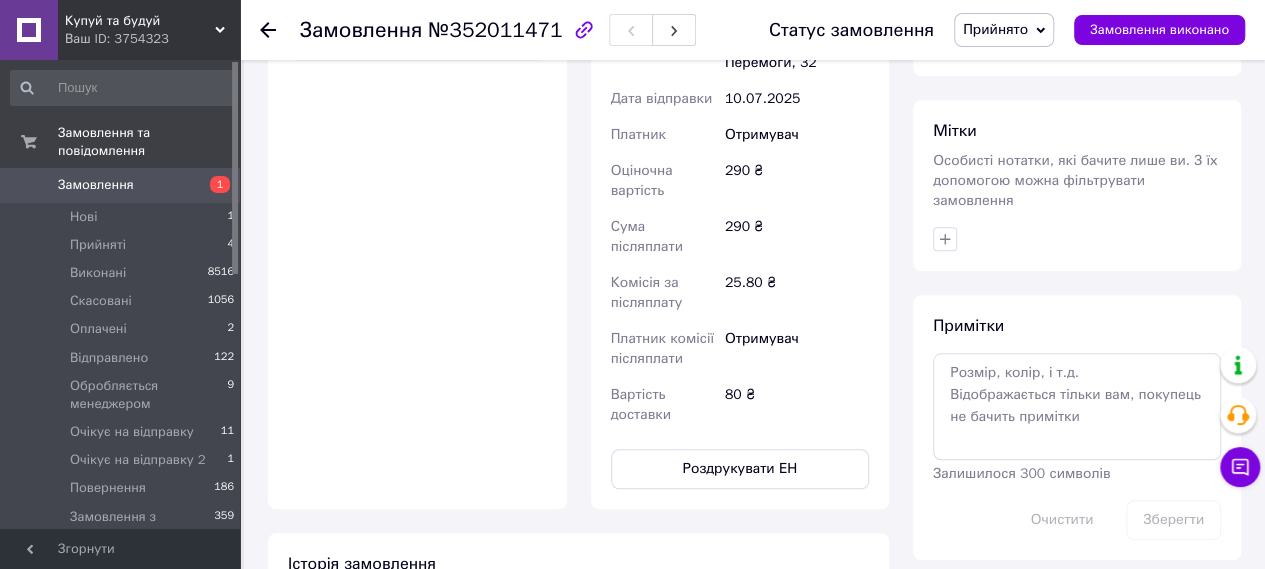 click on "Прийнято" at bounding box center (1004, 30) 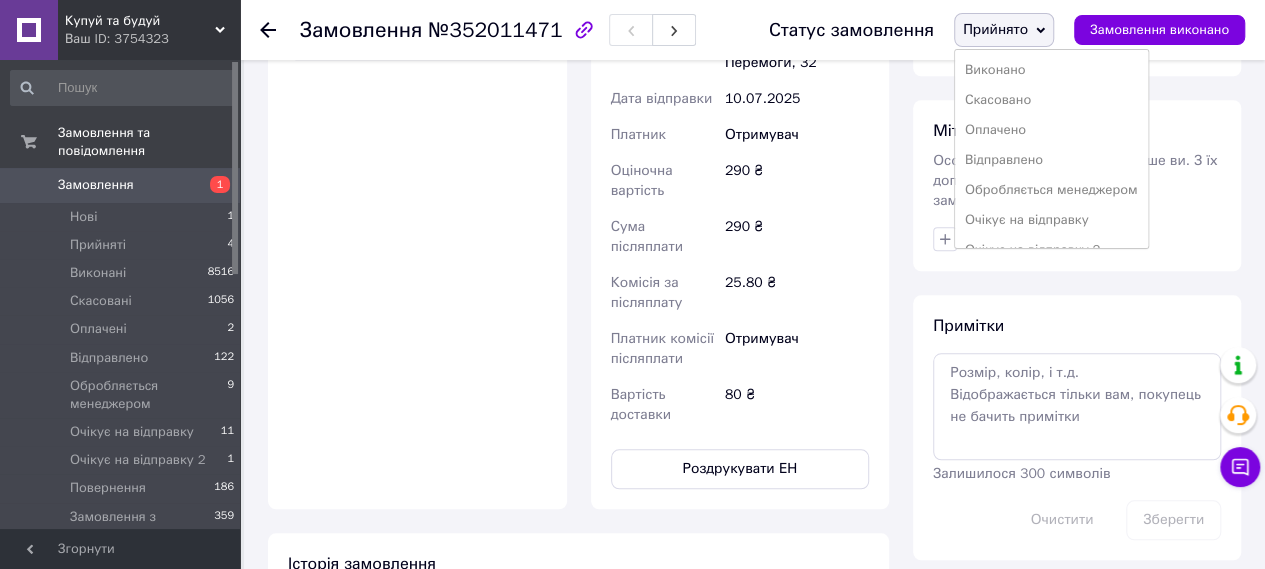 click on "Очікує на відправку" at bounding box center [1051, 220] 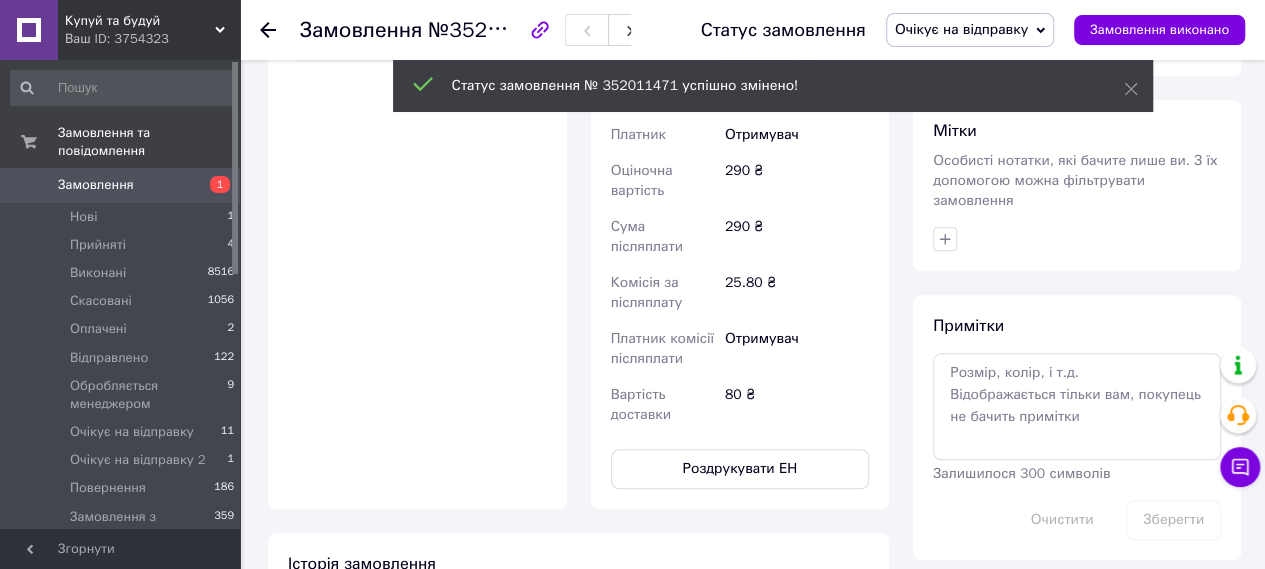 click 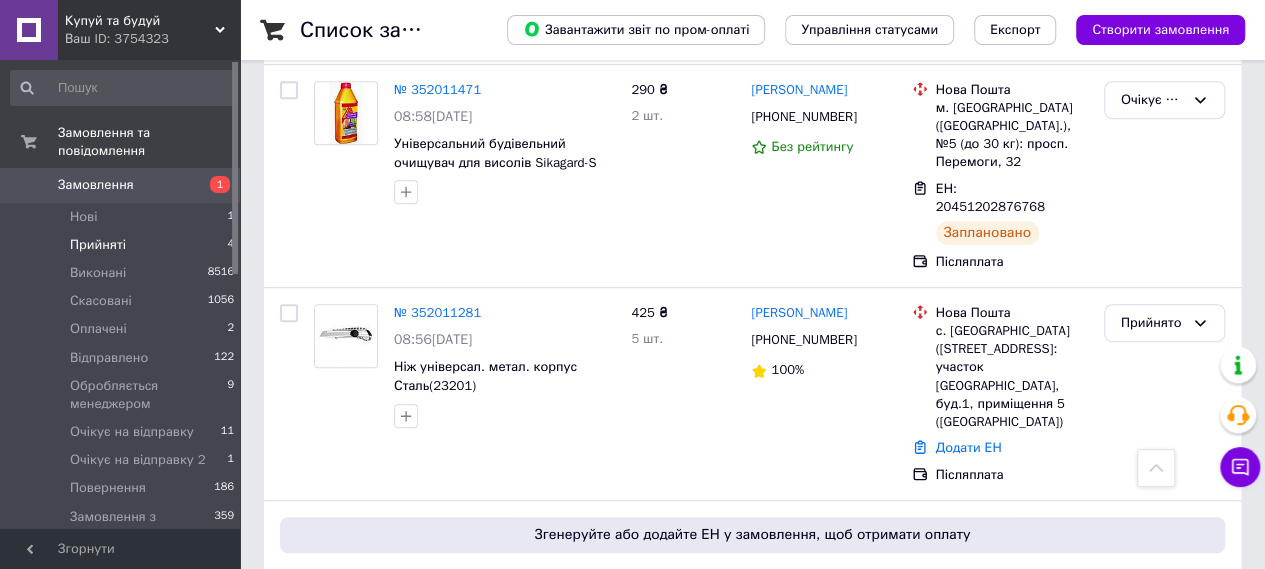 scroll, scrollTop: 515, scrollLeft: 0, axis: vertical 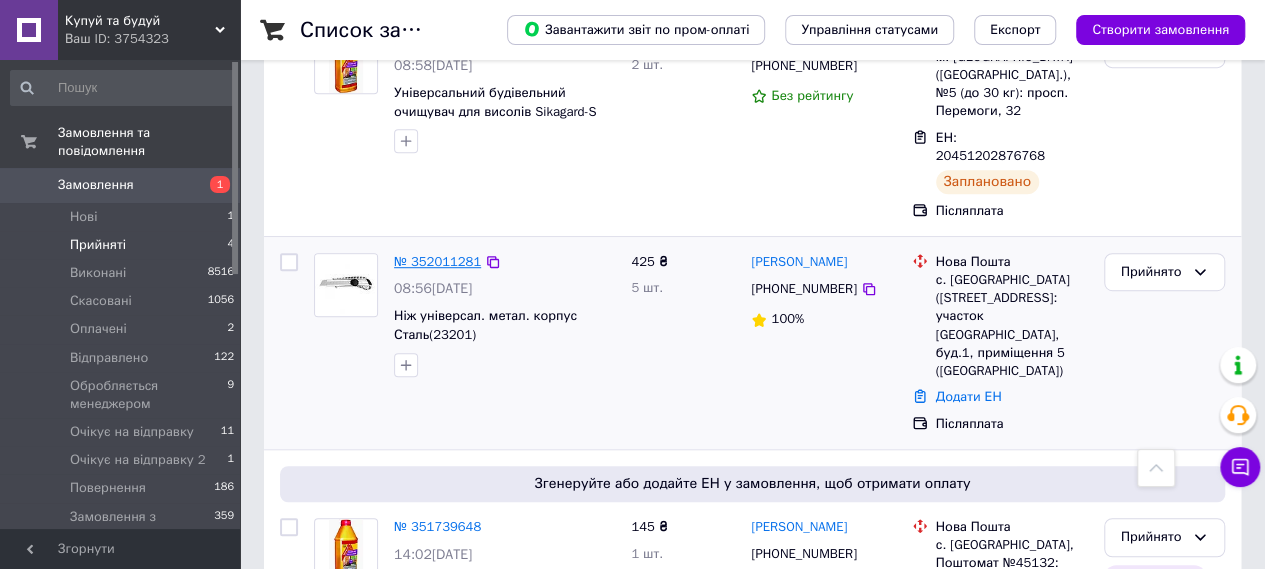 click on "№ 352011281" at bounding box center (437, 261) 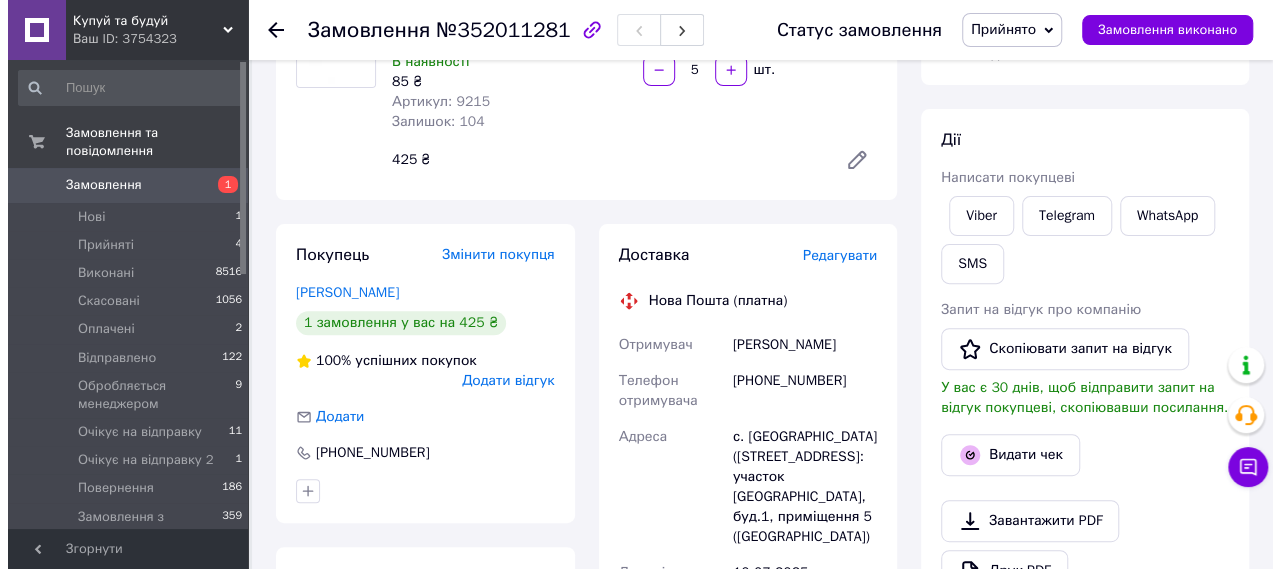 scroll, scrollTop: 219, scrollLeft: 0, axis: vertical 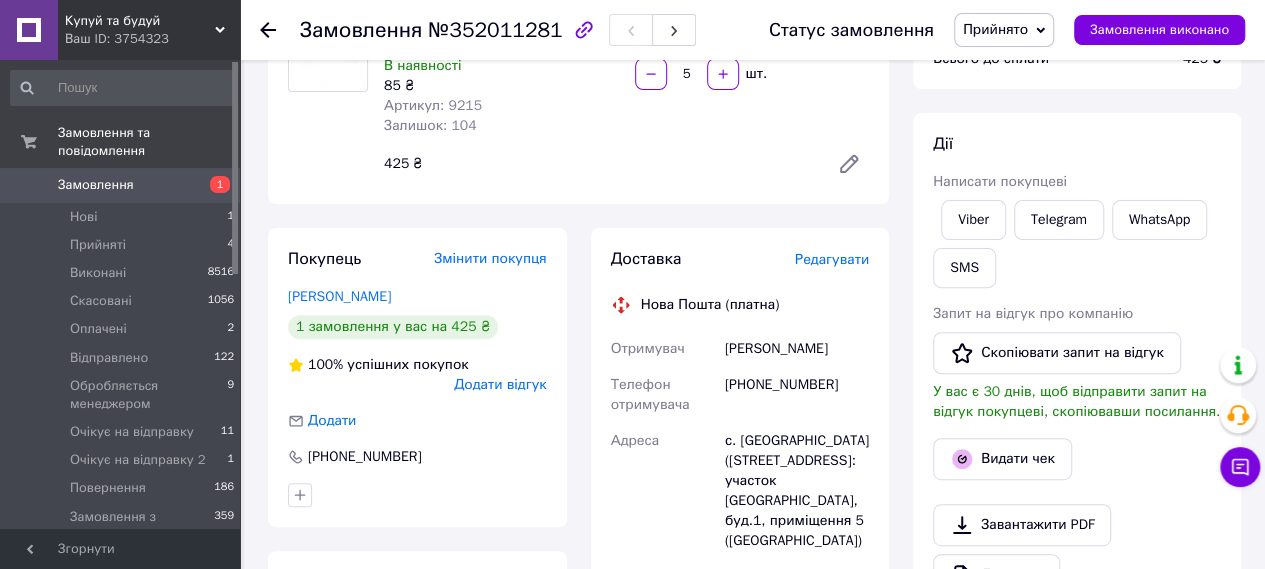 click on "Доставка Редагувати Нова Пошта (платна) Отримувач Сиротюк Вадим Телефон отримувача +380680955607 Адреса с. Поляниця (Івано-Франківська обл., Надвірнянський р-н.), №1: участок Щивки, буд.1, приміщення 5 (Паркінг 1) Дата відправки 10.07.2025 Платник Отримувач Оціночна вартість 425 ₴ Сума післяплати 425 ₴ Комісія за післяплату 28.50 ₴ Платник комісії післяплати Отримувач Передати номер або Згенерувати ЕН" at bounding box center [740, 648] 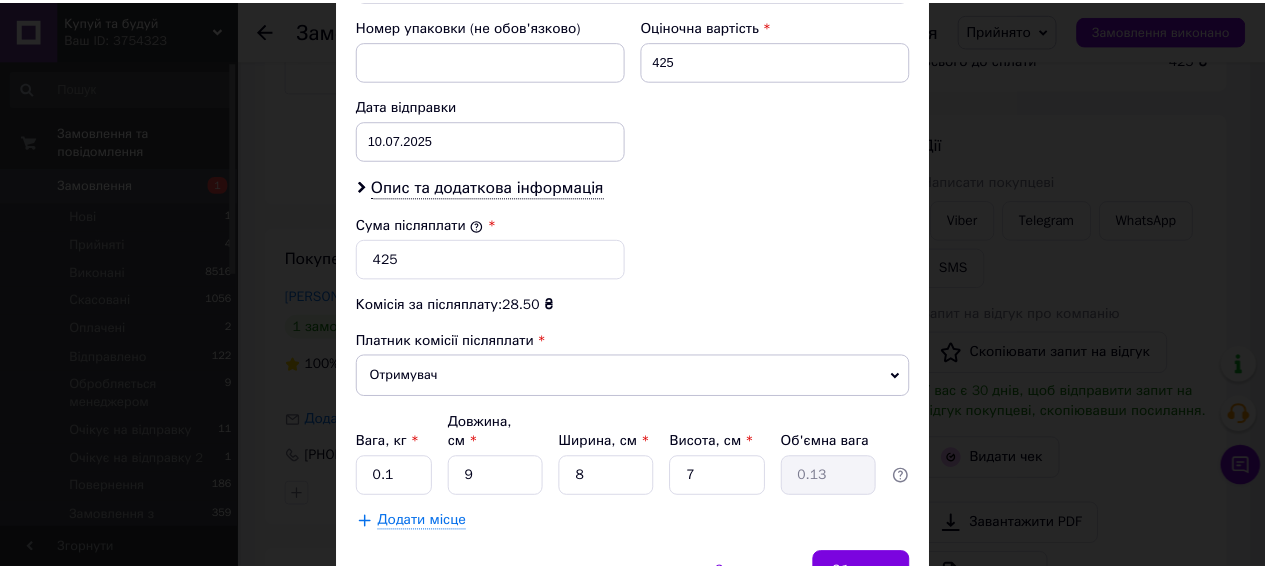 scroll, scrollTop: 946, scrollLeft: 0, axis: vertical 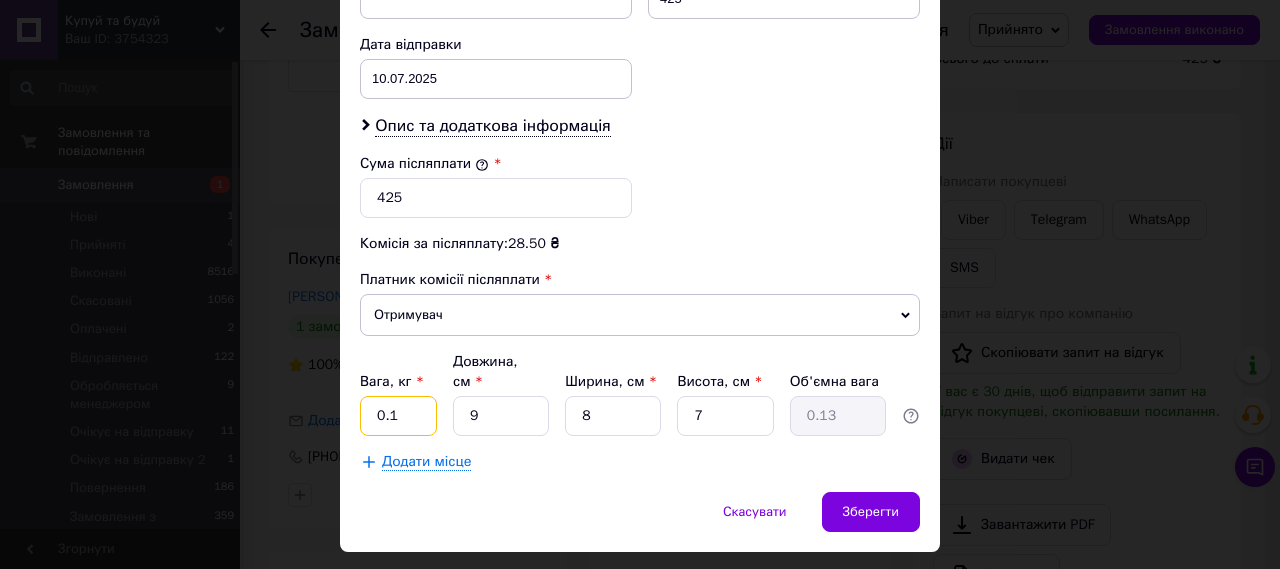 click on "0.1" at bounding box center [398, 416] 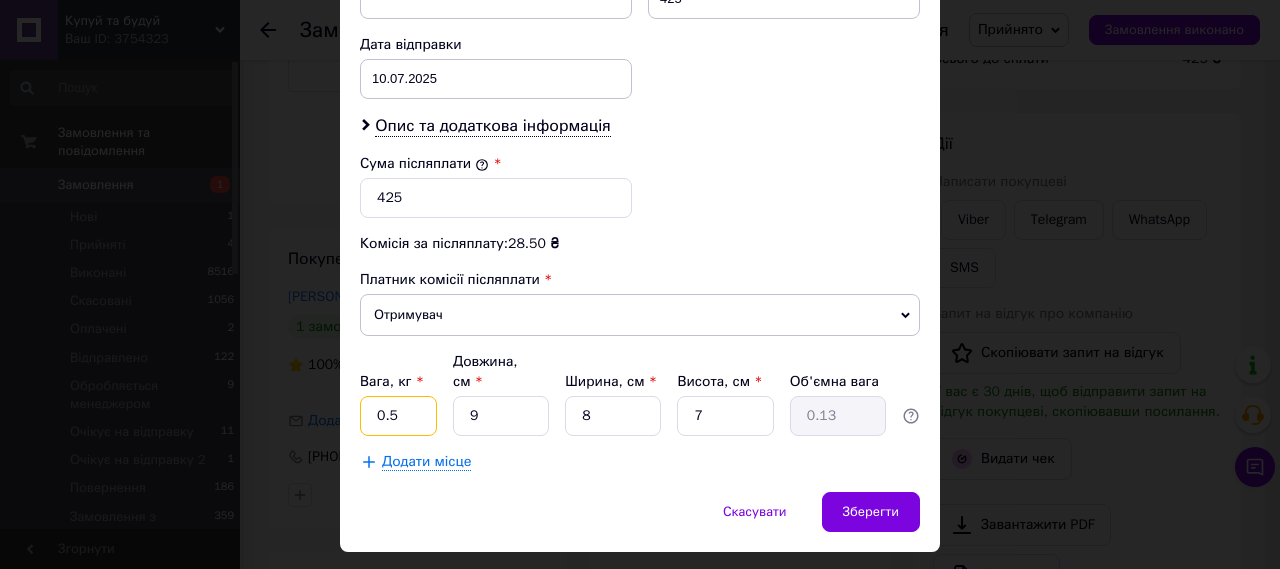 type on "0.5" 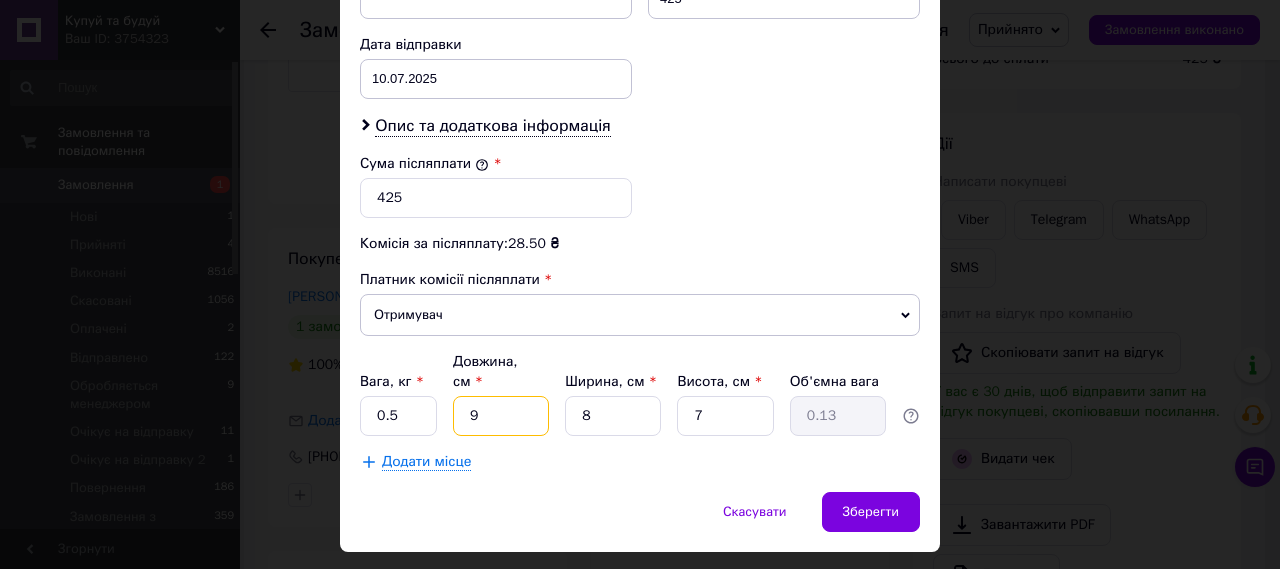 click on "9" at bounding box center [501, 416] 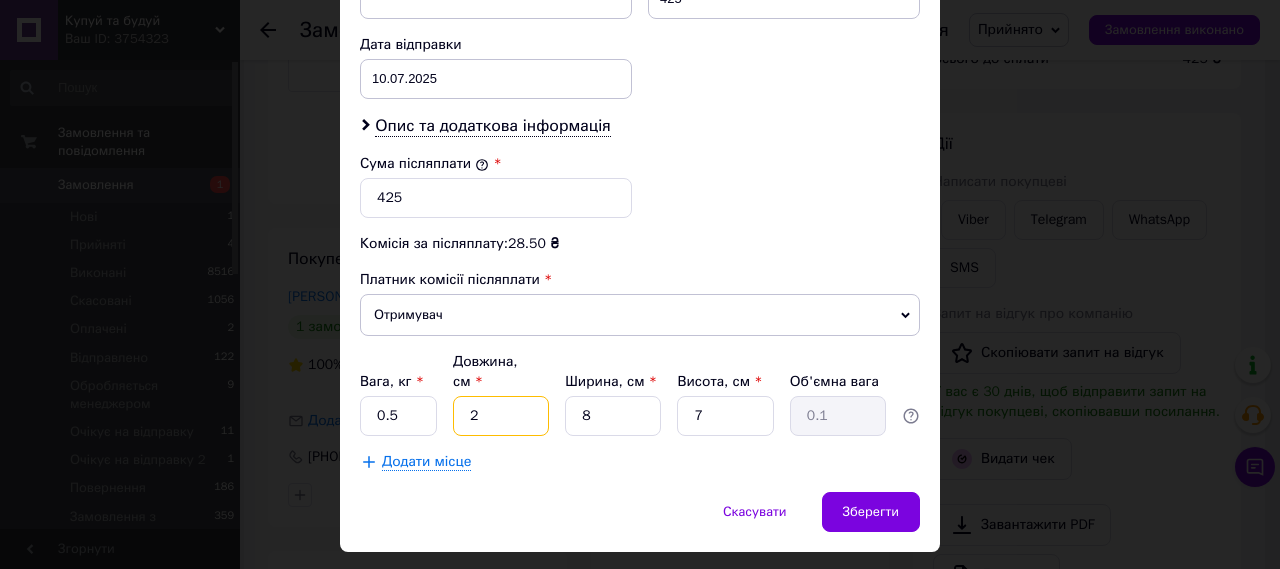 type on "25" 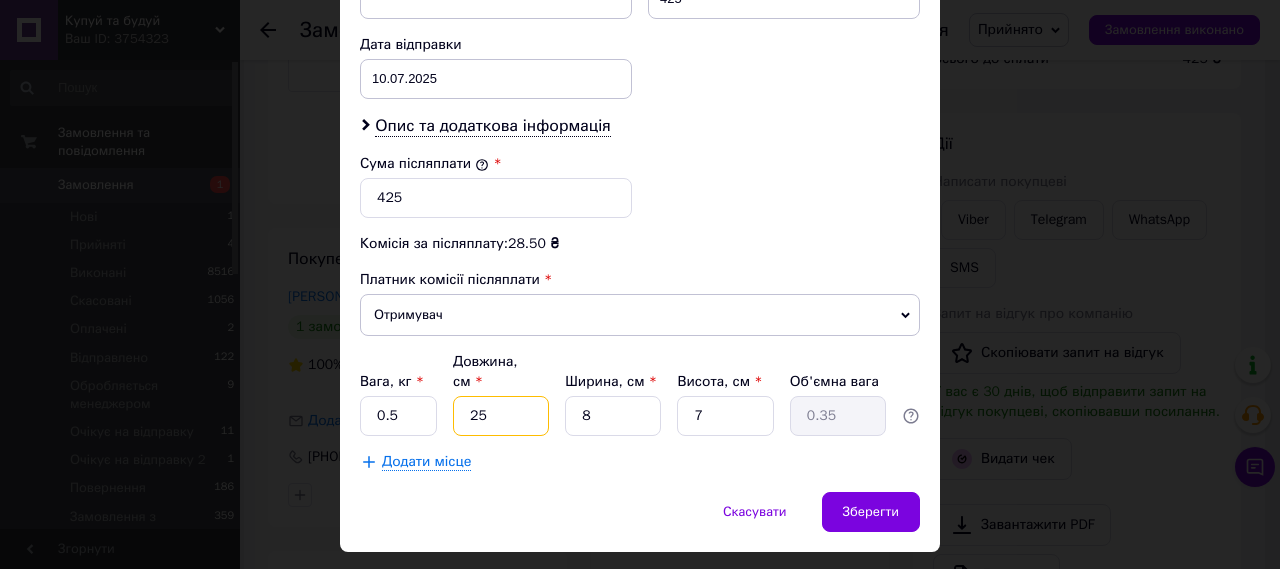 type on "25" 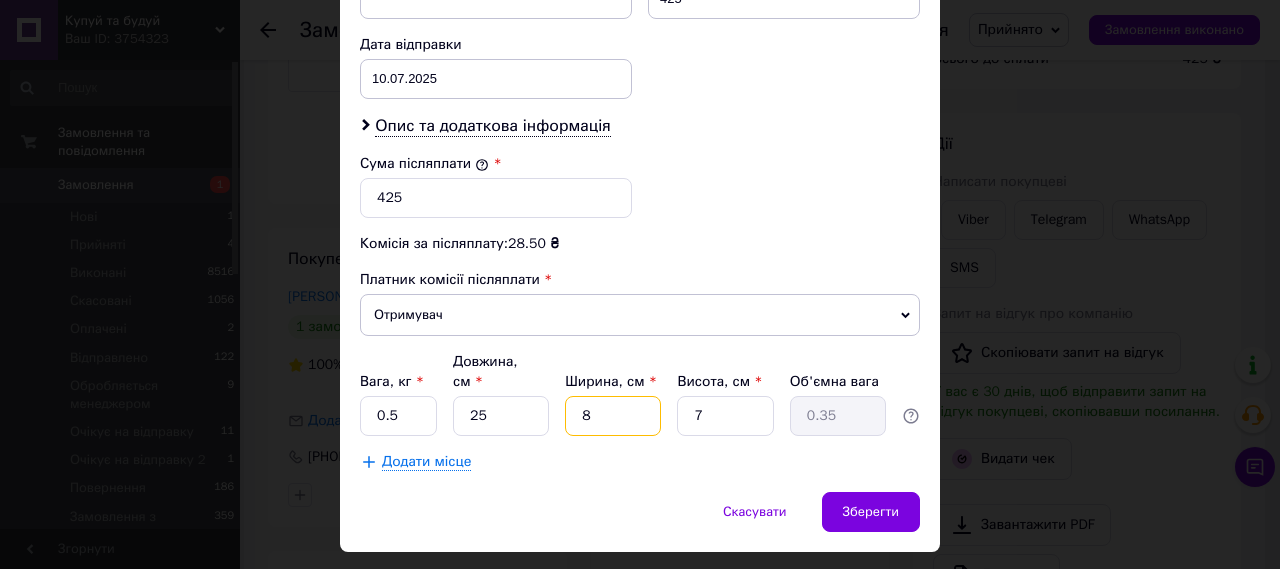 click on "8" at bounding box center [613, 416] 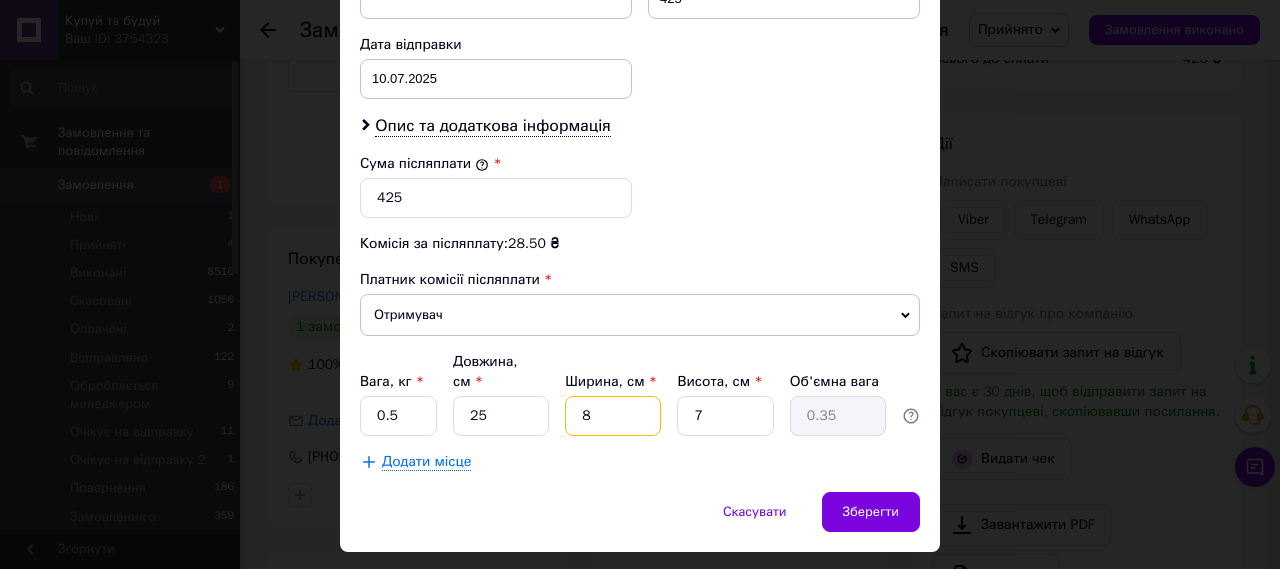 type on "1" 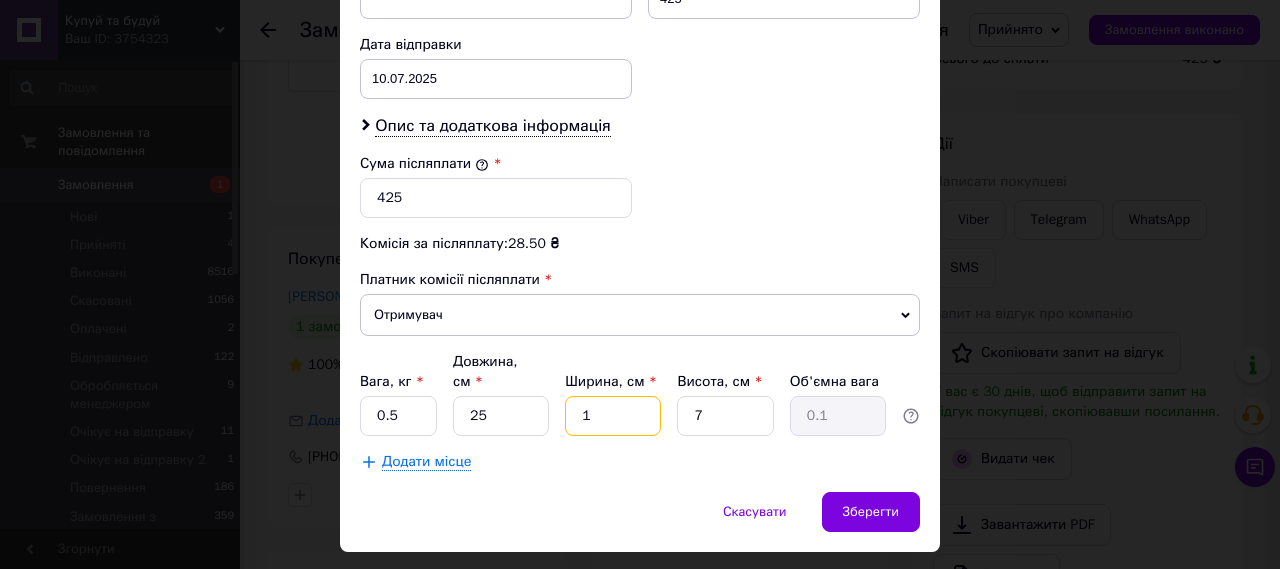 type on "17" 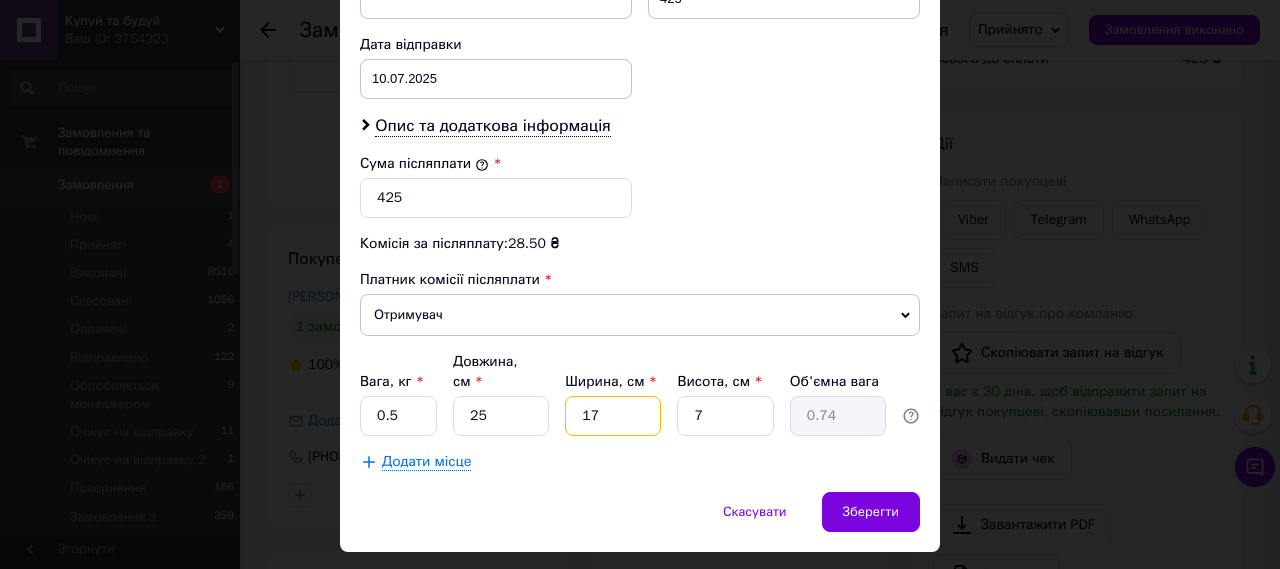 type on "17" 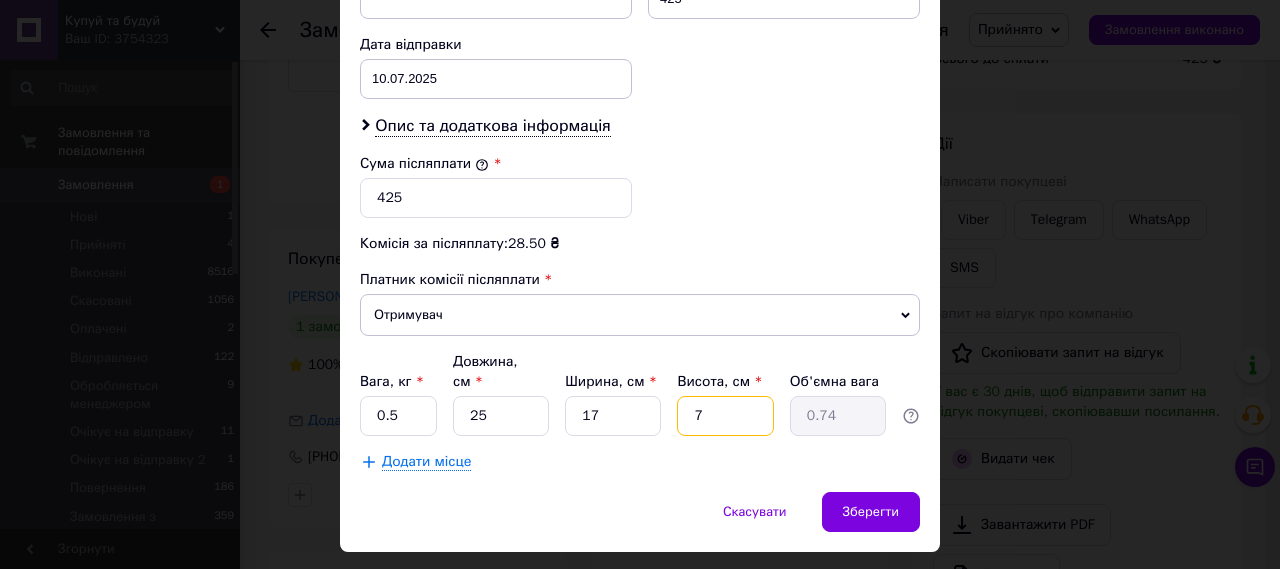 click on "7" at bounding box center [725, 416] 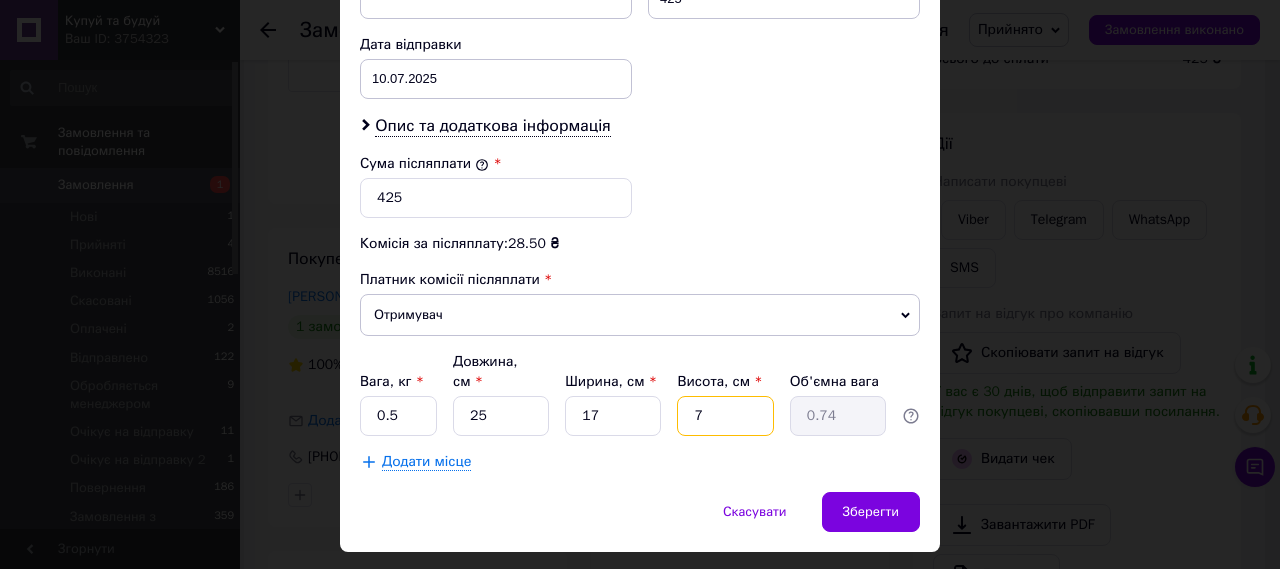 type on "5" 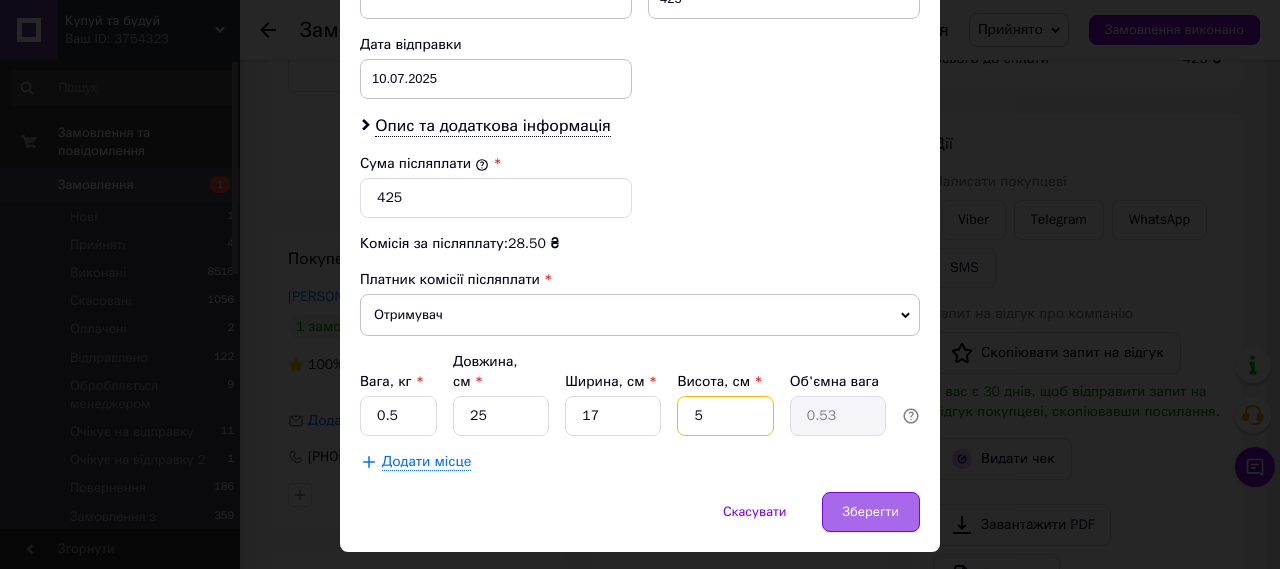 type on "5" 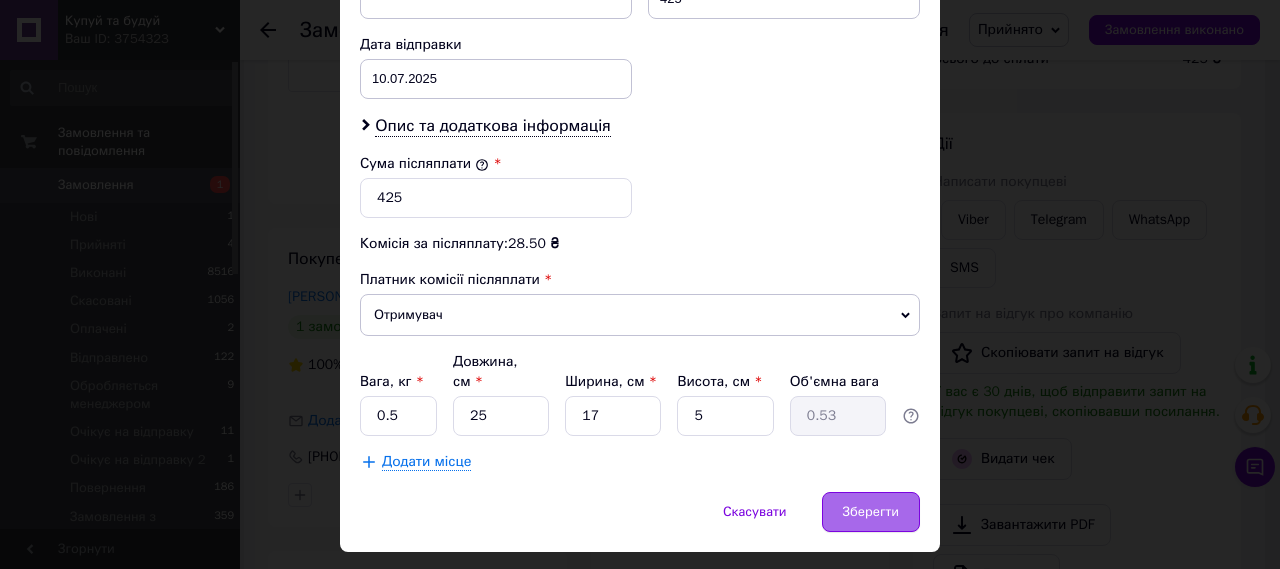click on "Зберегти" at bounding box center [871, 512] 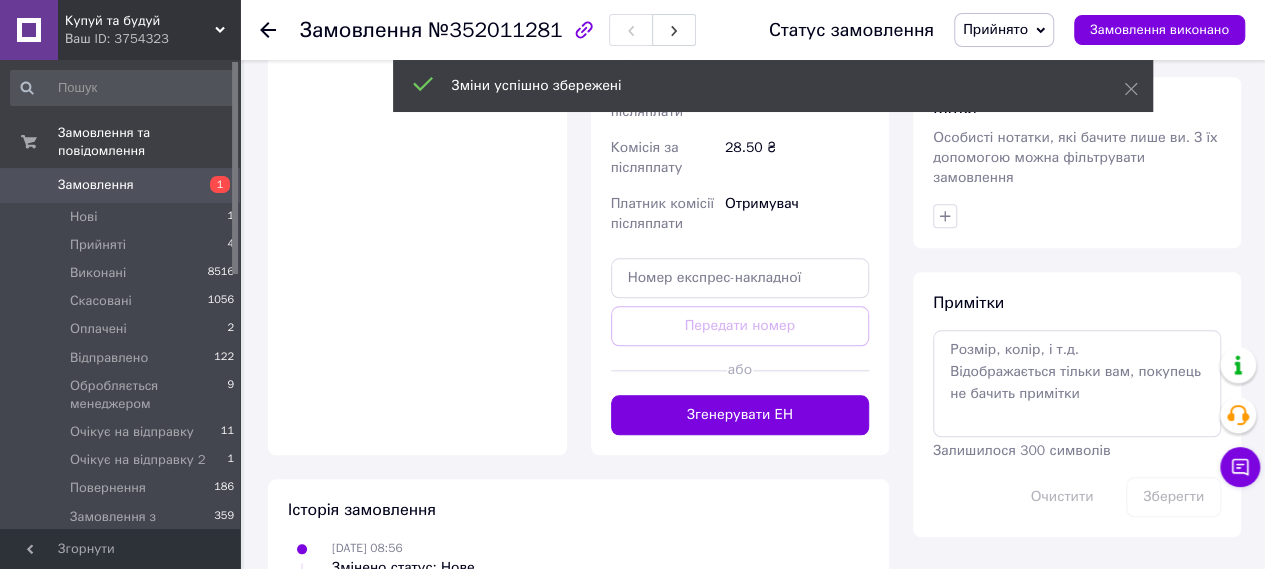 scroll, scrollTop: 879, scrollLeft: 0, axis: vertical 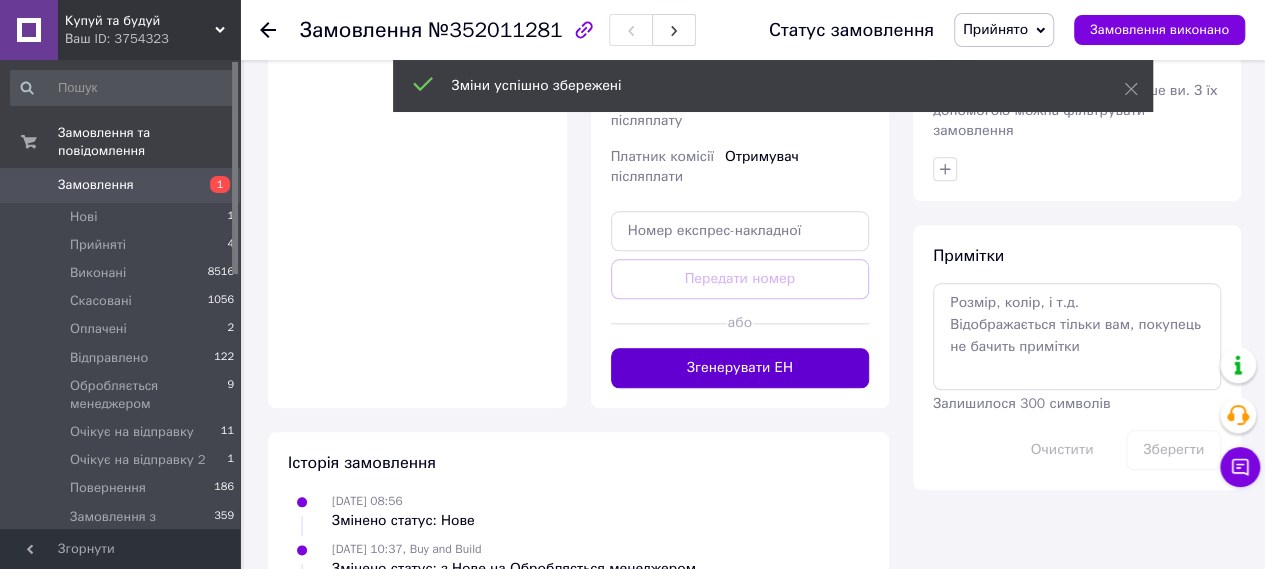 click on "Згенерувати ЕН" at bounding box center [740, 368] 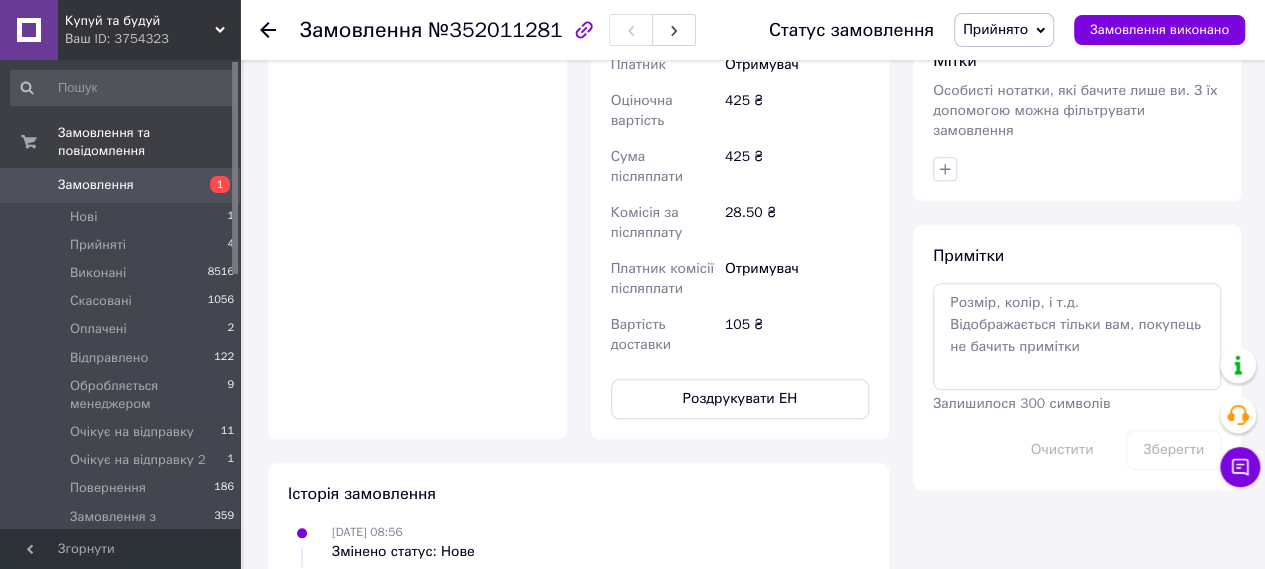 click on "Прийнято" at bounding box center [995, 29] 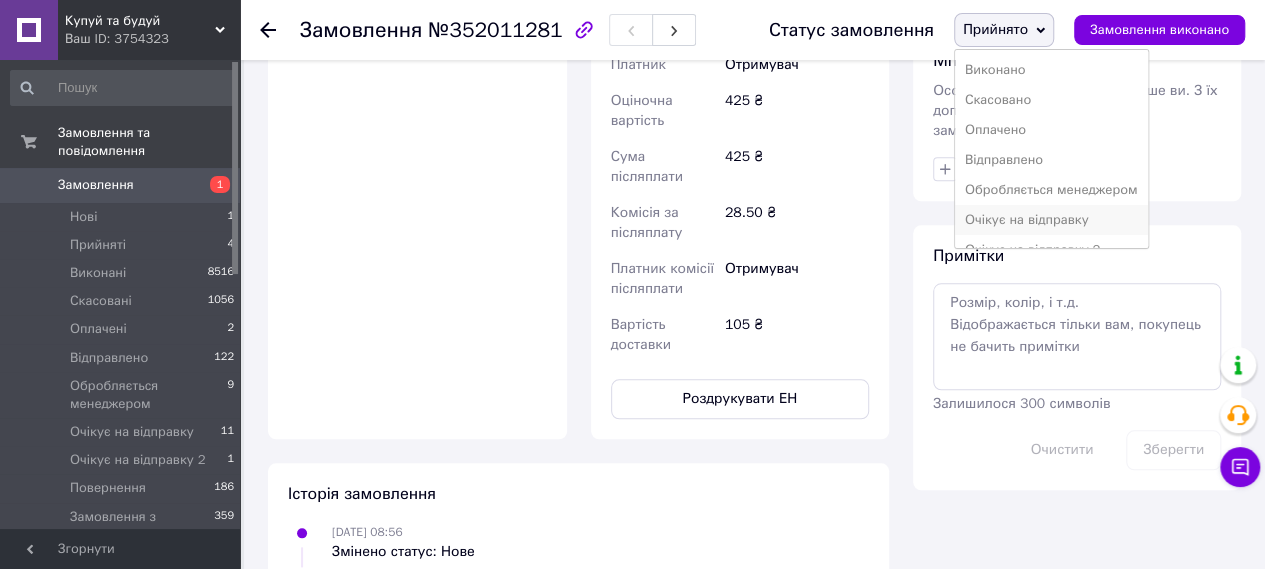 click on "Очікує на відправку" at bounding box center (1051, 220) 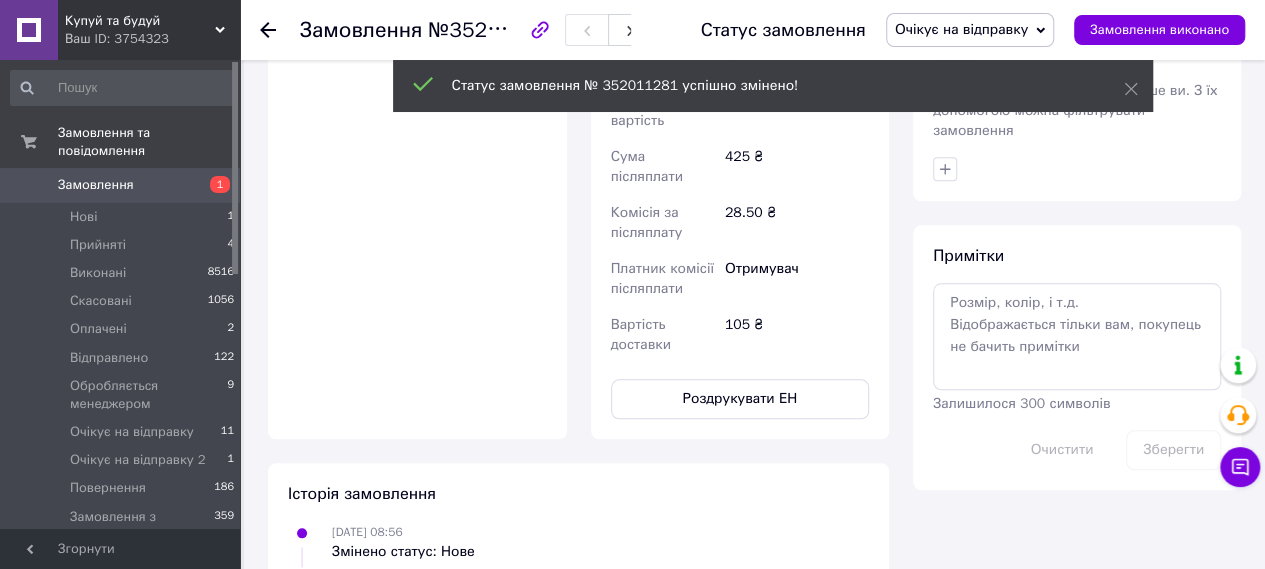 click 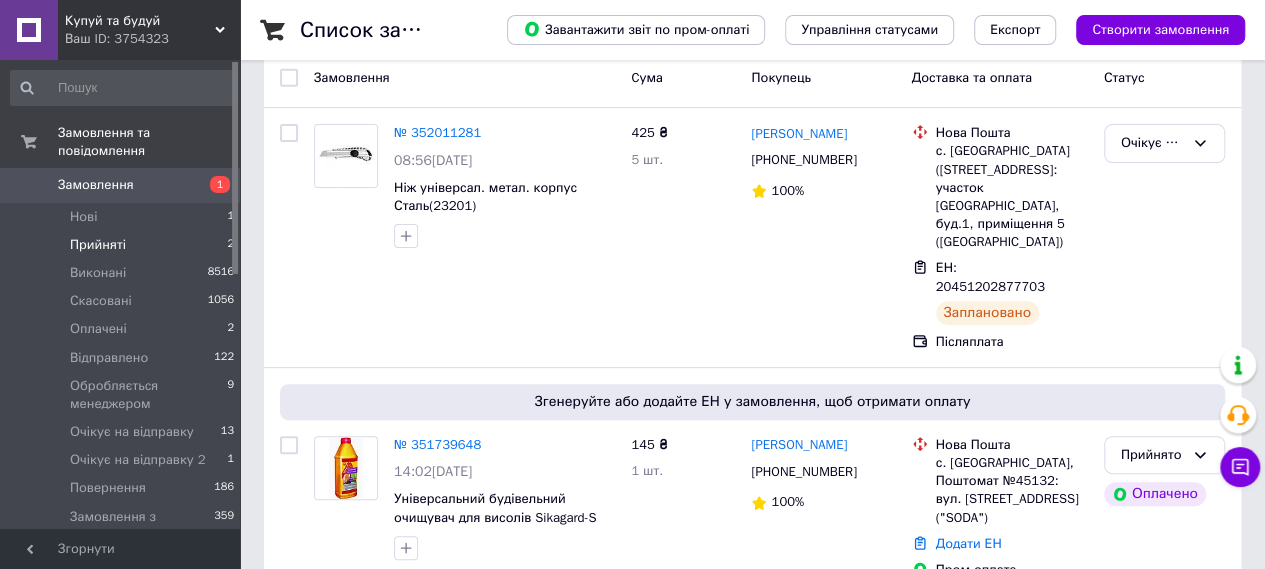scroll, scrollTop: 190, scrollLeft: 0, axis: vertical 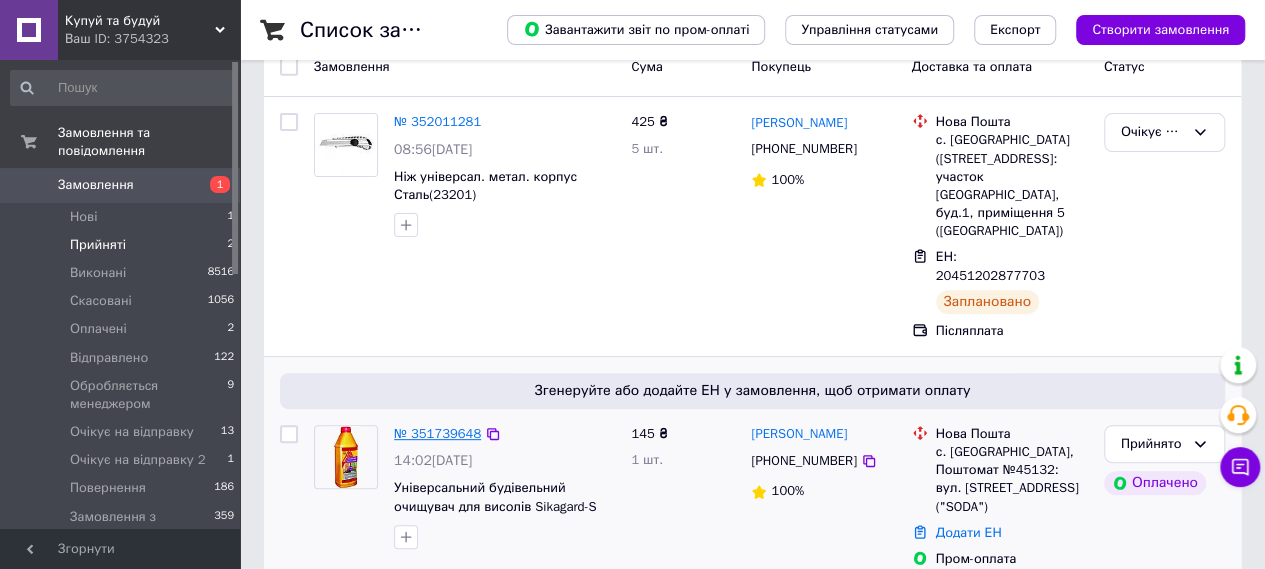 click on "№ 351739648" at bounding box center (437, 433) 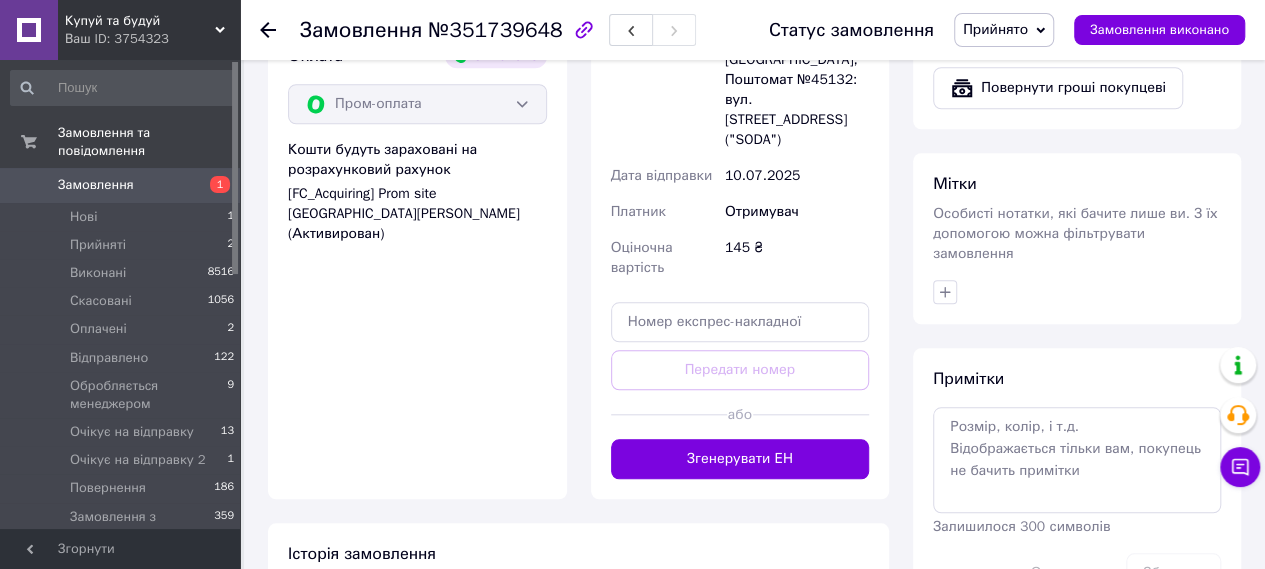 scroll, scrollTop: 804, scrollLeft: 0, axis: vertical 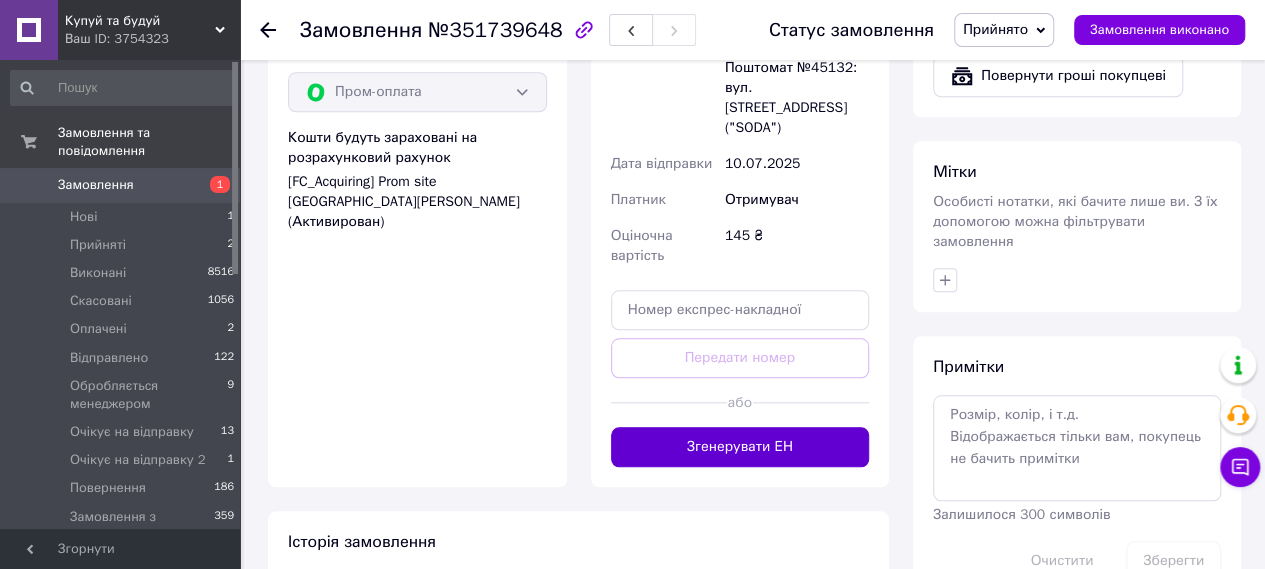 click on "Згенерувати ЕН" at bounding box center [740, 447] 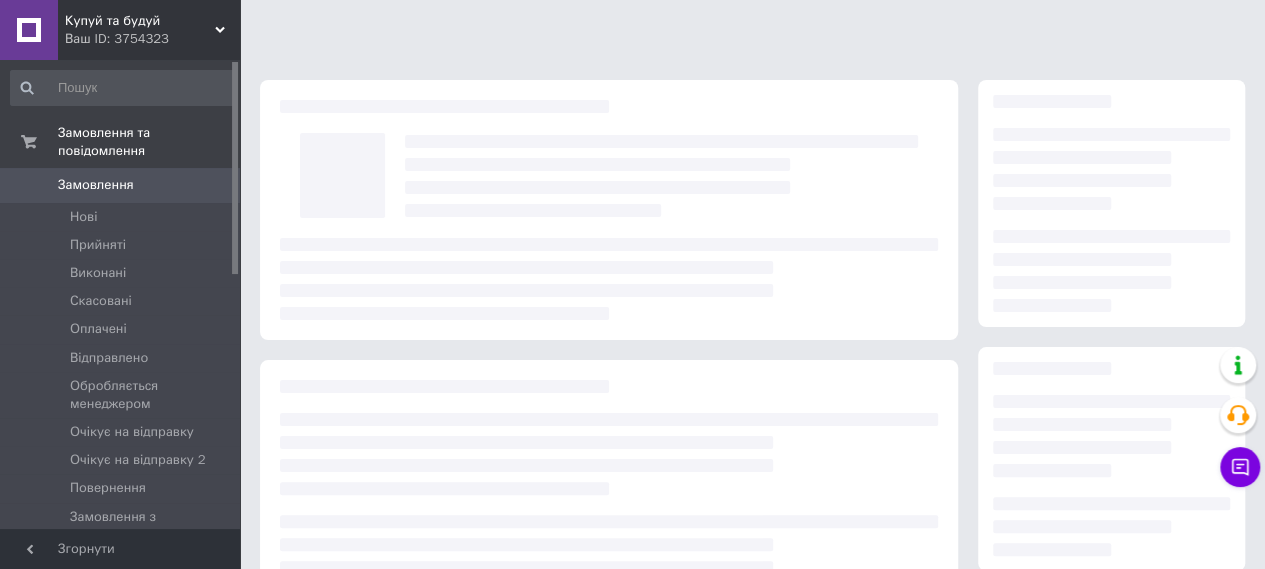 scroll, scrollTop: 344, scrollLeft: 0, axis: vertical 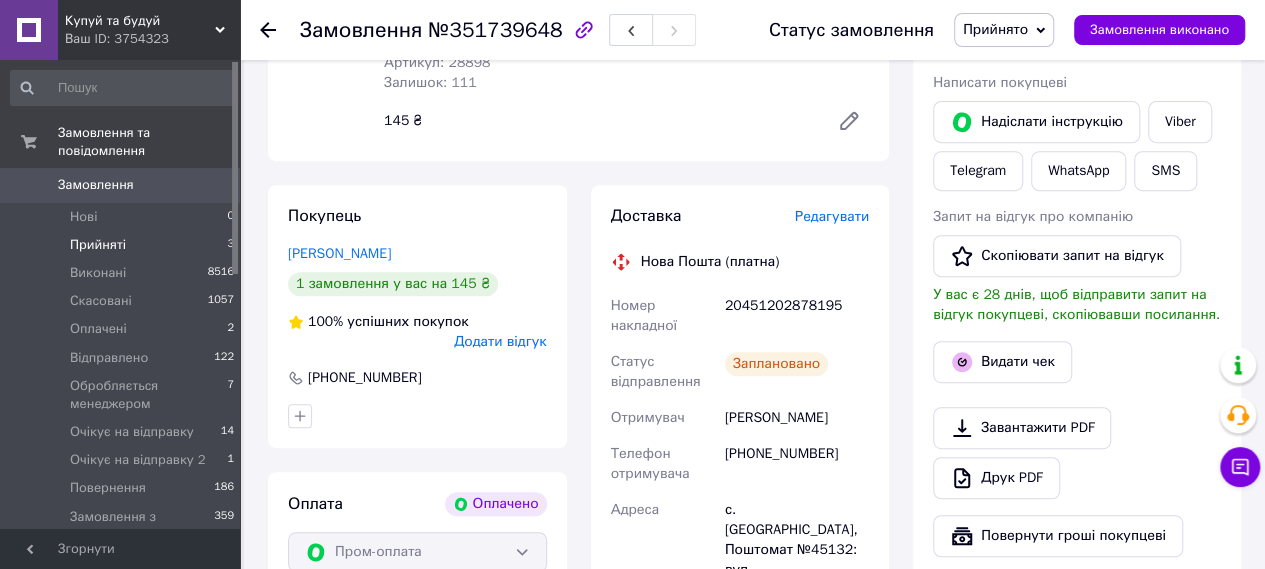 click on "Прийняті 3" at bounding box center (123, 245) 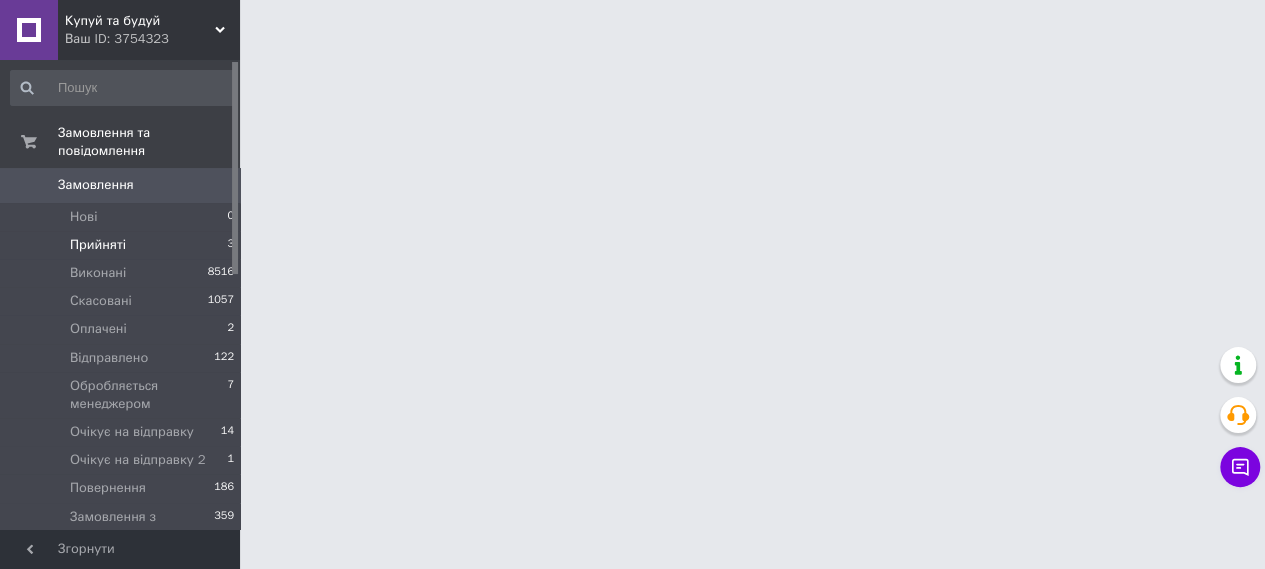 scroll, scrollTop: 0, scrollLeft: 0, axis: both 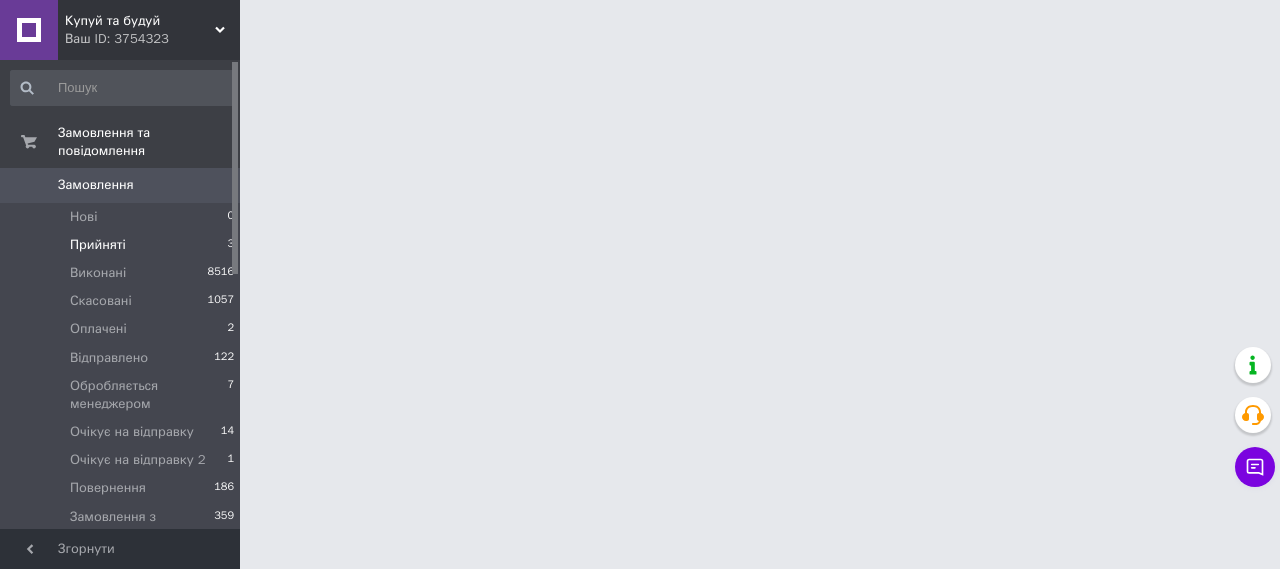 click on "Прийняті" at bounding box center [98, 245] 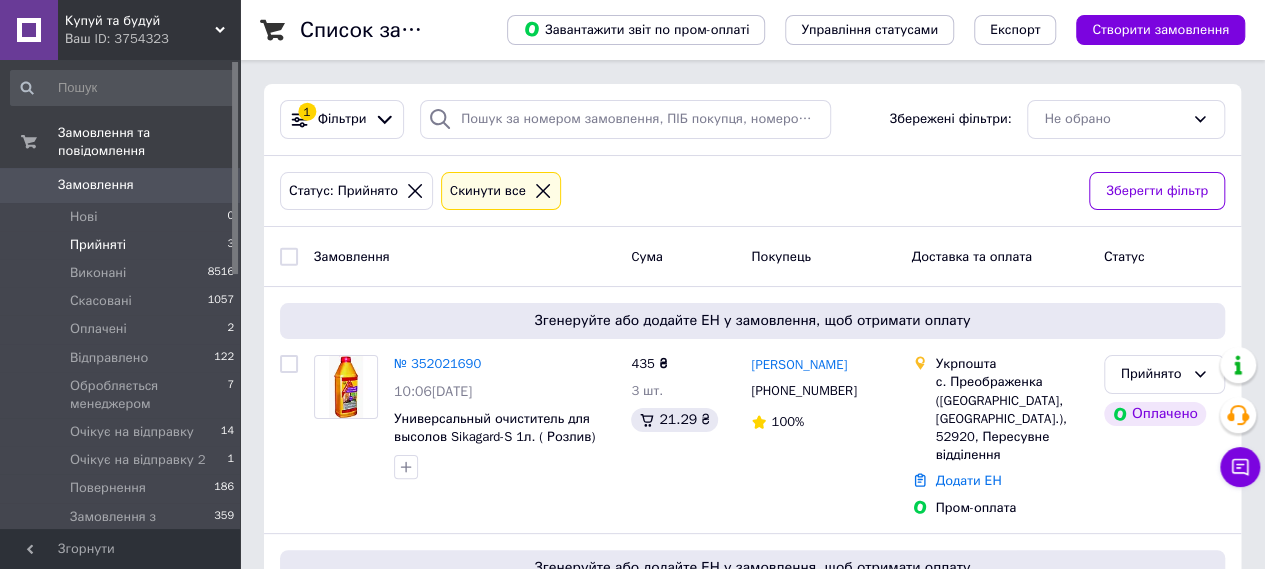 scroll, scrollTop: 197, scrollLeft: 0, axis: vertical 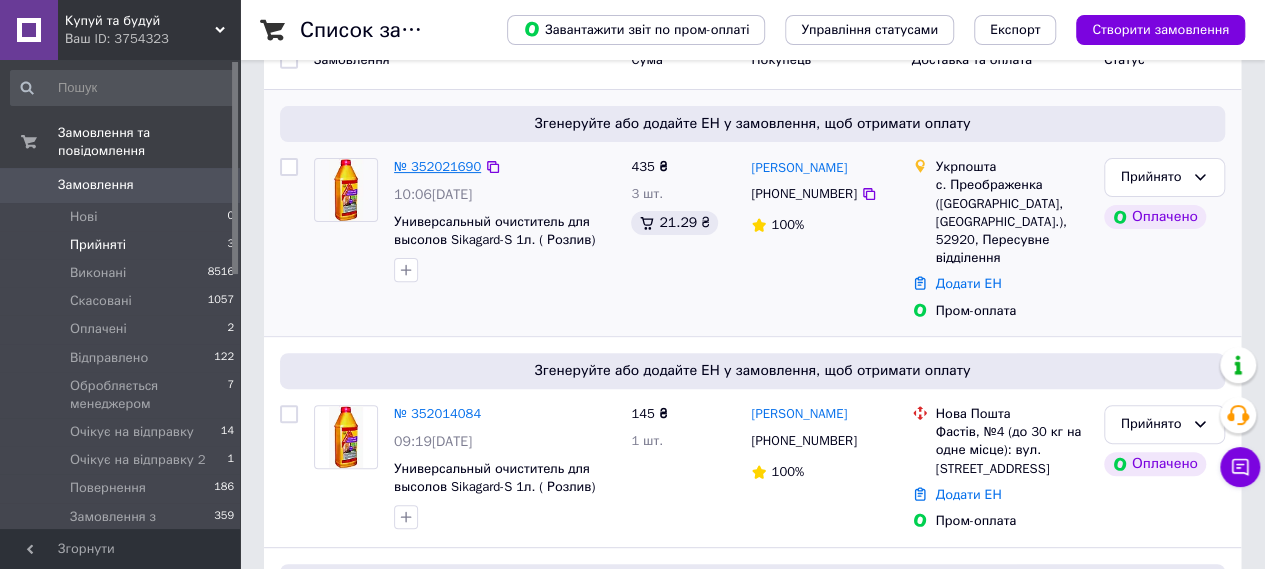 click on "№ 352021690" at bounding box center (437, 166) 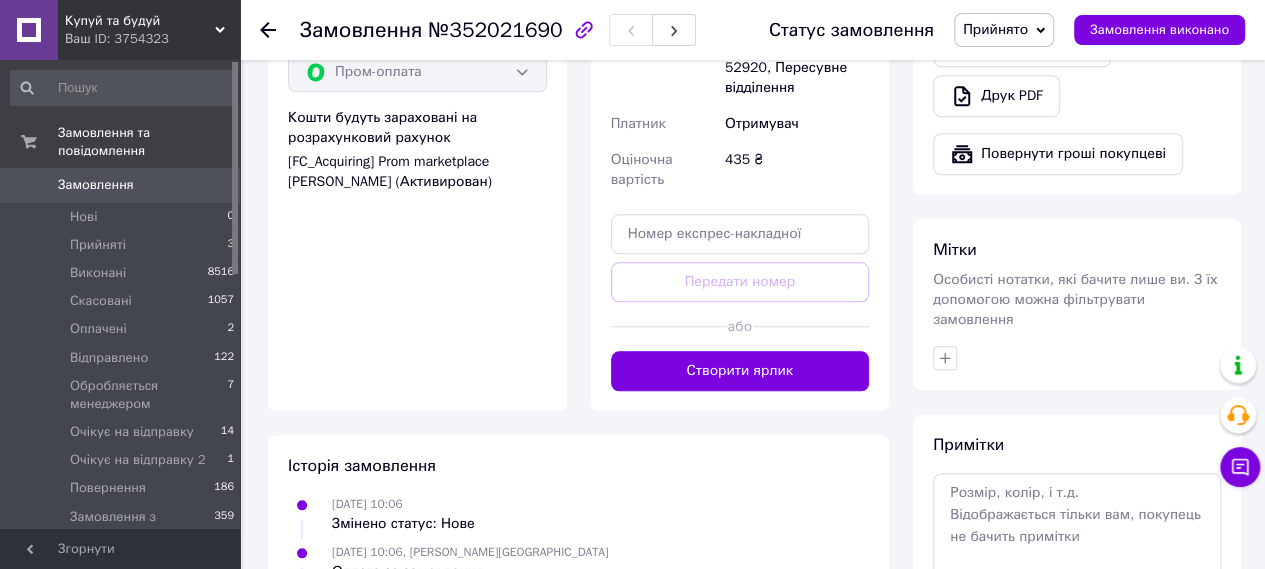 scroll, scrollTop: 878, scrollLeft: 0, axis: vertical 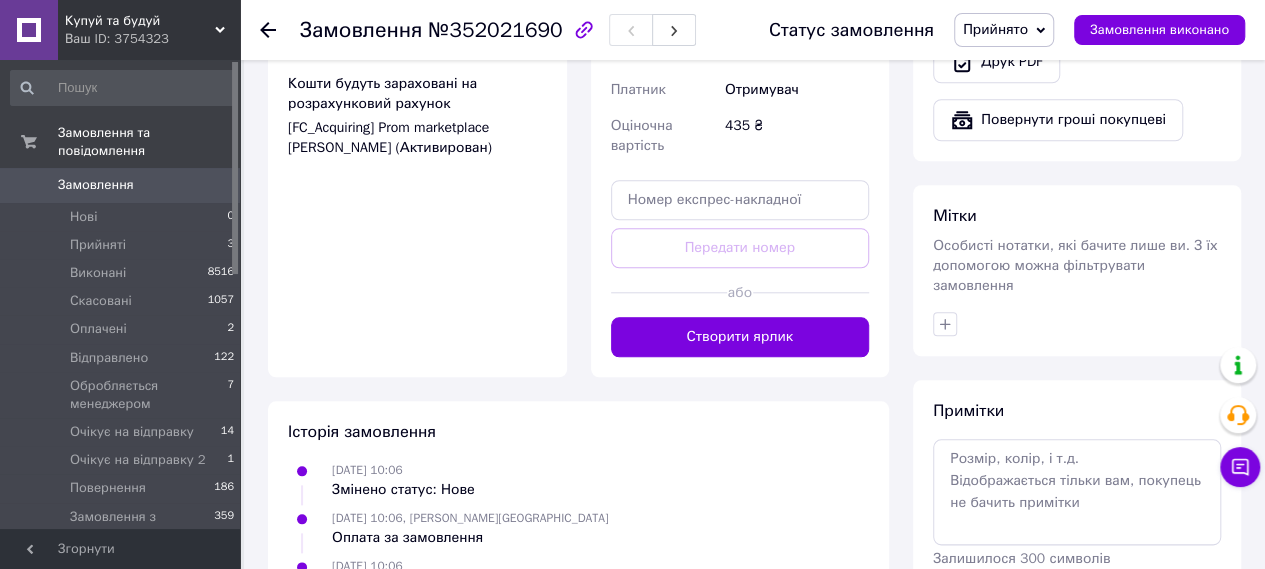 click on "або" at bounding box center [740, 292] 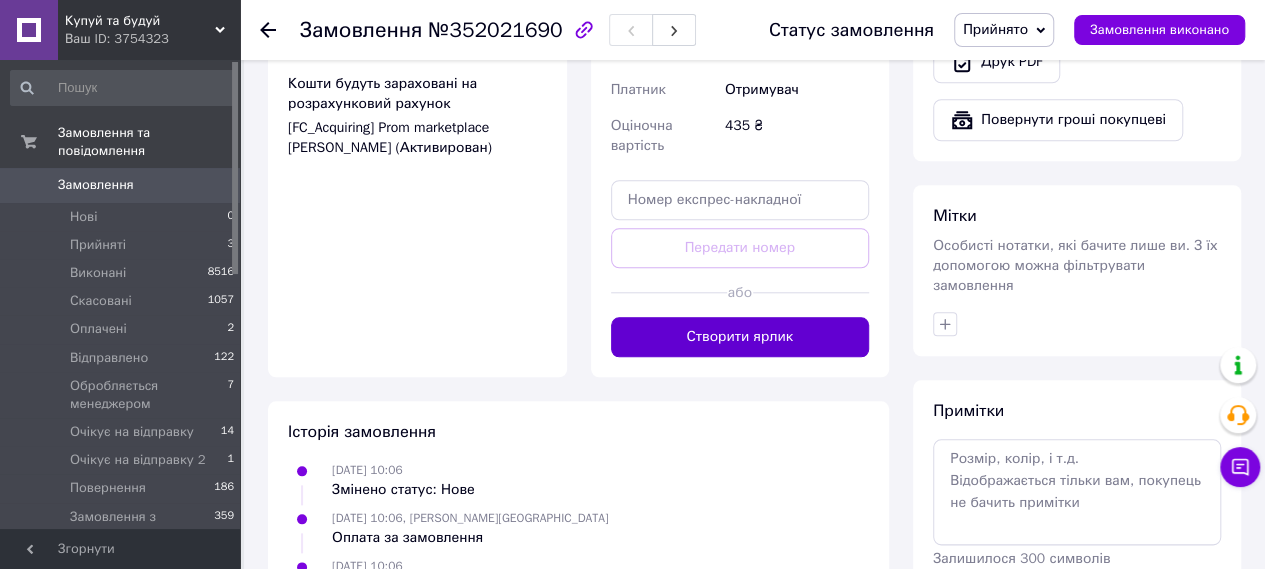 click on "Створити ярлик" at bounding box center [740, 337] 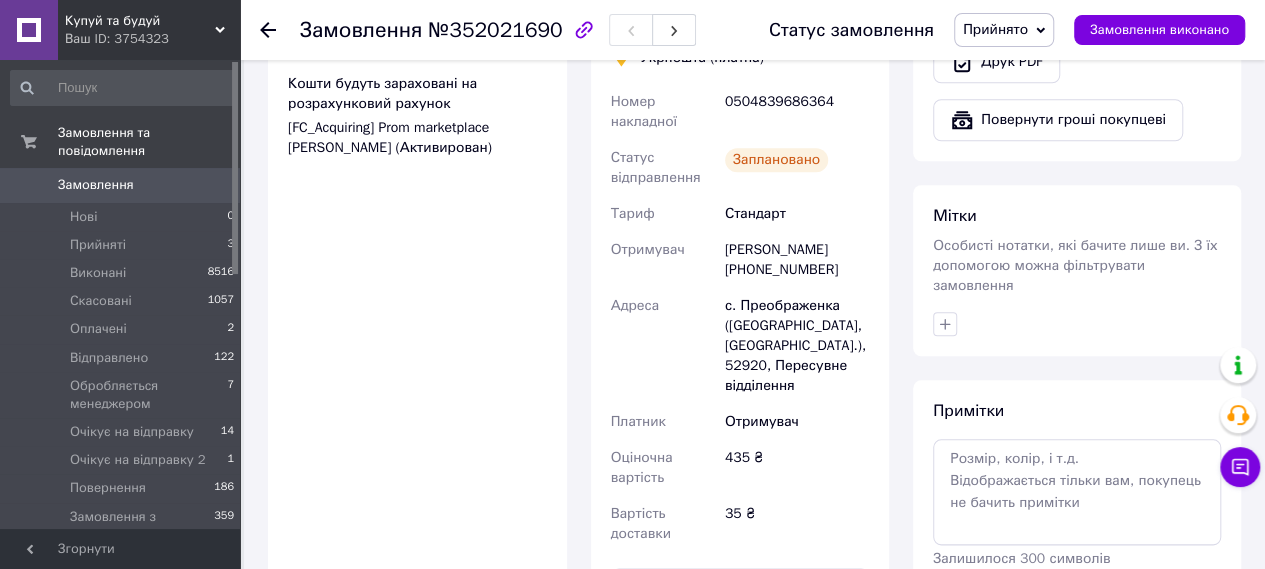 click on "Прийнято" at bounding box center (995, 29) 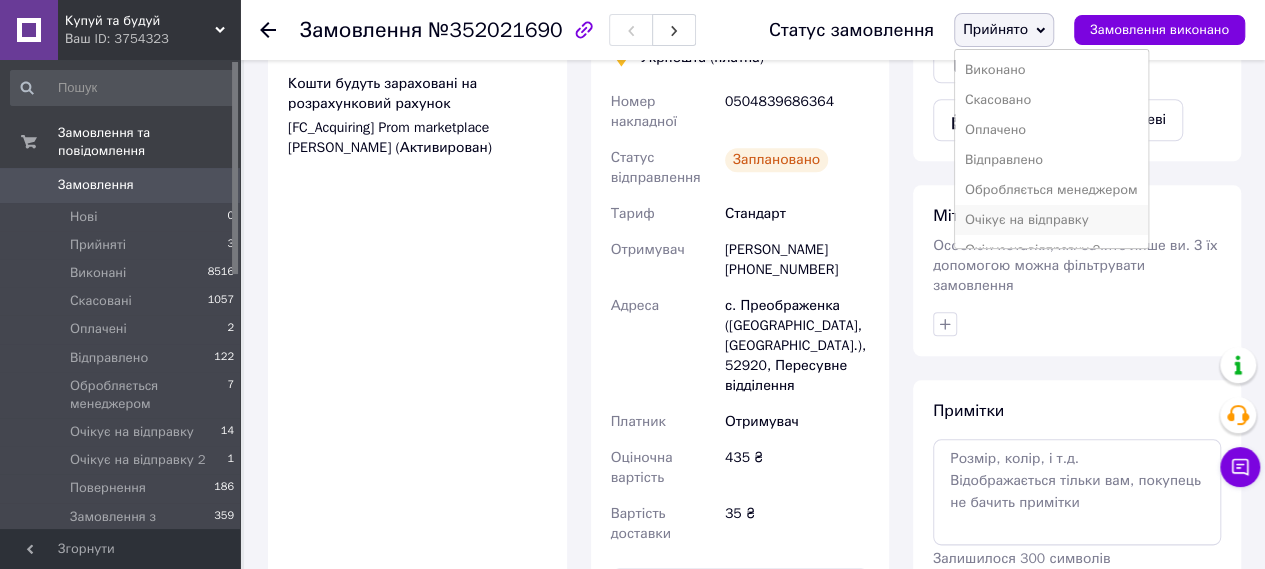 click on "Очікує на відправку" at bounding box center [1051, 220] 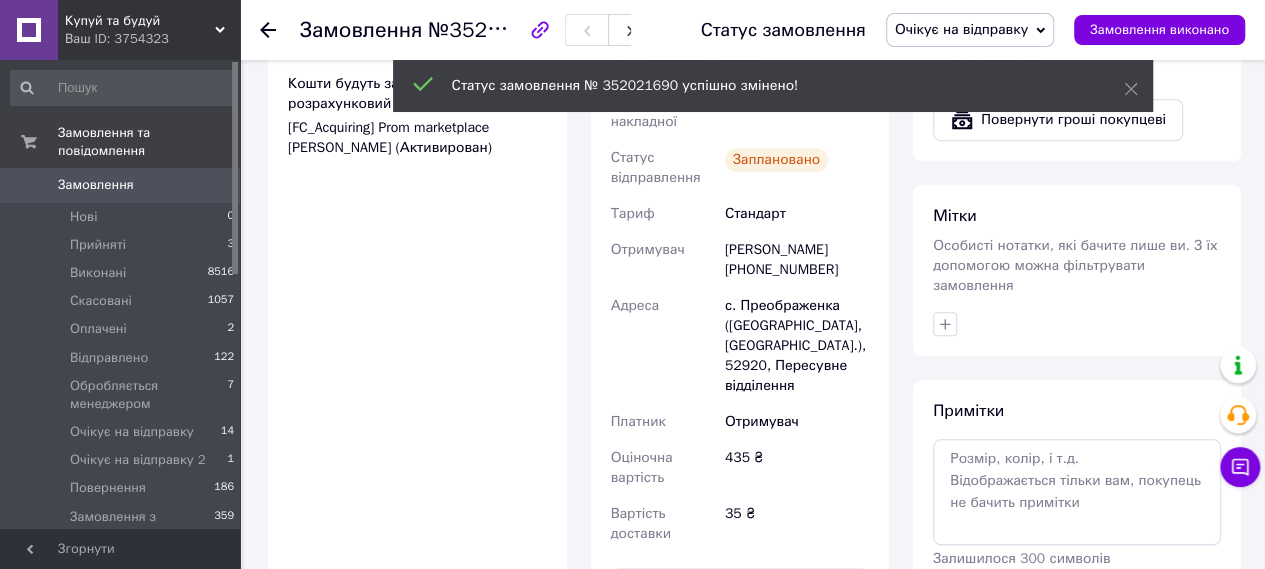 click 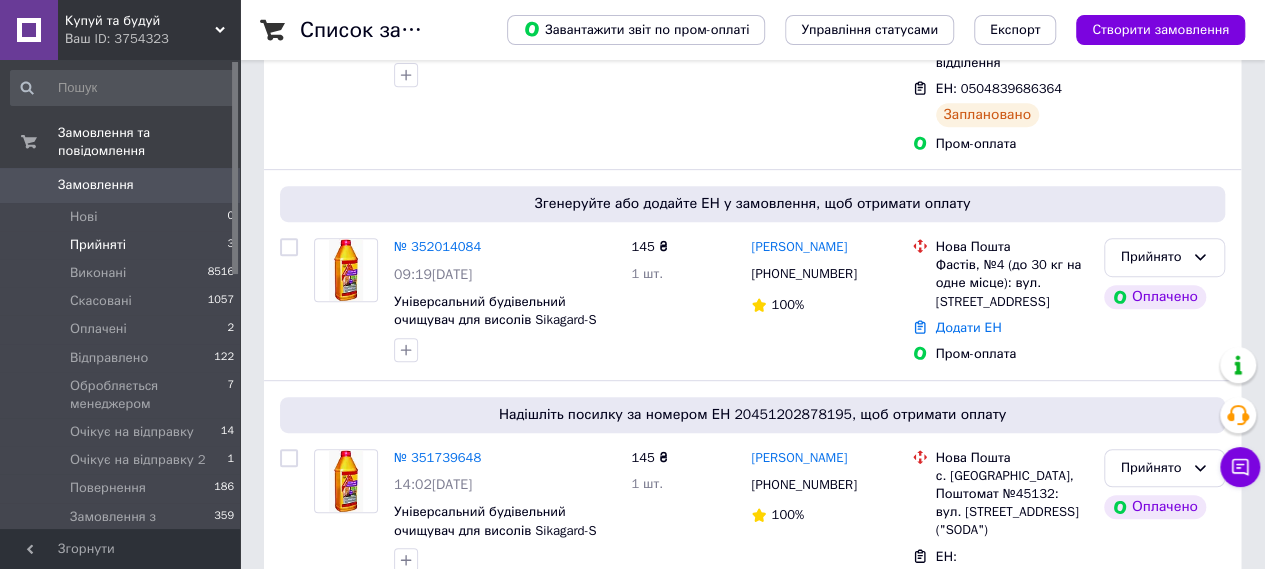scroll, scrollTop: 394, scrollLeft: 0, axis: vertical 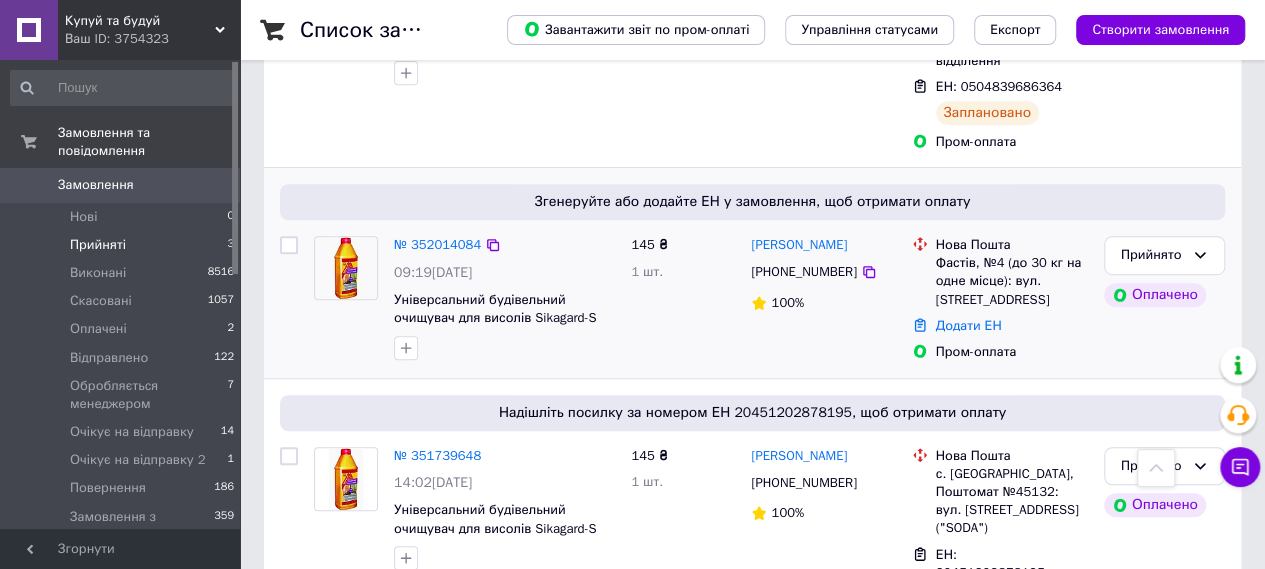 click on "№ 352014084 09:19, 10.07.2025 Універсальний будівельний очищувач для висолів Sikagard-S 1л. (Розлив)" at bounding box center [504, 298] 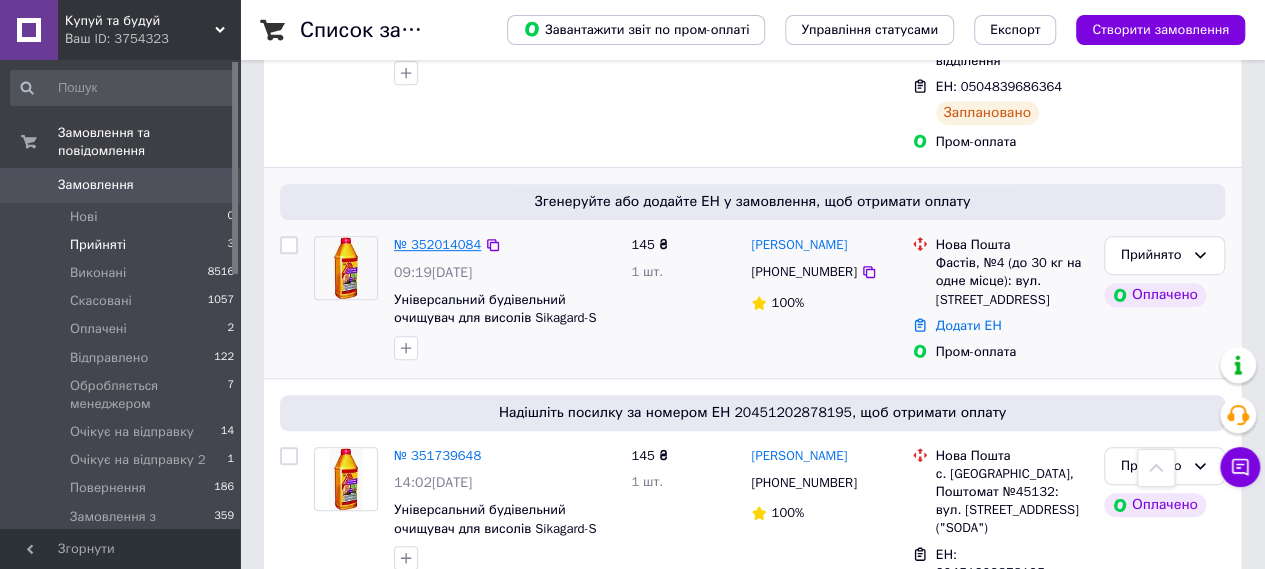 click on "№ 352014084" at bounding box center [437, 244] 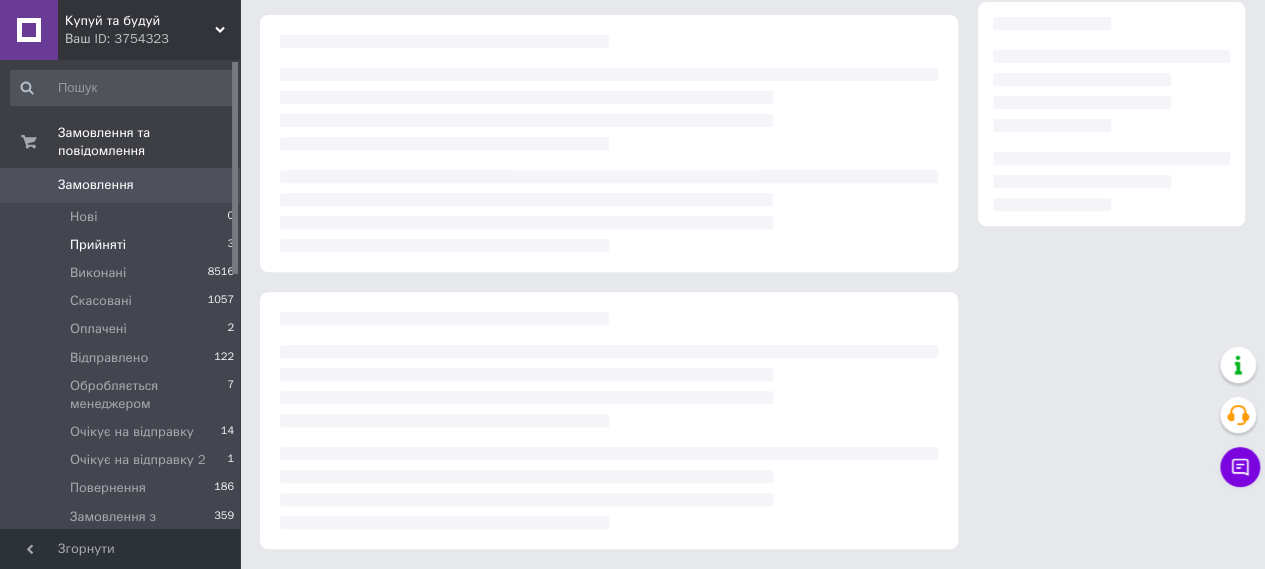 scroll, scrollTop: 344, scrollLeft: 0, axis: vertical 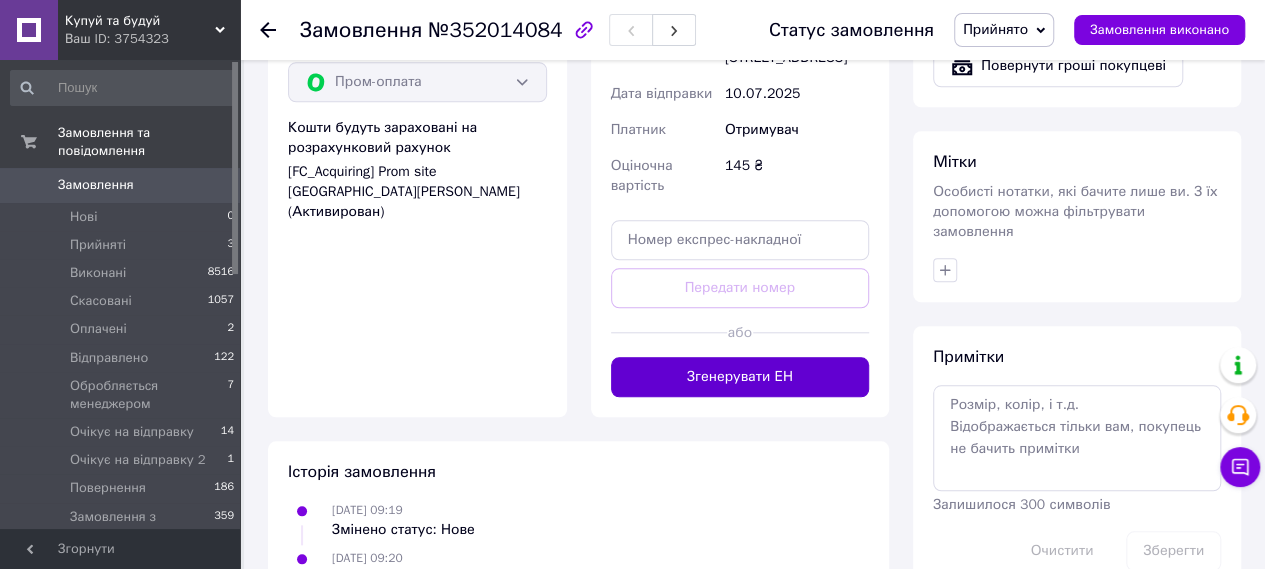 click on "Згенерувати ЕН" at bounding box center [740, 377] 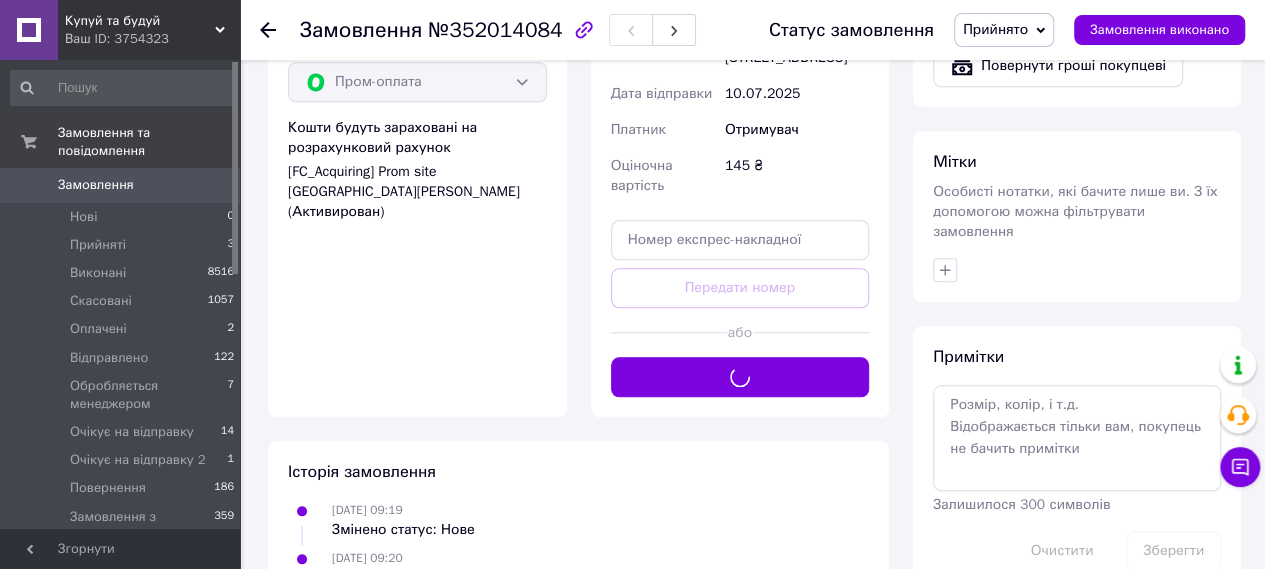 click on "Прийнято" at bounding box center (1004, 30) 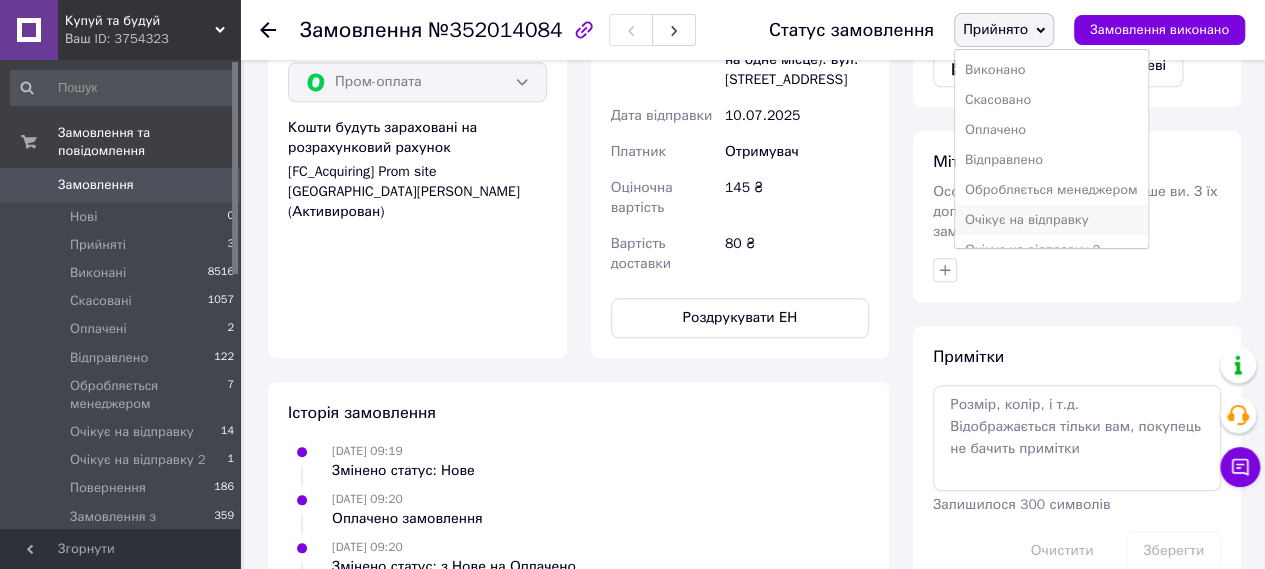 click on "Очікує на відправку" at bounding box center (1051, 220) 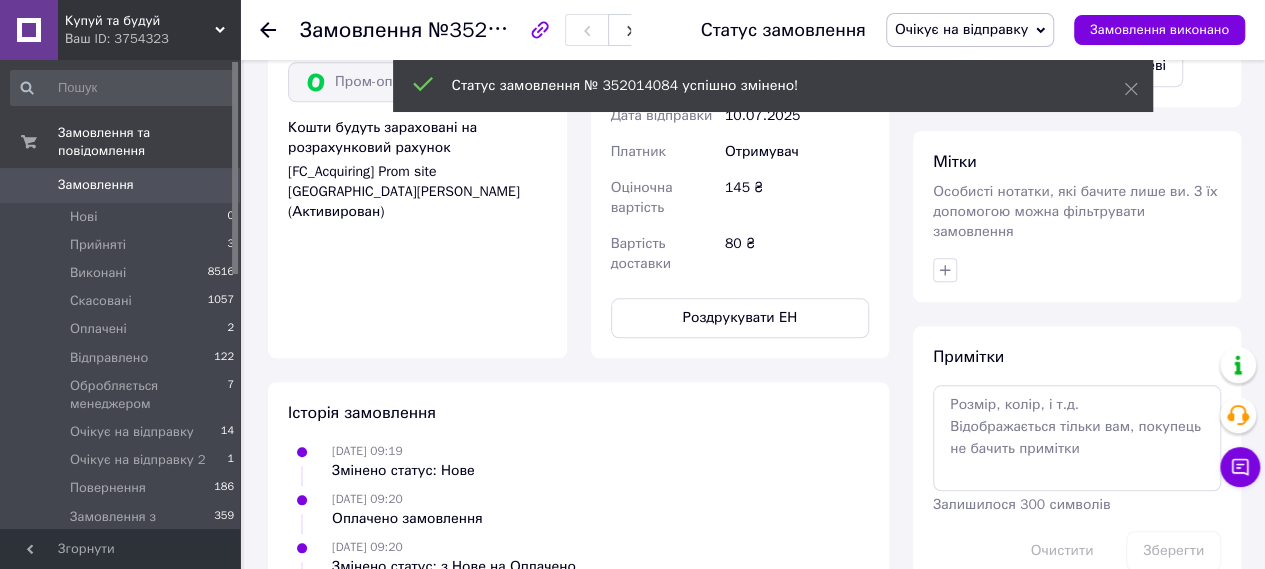 click 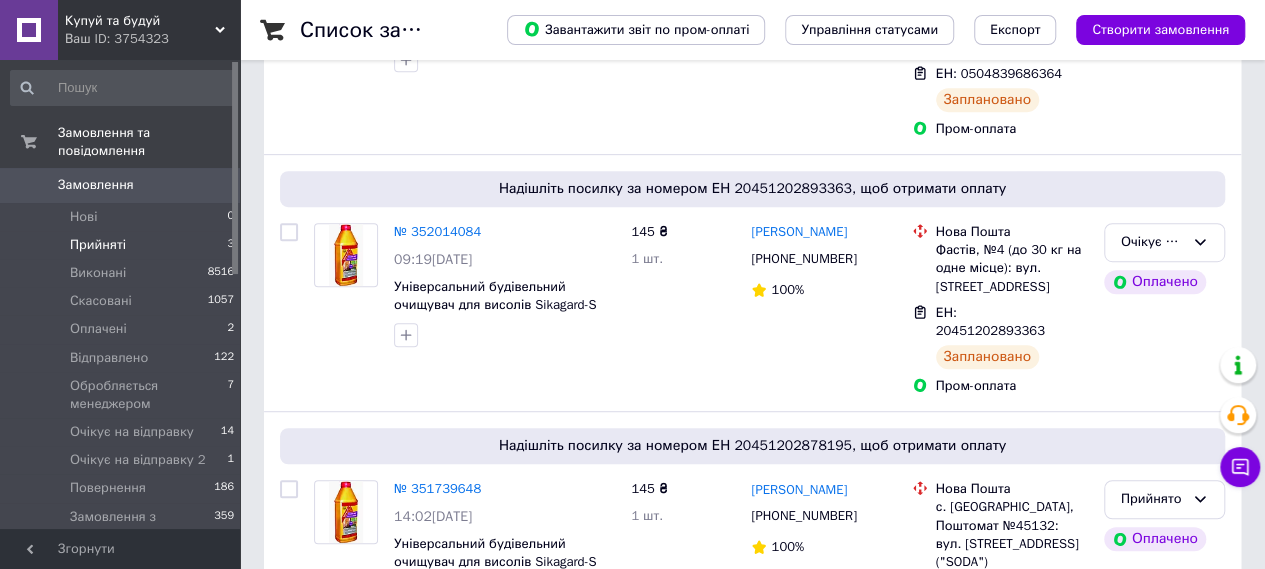 scroll, scrollTop: 490, scrollLeft: 0, axis: vertical 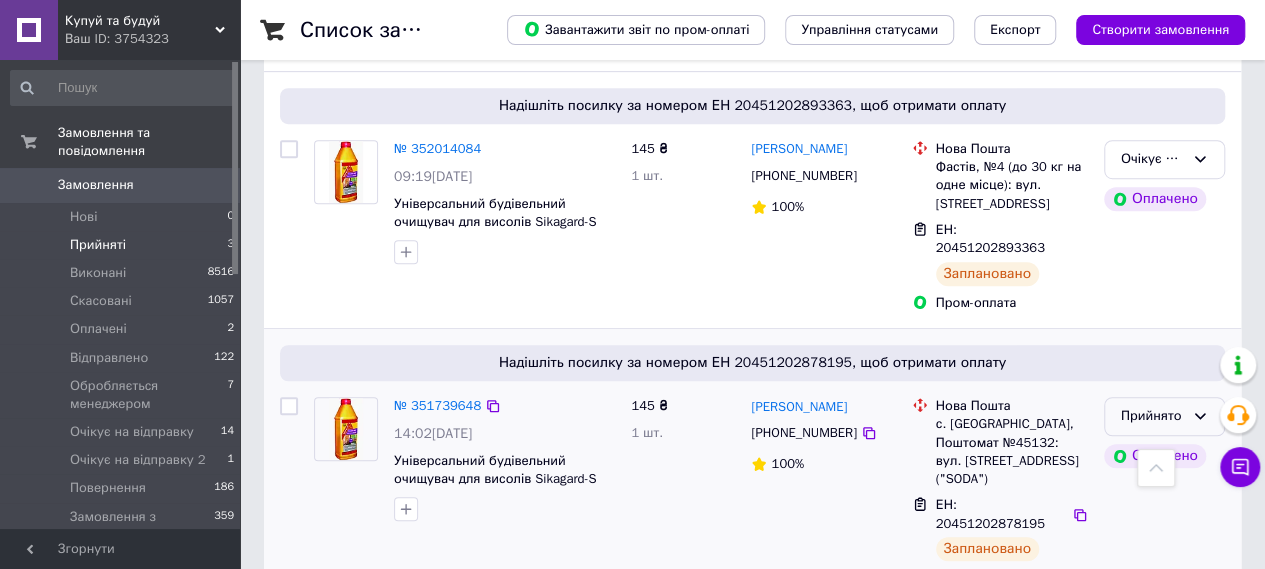 click on "Прийнято" at bounding box center [1152, 416] 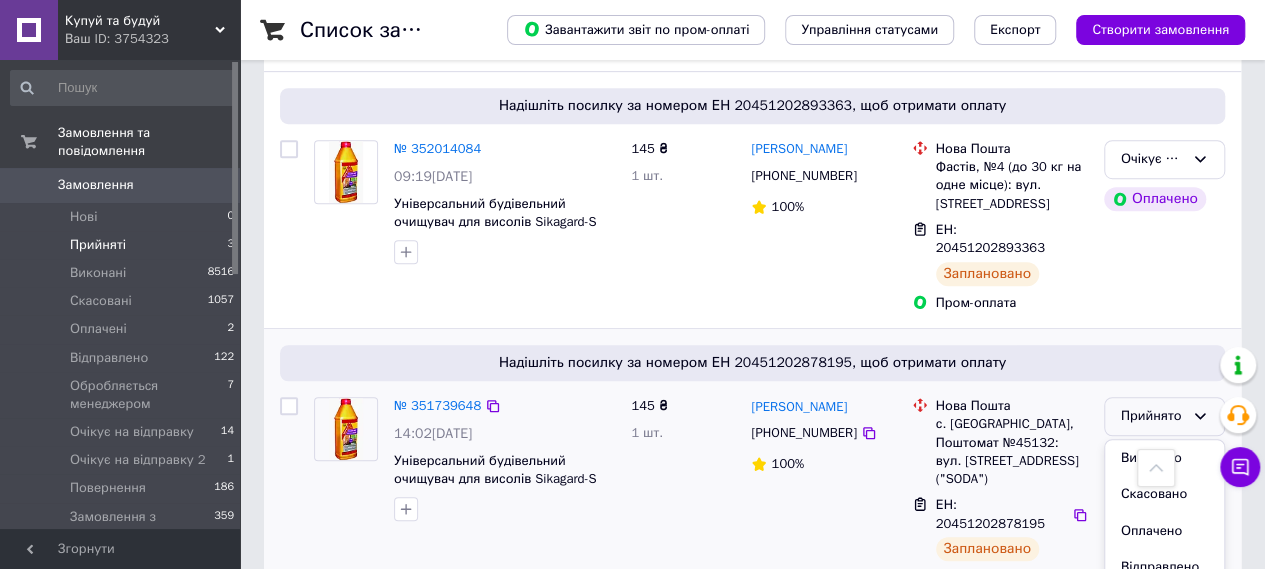 scroll, scrollTop: 144, scrollLeft: 0, axis: vertical 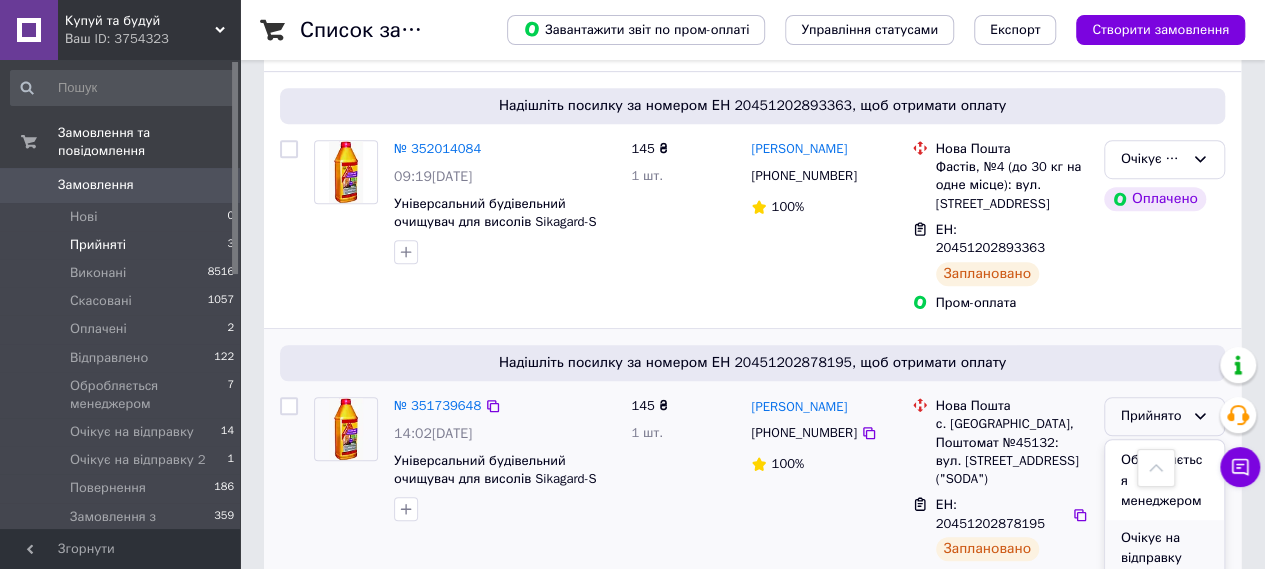 click on "Очікує на відправку" at bounding box center (1164, 548) 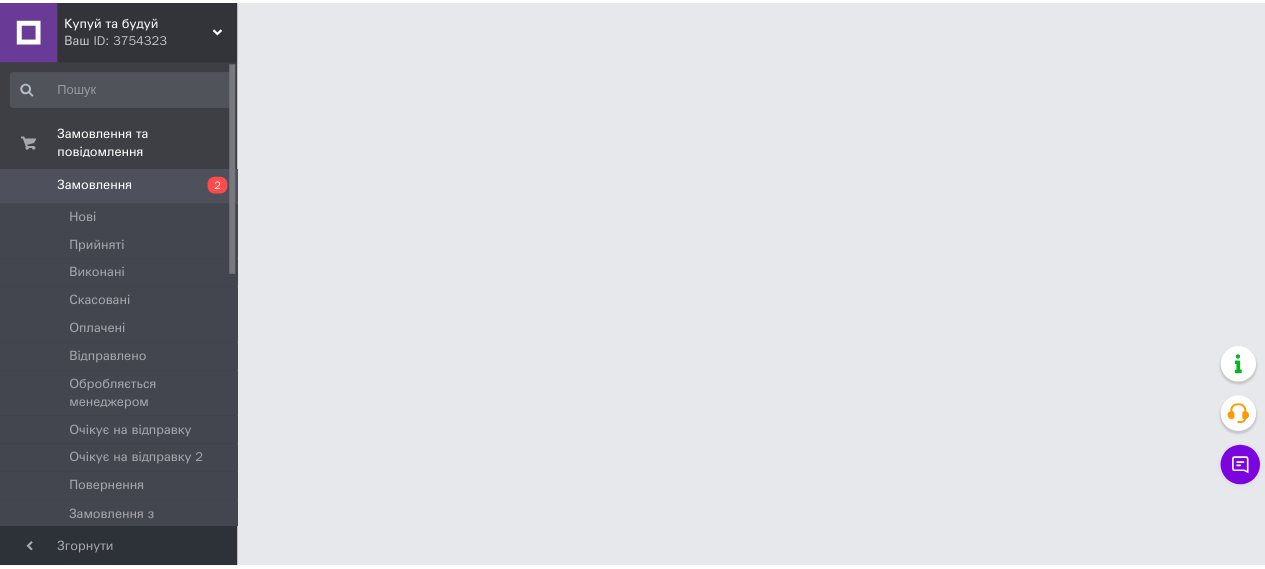 scroll, scrollTop: 0, scrollLeft: 0, axis: both 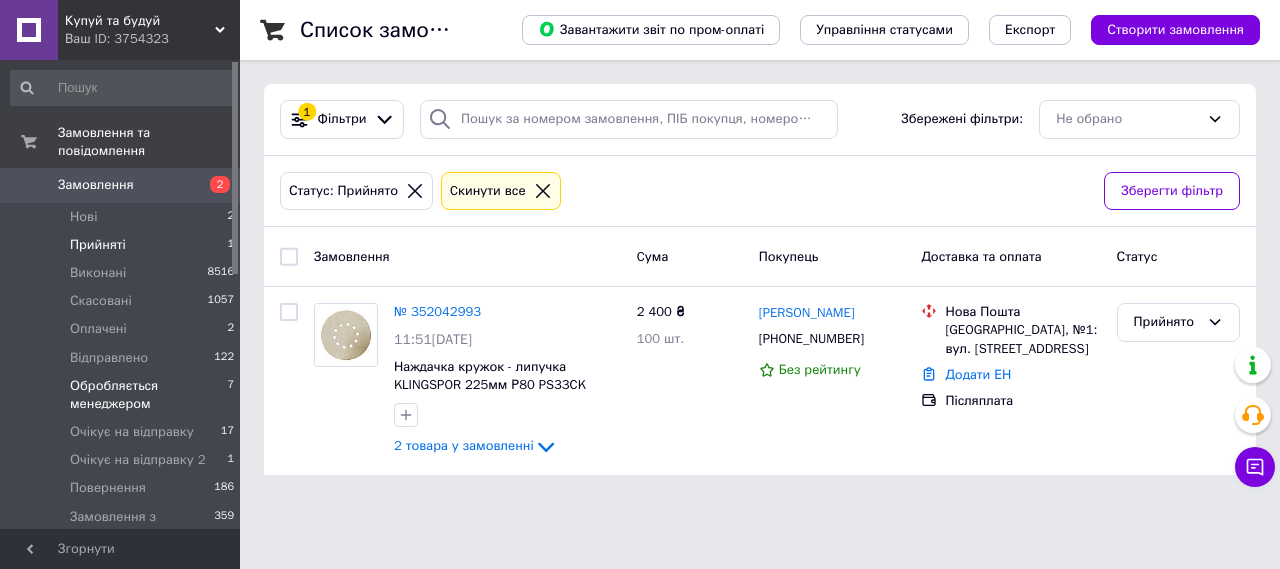 click on "Обробляється менеджером" at bounding box center [148, 395] 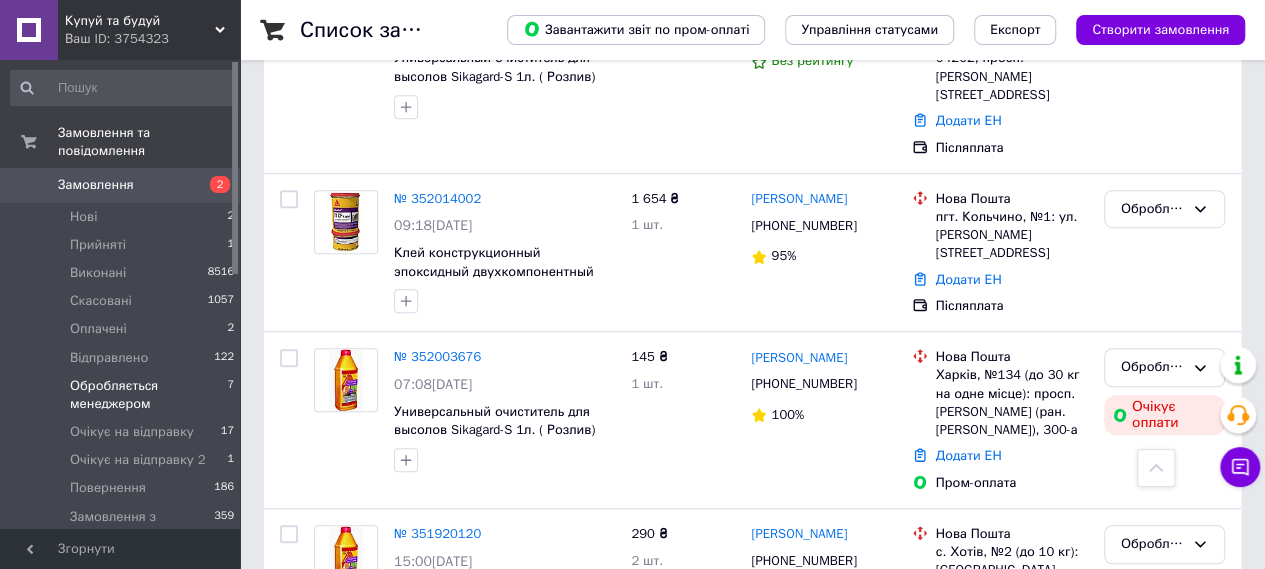 scroll, scrollTop: 0, scrollLeft: 0, axis: both 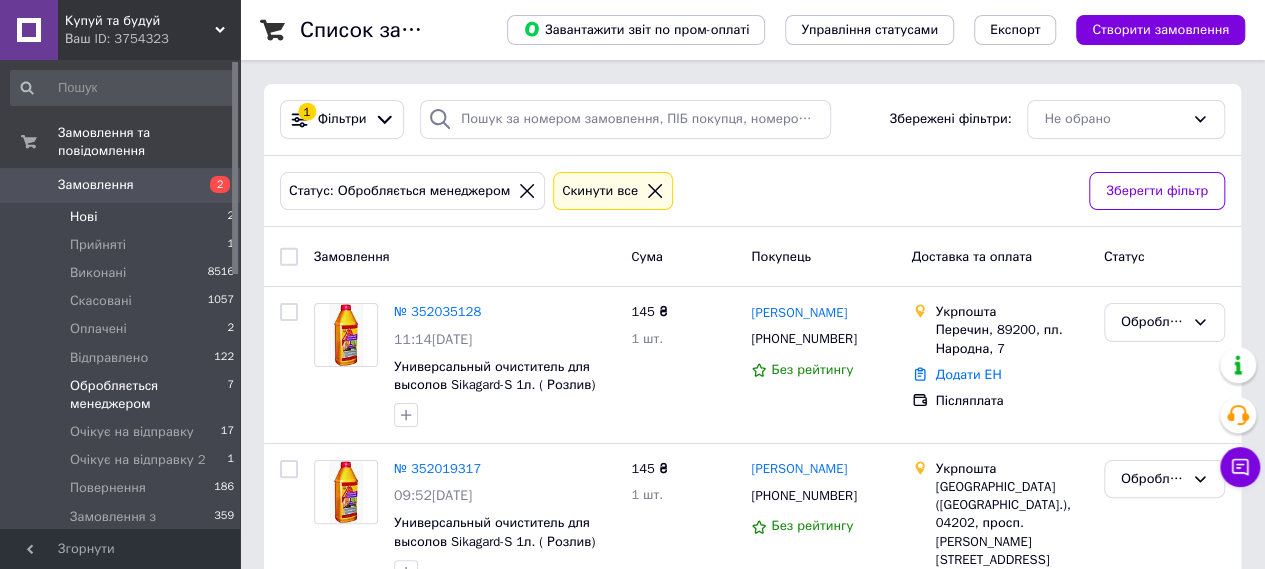 click on "Нові 2" at bounding box center (123, 217) 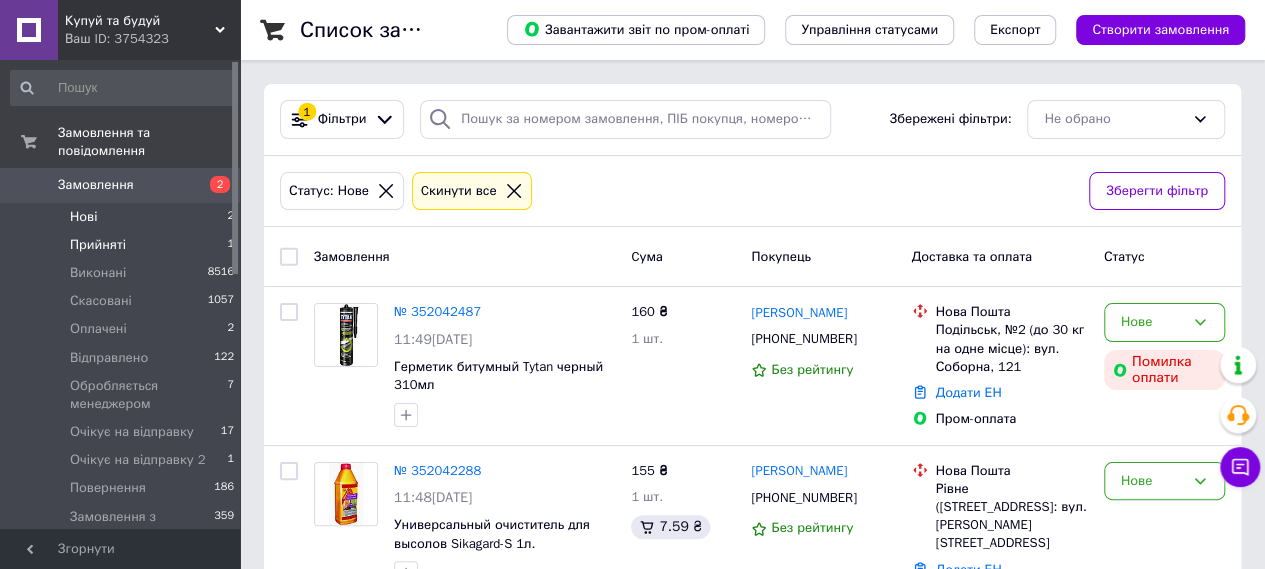 click on "Прийняті 1" at bounding box center (123, 245) 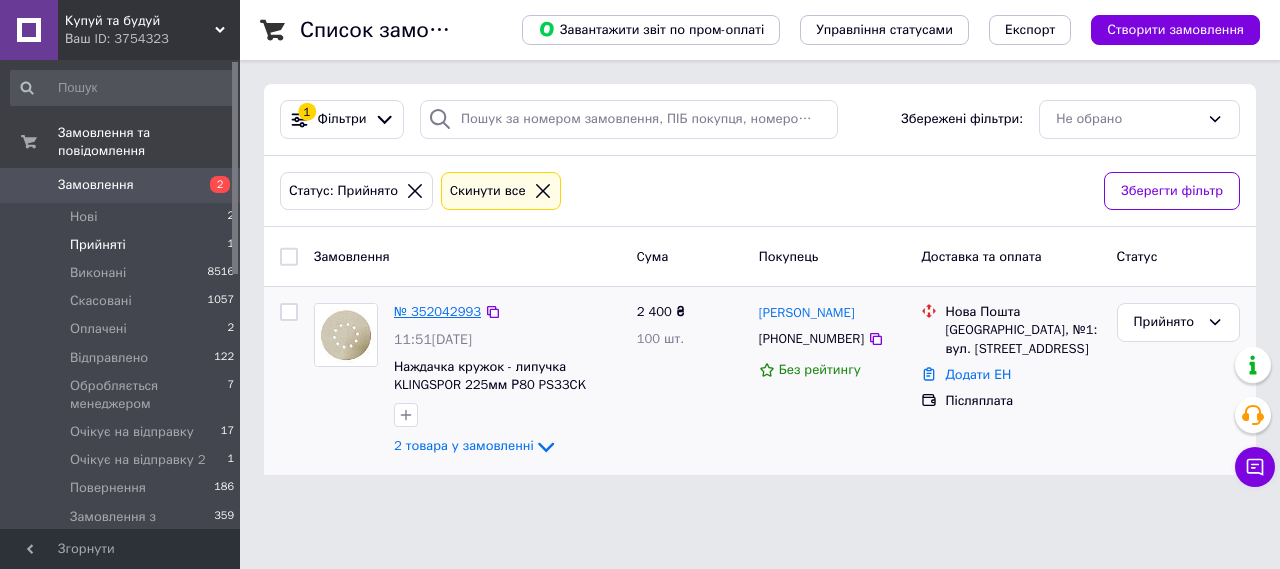 click on "№ 352042993" at bounding box center [437, 311] 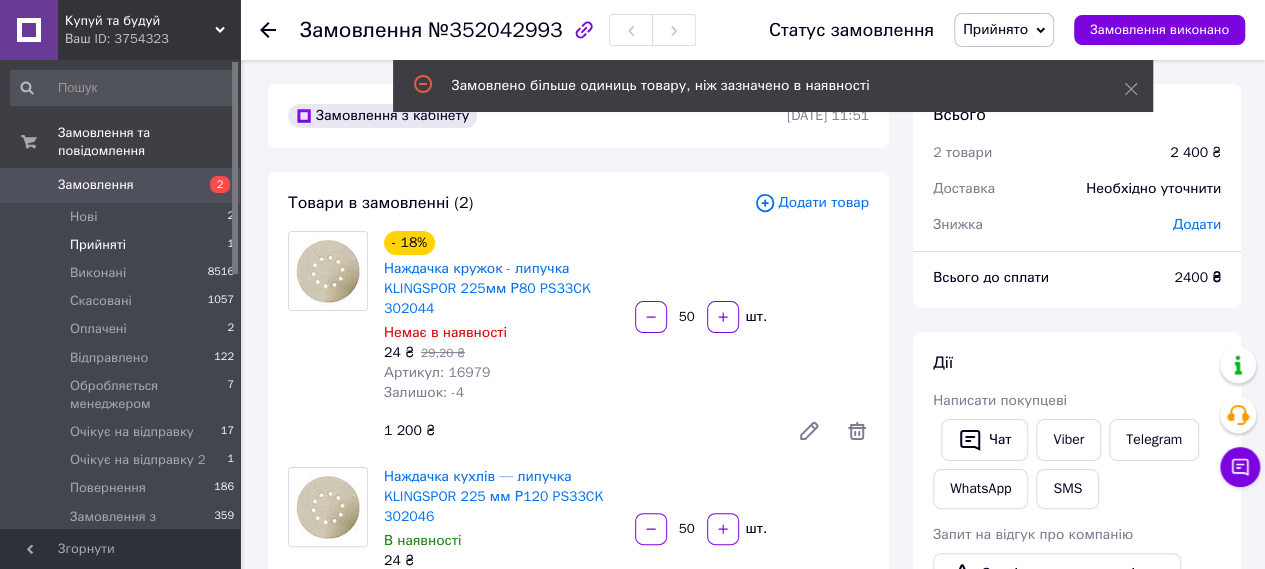 click on "Прийняті" at bounding box center [98, 245] 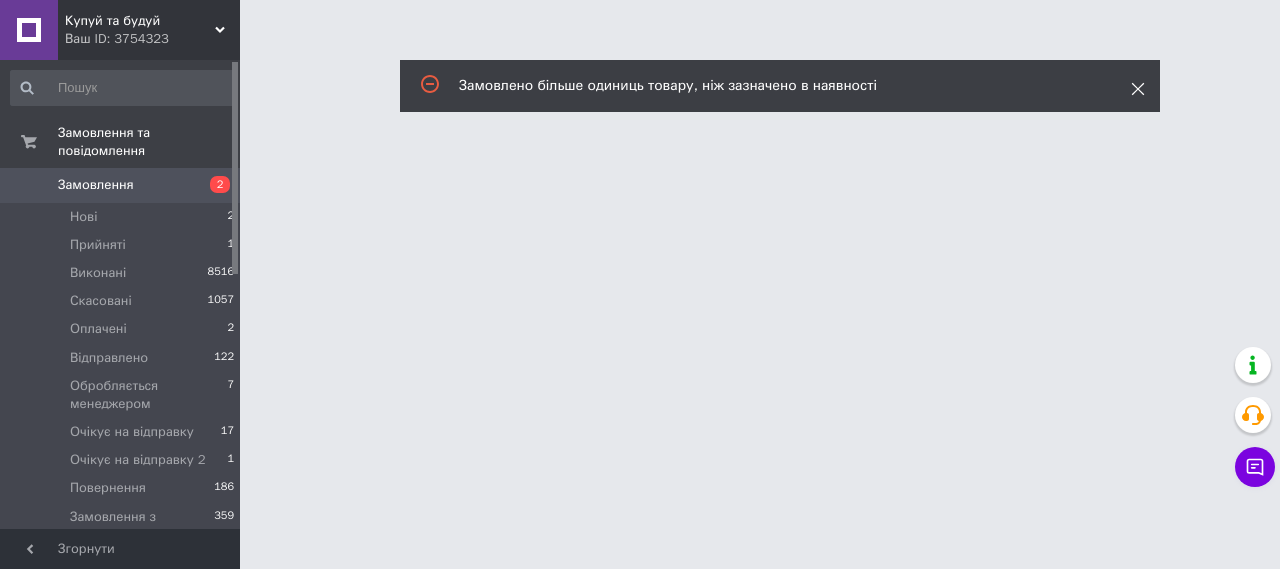 click 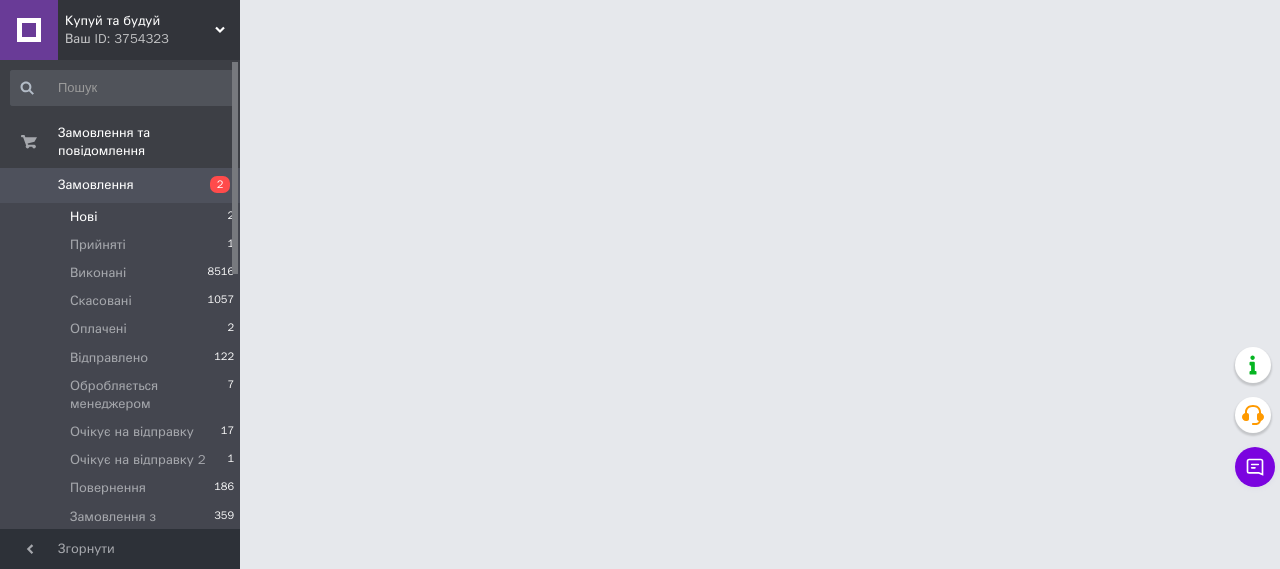 click on "Нові 2" at bounding box center [123, 217] 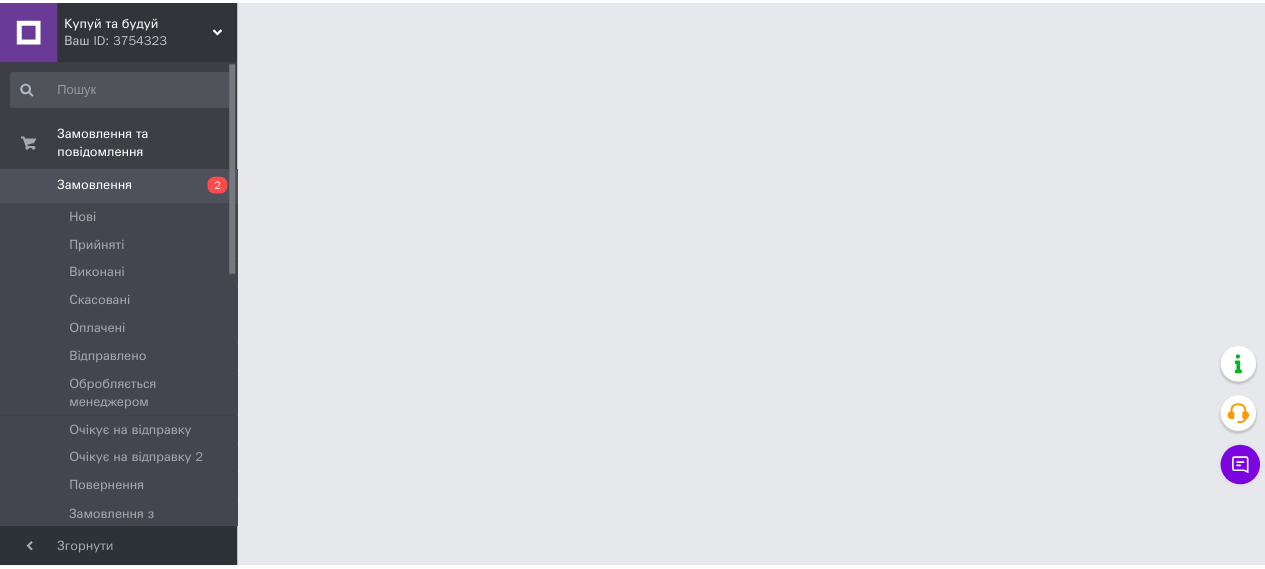 scroll, scrollTop: 0, scrollLeft: 0, axis: both 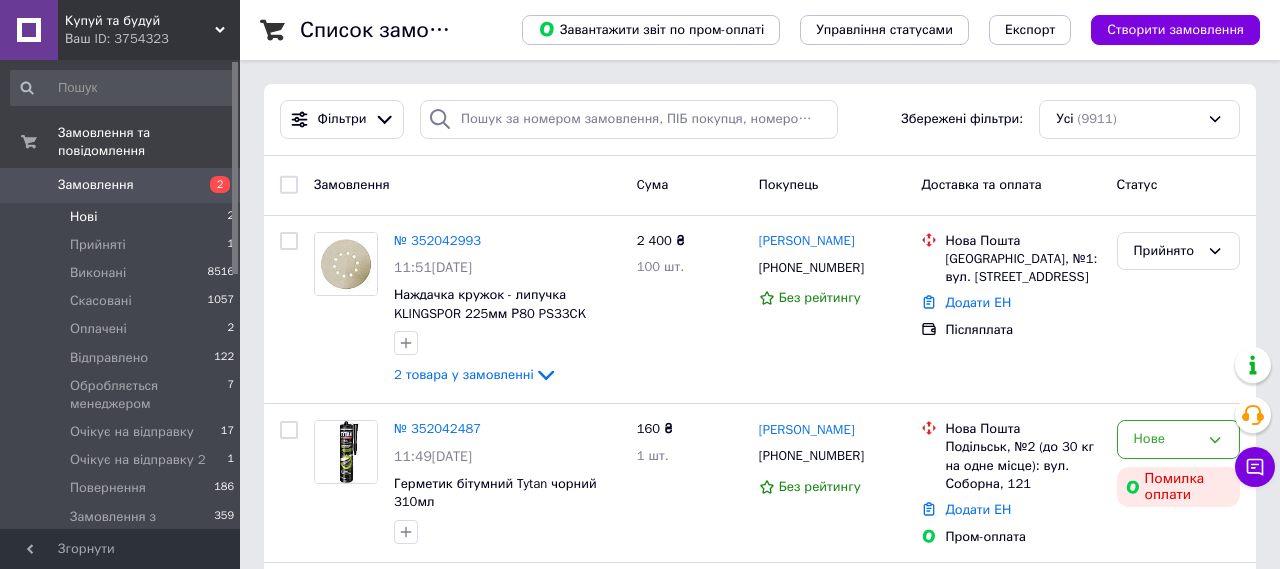 click on "Нові 2" at bounding box center (123, 217) 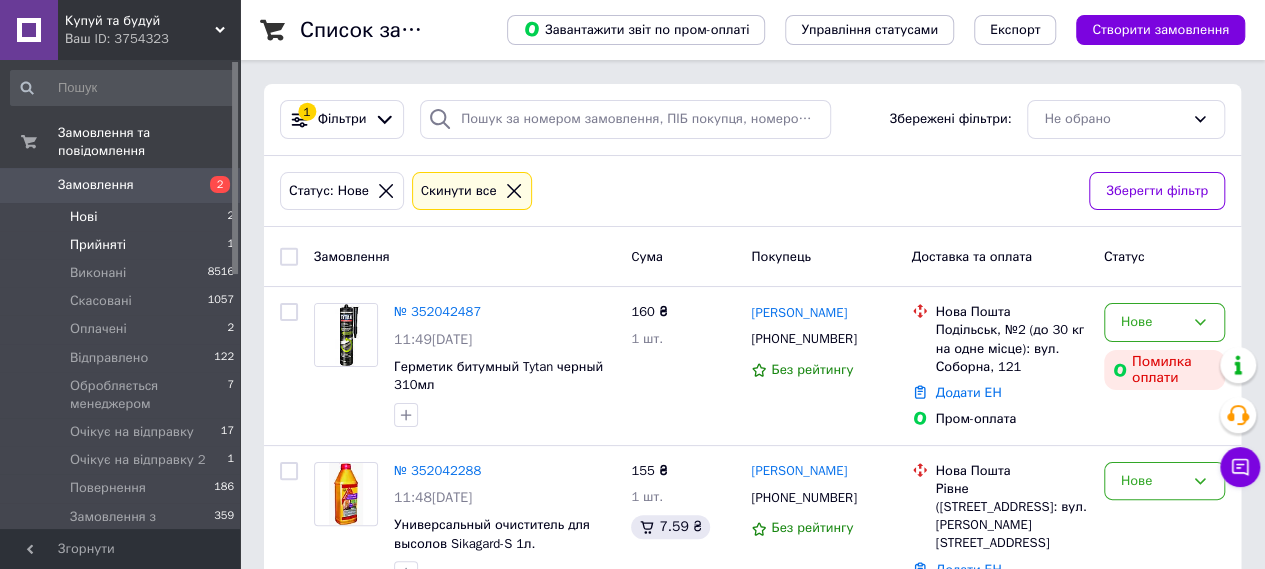 click on "Прийняті 1" at bounding box center [123, 245] 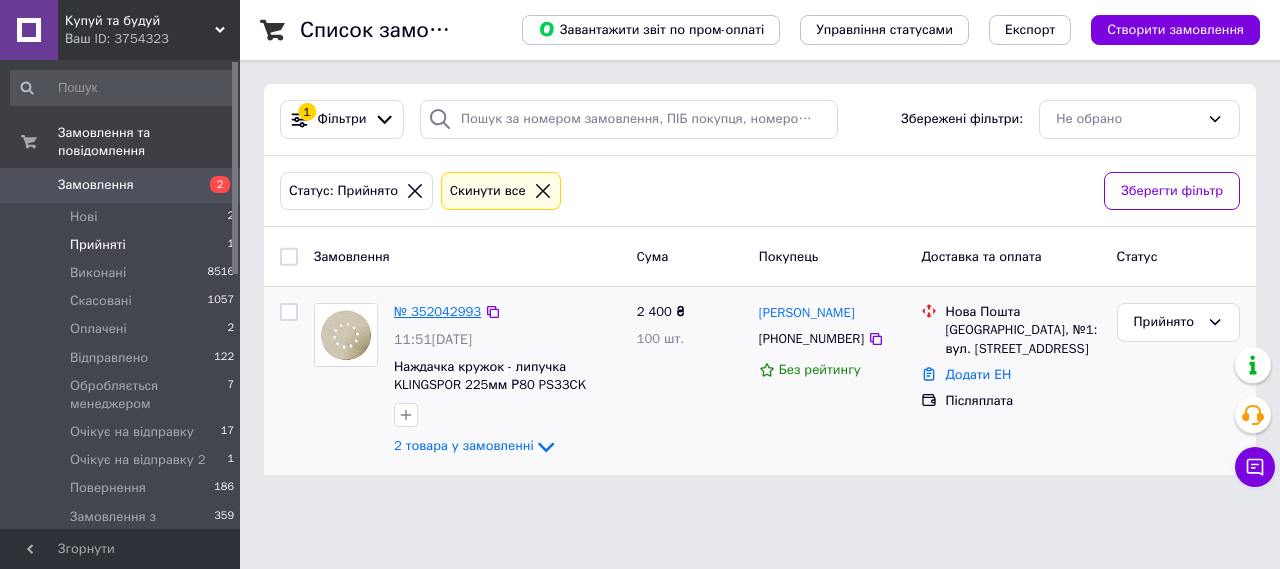 click on "№ 352042993" at bounding box center (437, 311) 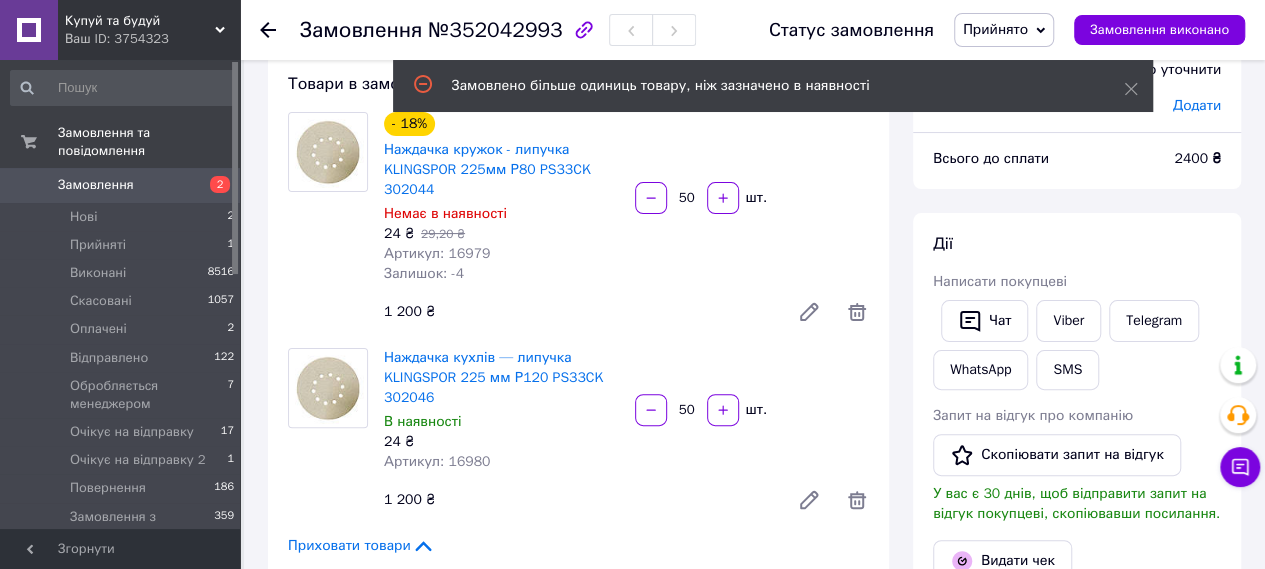 scroll, scrollTop: 114, scrollLeft: 0, axis: vertical 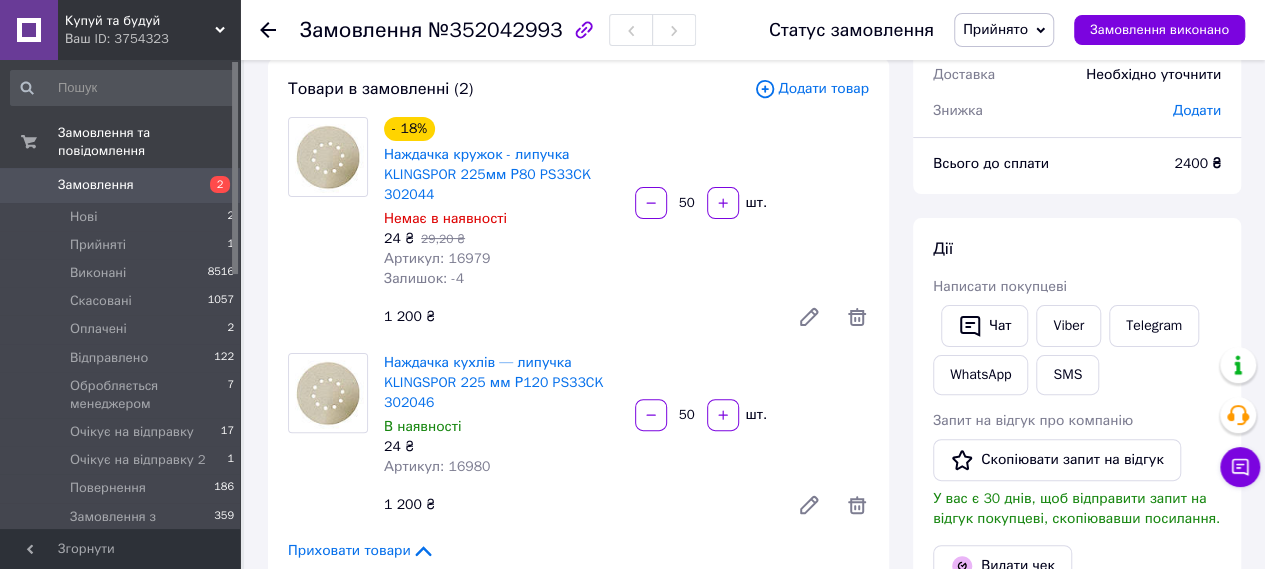 click 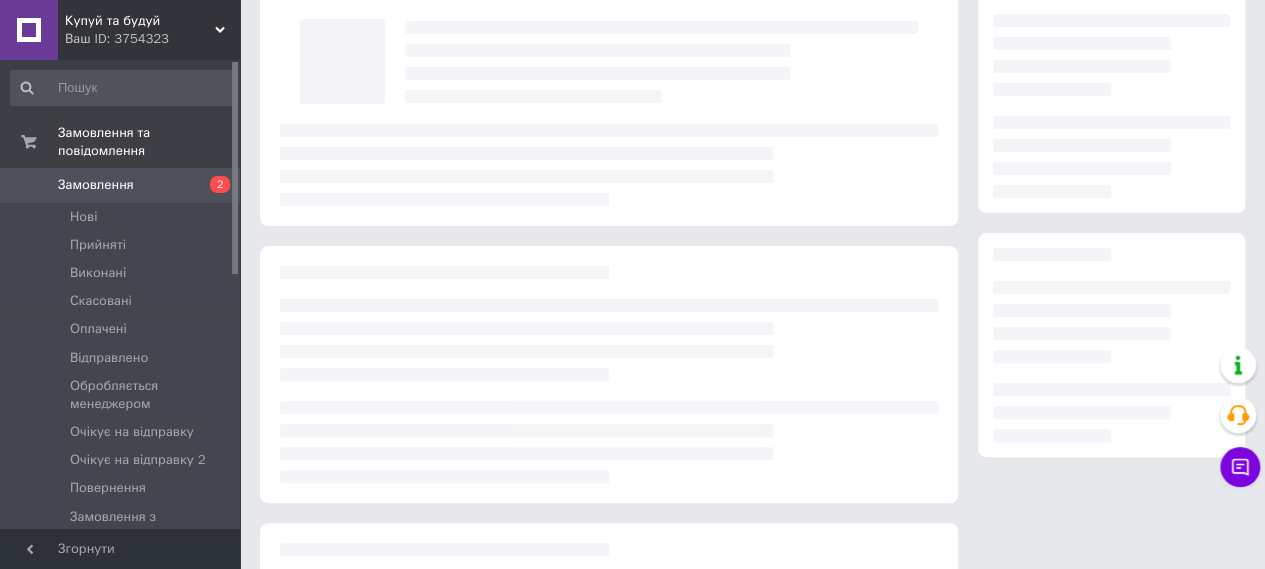 scroll, scrollTop: 114, scrollLeft: 0, axis: vertical 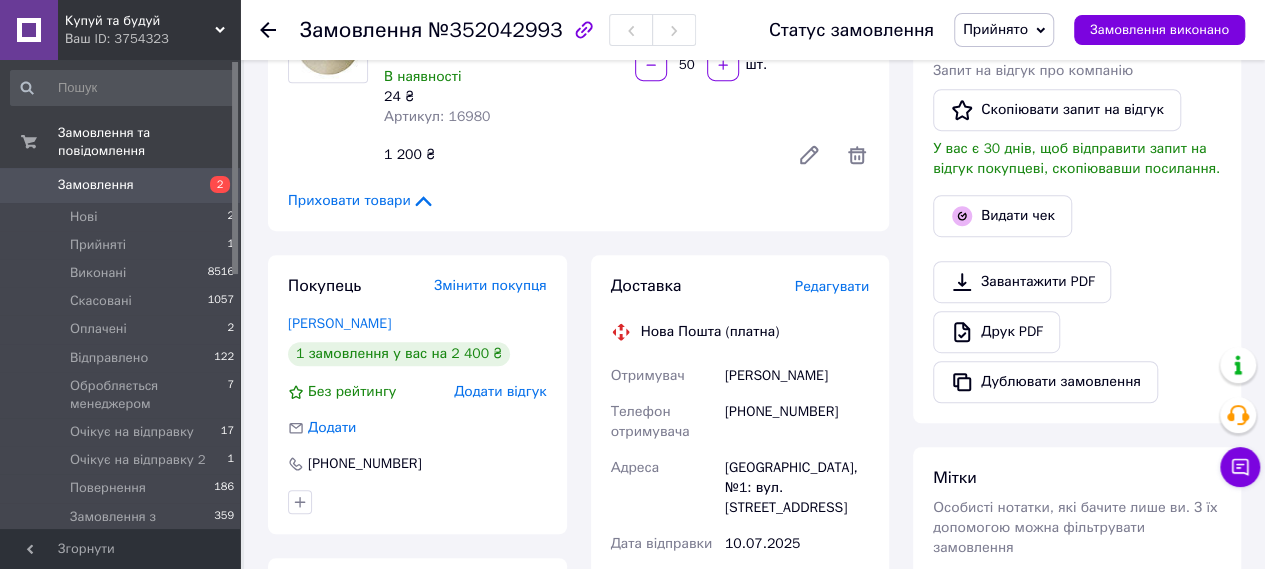 click on "Редагувати" at bounding box center (832, 286) 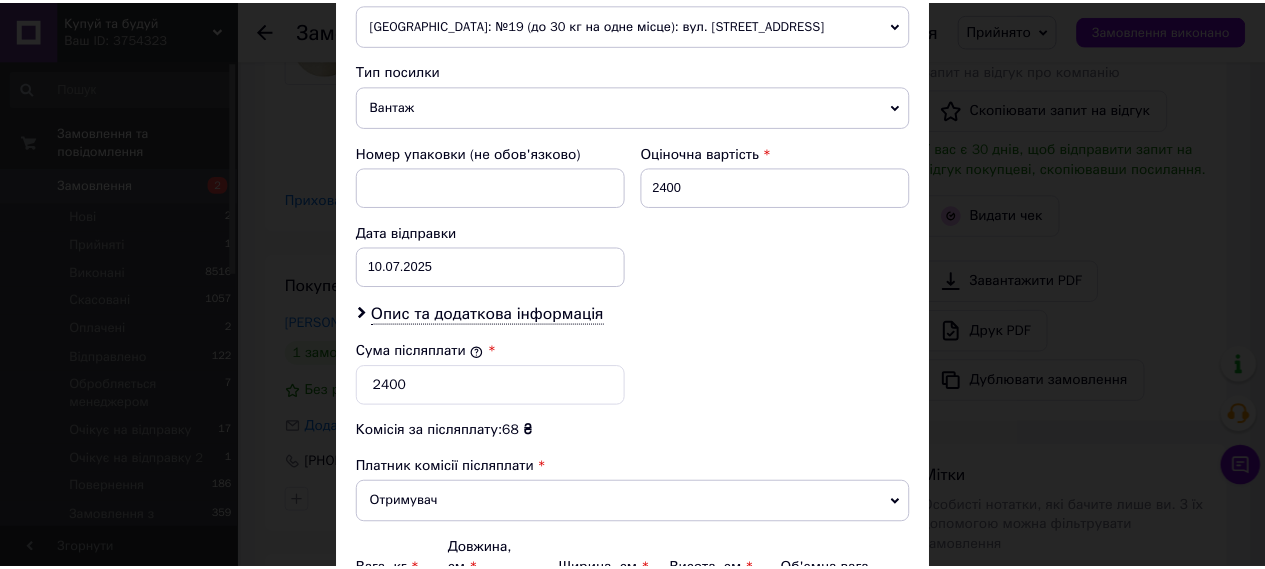 scroll, scrollTop: 946, scrollLeft: 0, axis: vertical 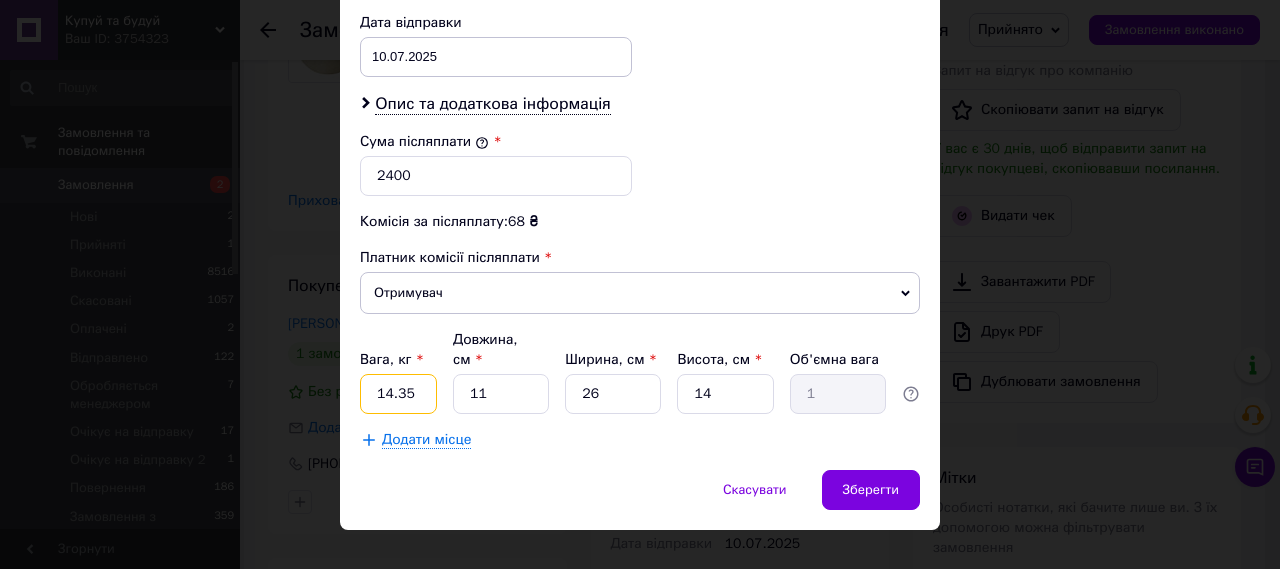 click on "14.35" at bounding box center (398, 394) 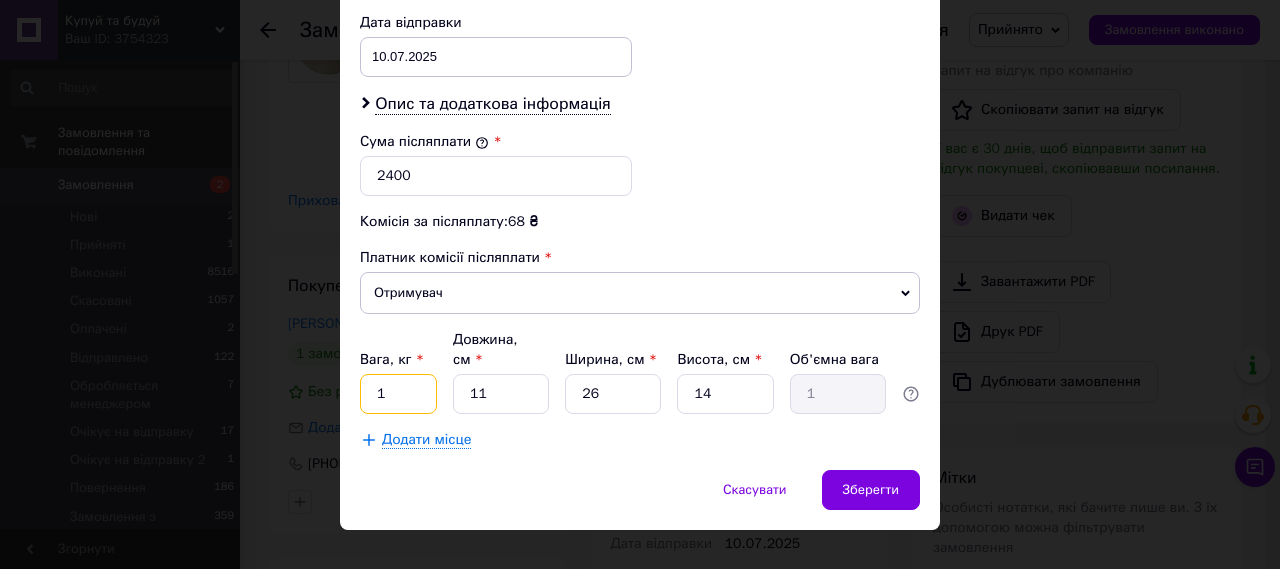 type on "1" 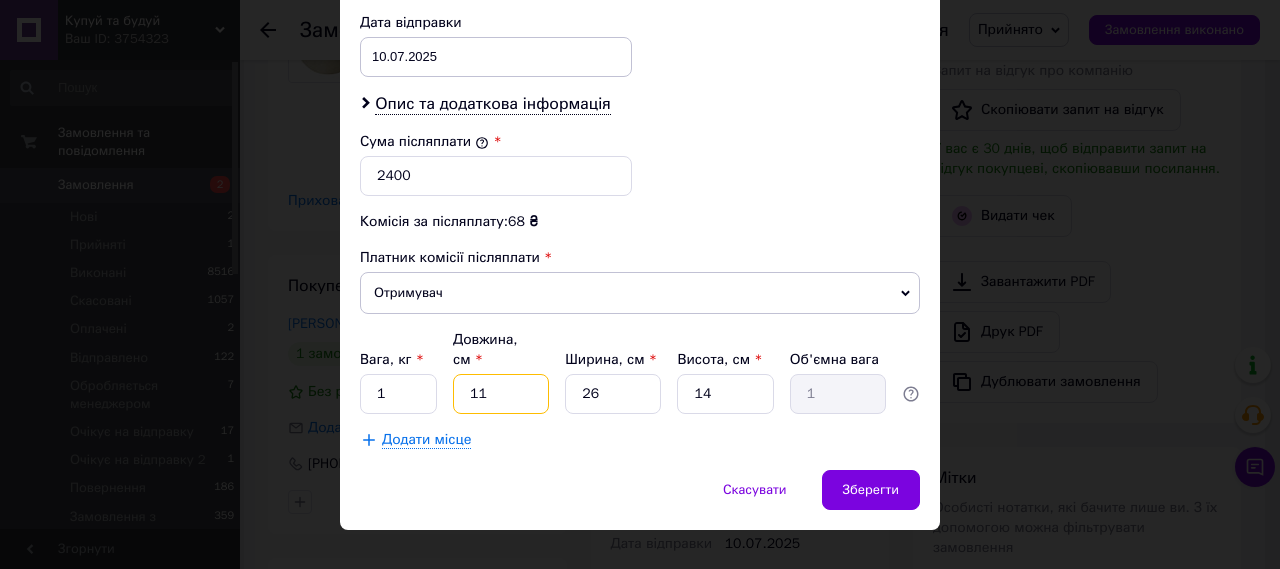 click on "11" at bounding box center (501, 394) 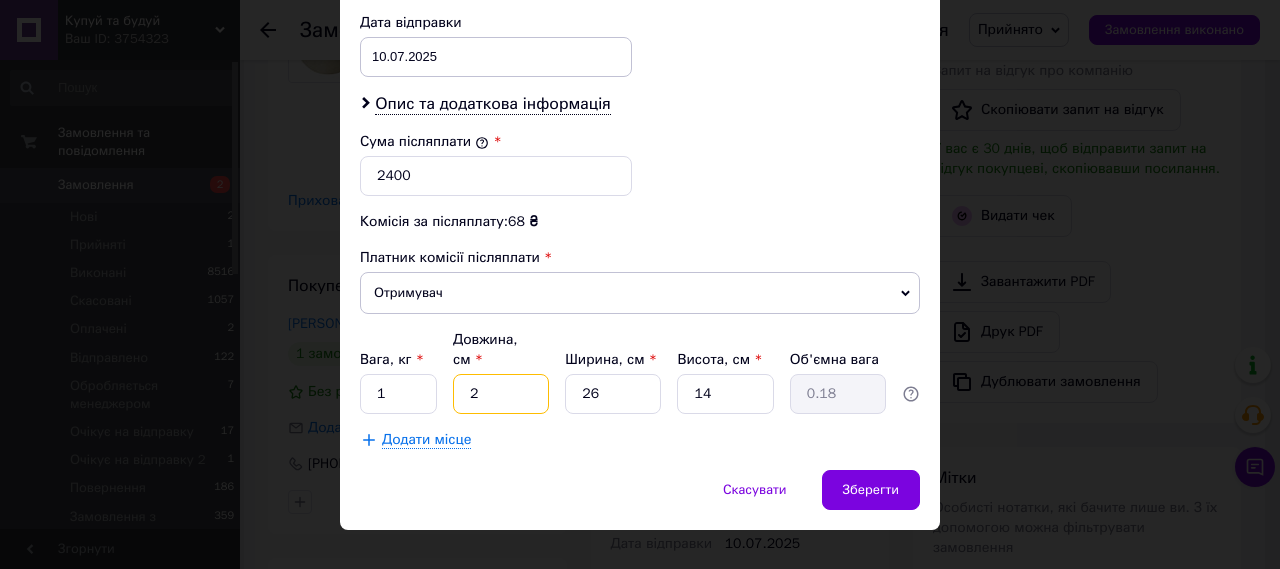 type on "20" 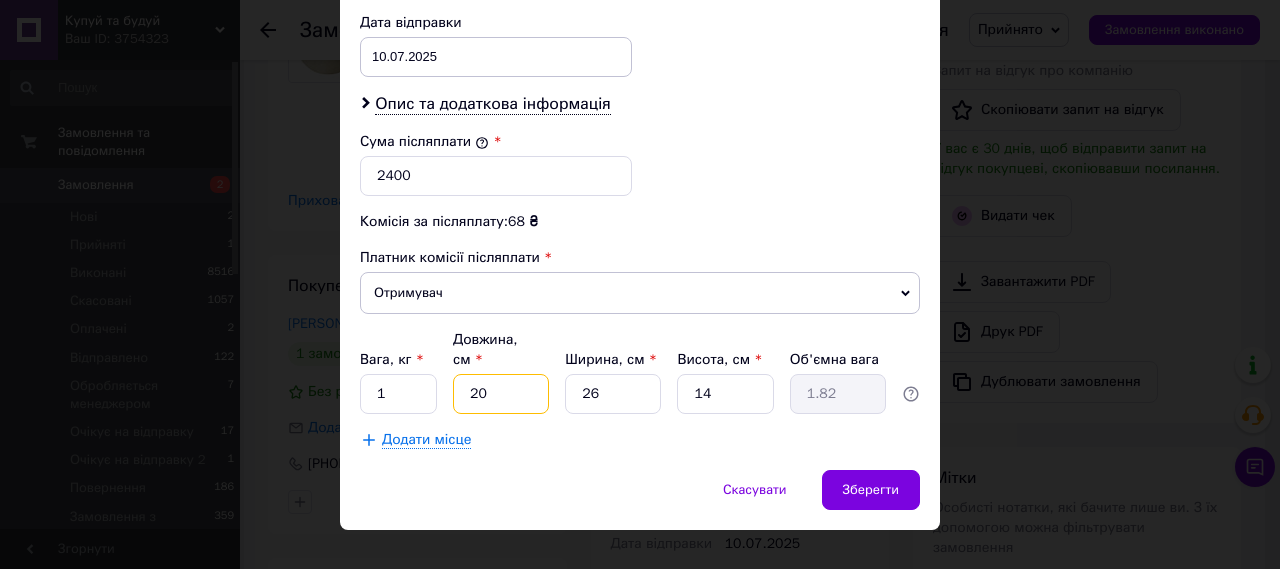 type on "20" 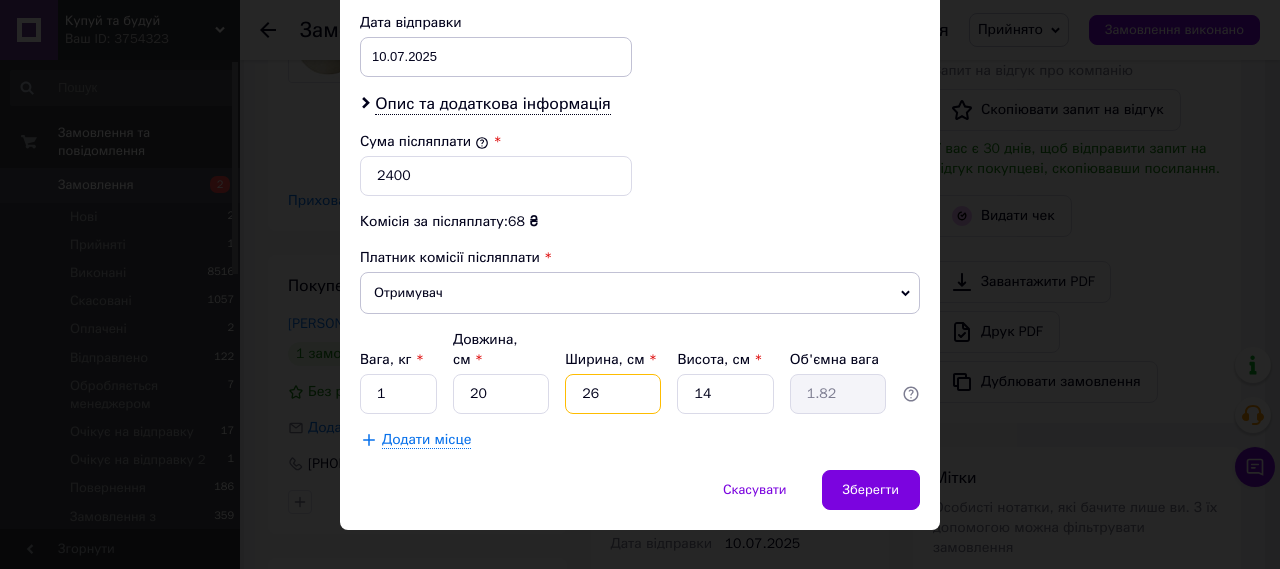 click on "26" at bounding box center [613, 394] 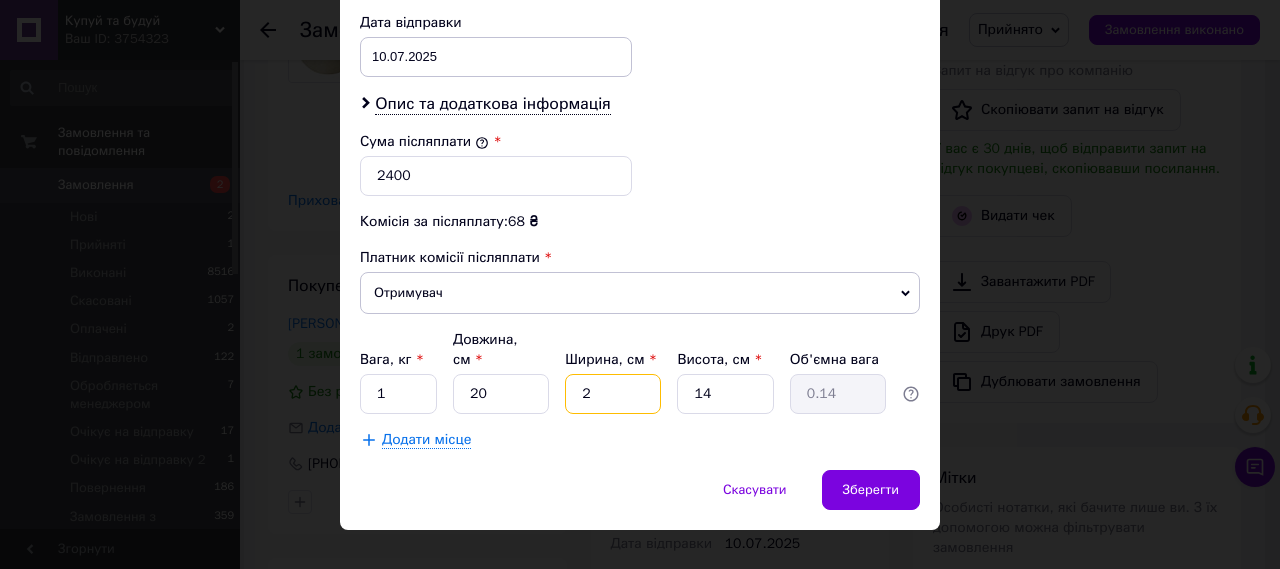 type on "20" 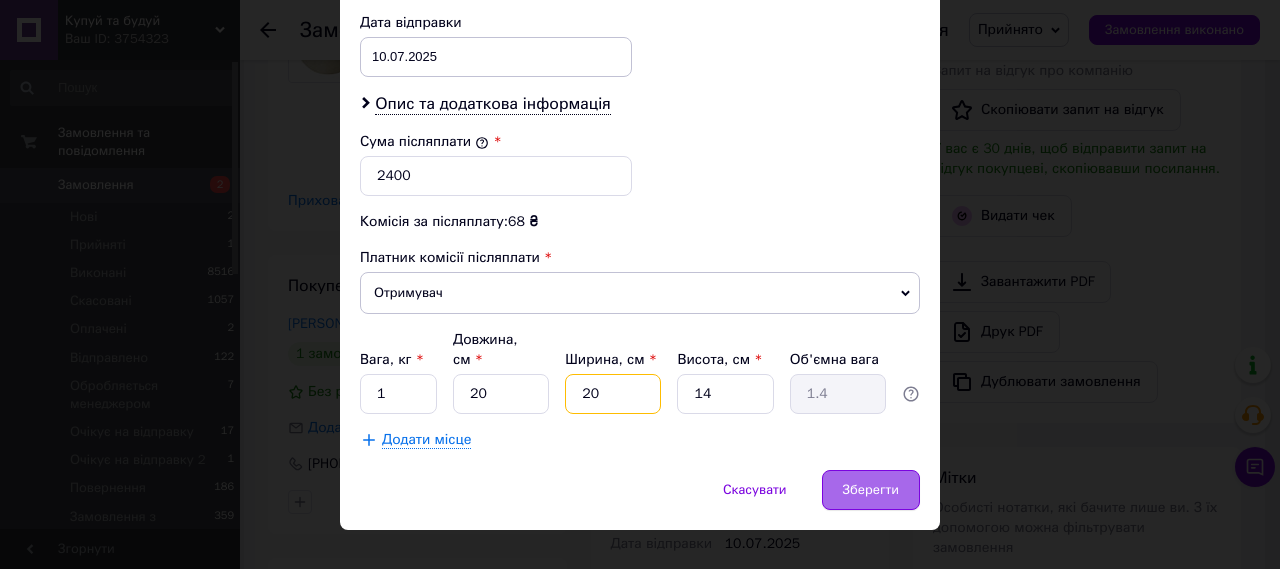 type on "20" 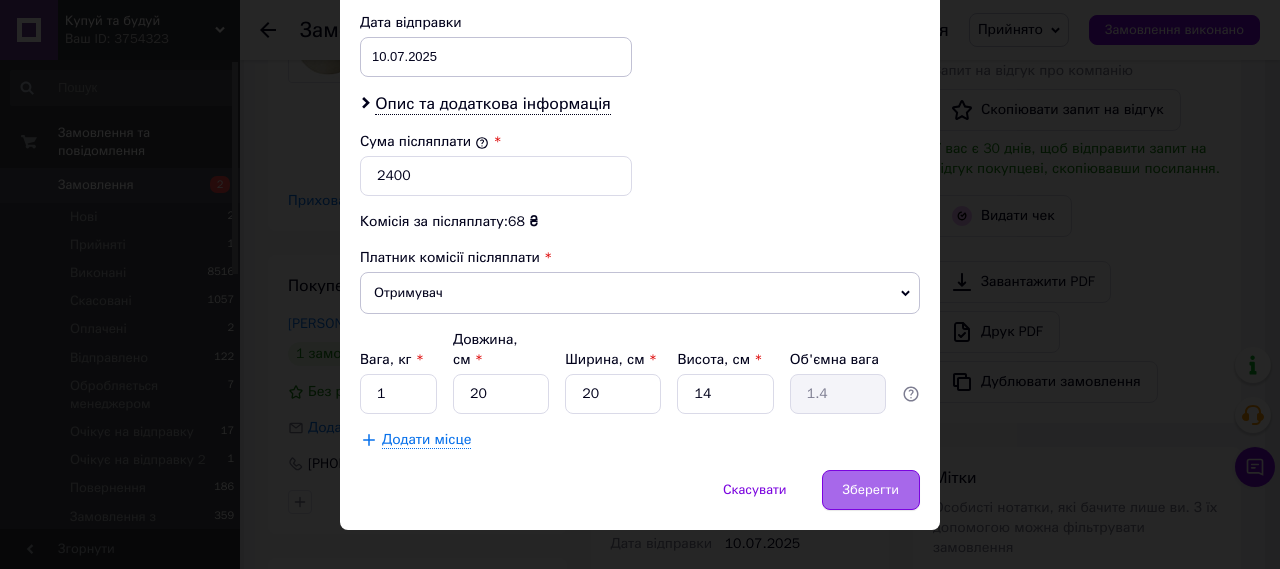 click on "Зберегти" at bounding box center (871, 490) 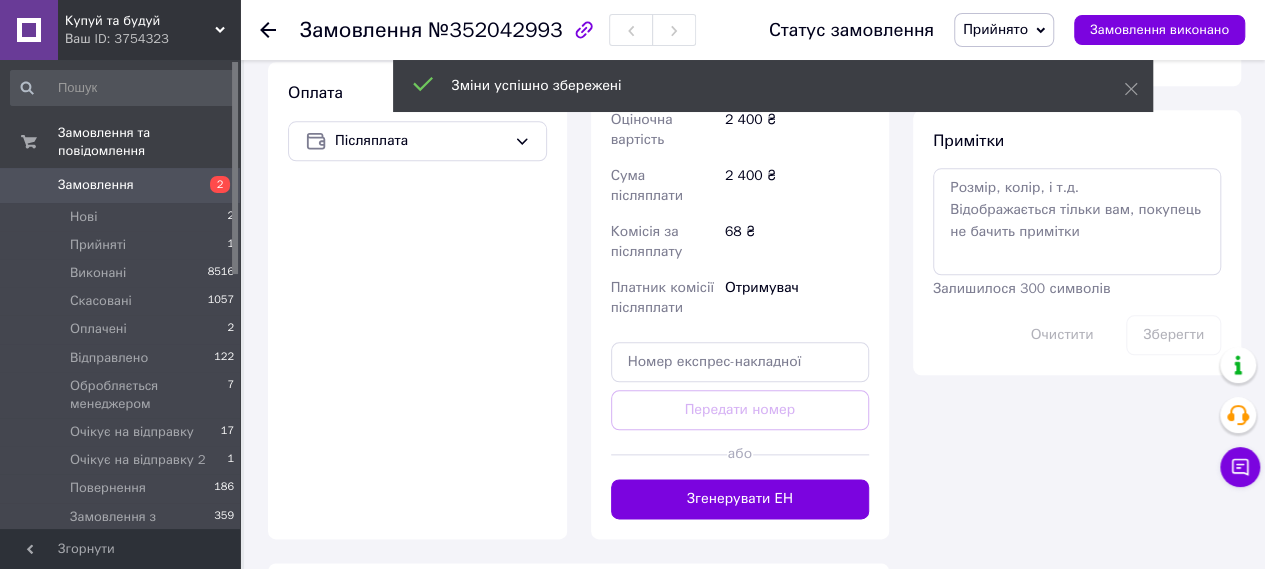 scroll, scrollTop: 1105, scrollLeft: 0, axis: vertical 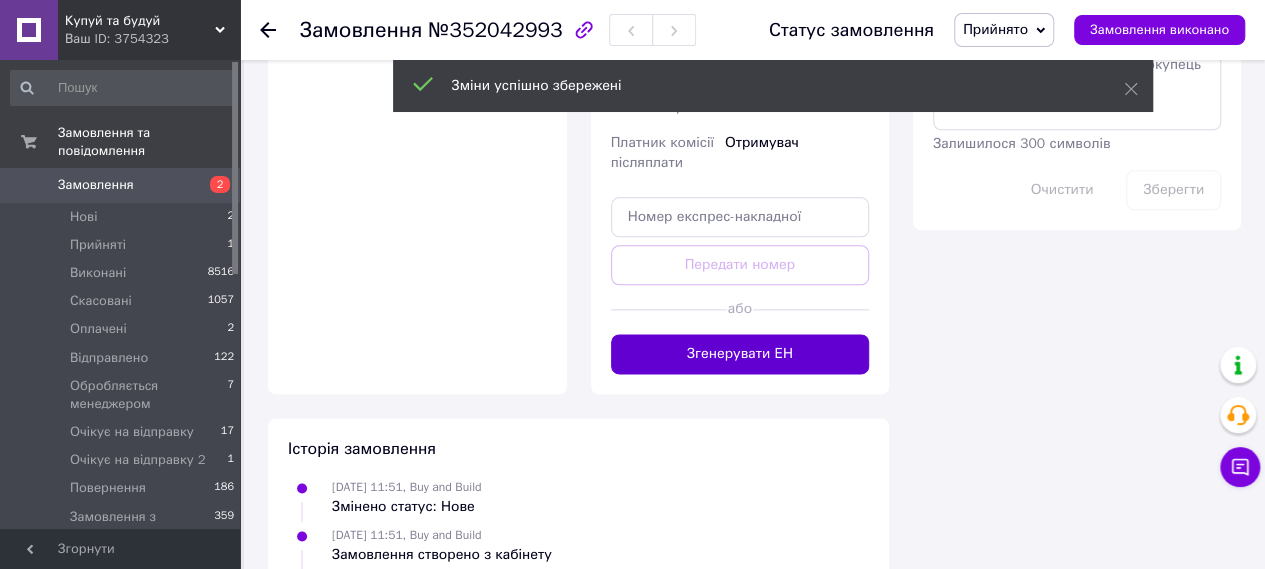 click on "Згенерувати ЕН" at bounding box center (740, 354) 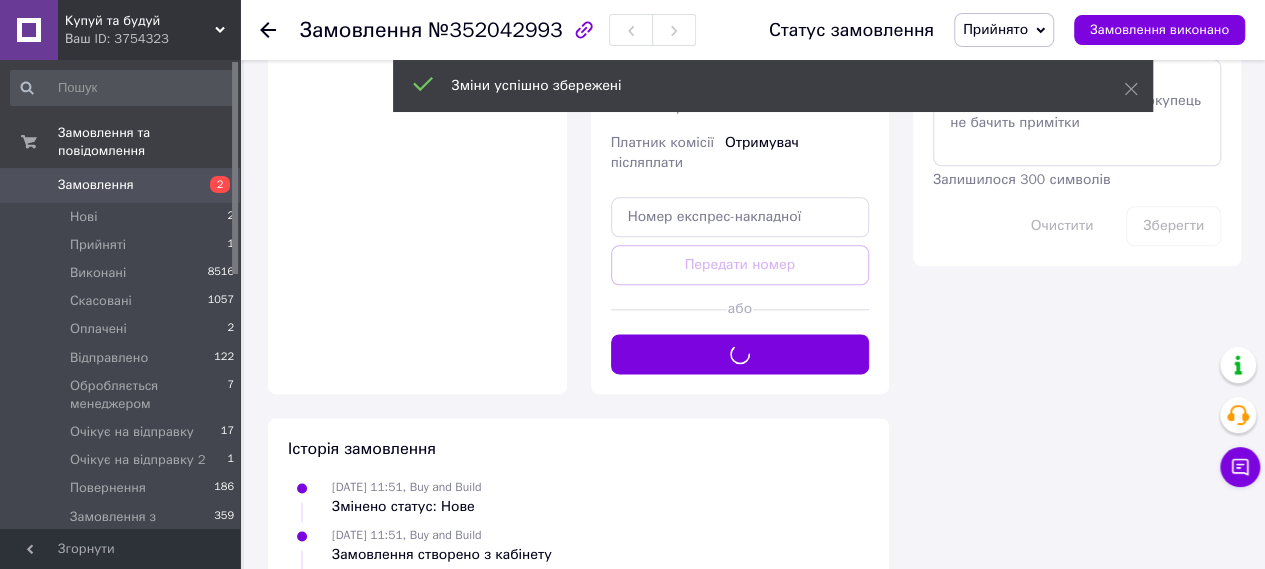 click on "Прийнято" at bounding box center [995, 29] 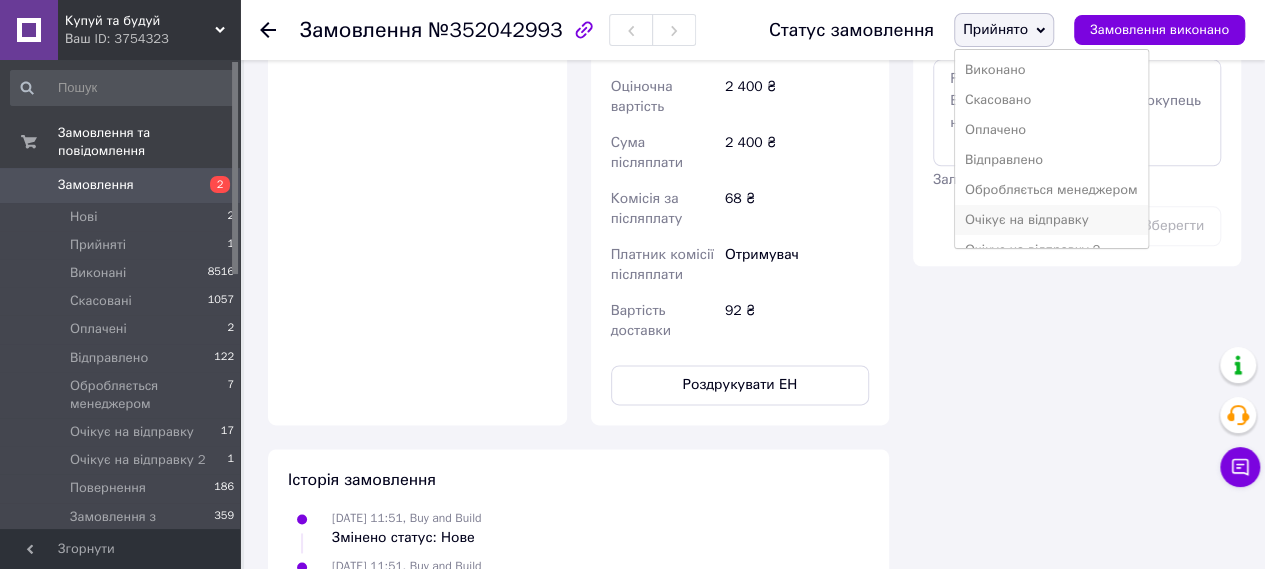 click on "Очікує на відправку" at bounding box center (1051, 220) 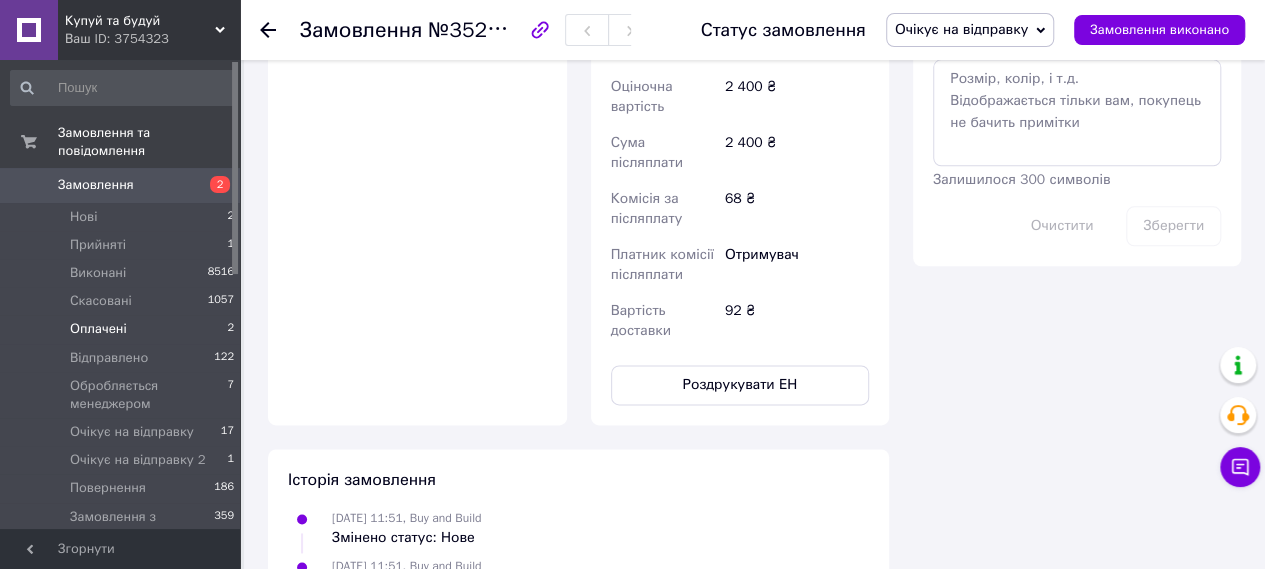 click on "Оплачені 2" at bounding box center (123, 329) 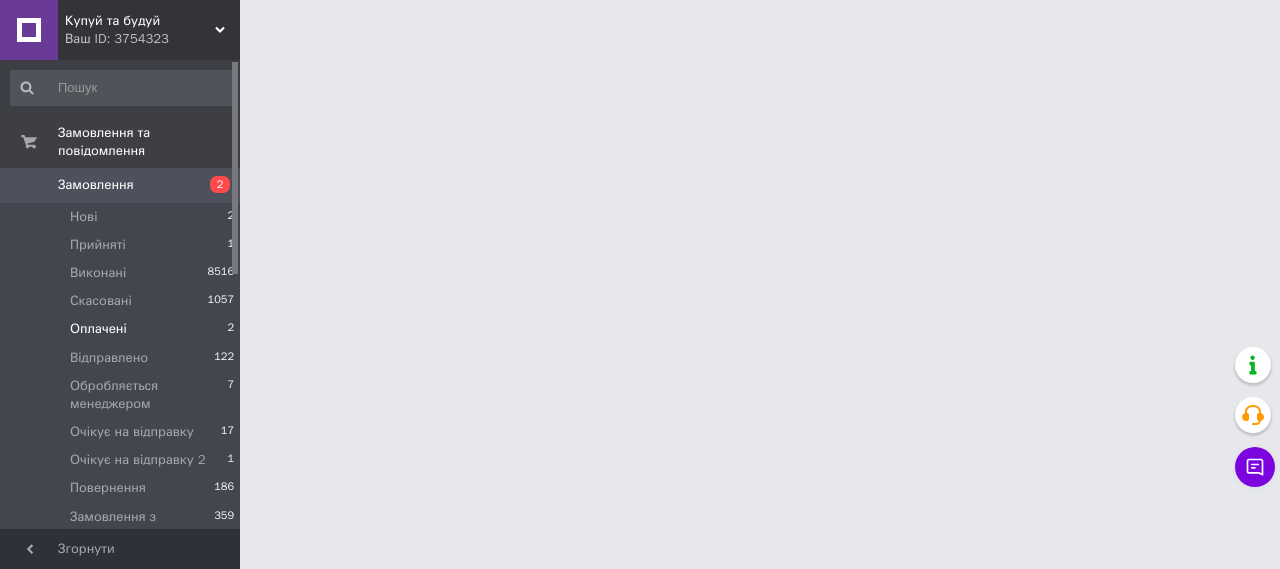 drag, startPoint x: 172, startPoint y: 309, endPoint x: 154, endPoint y: 311, distance: 18.110771 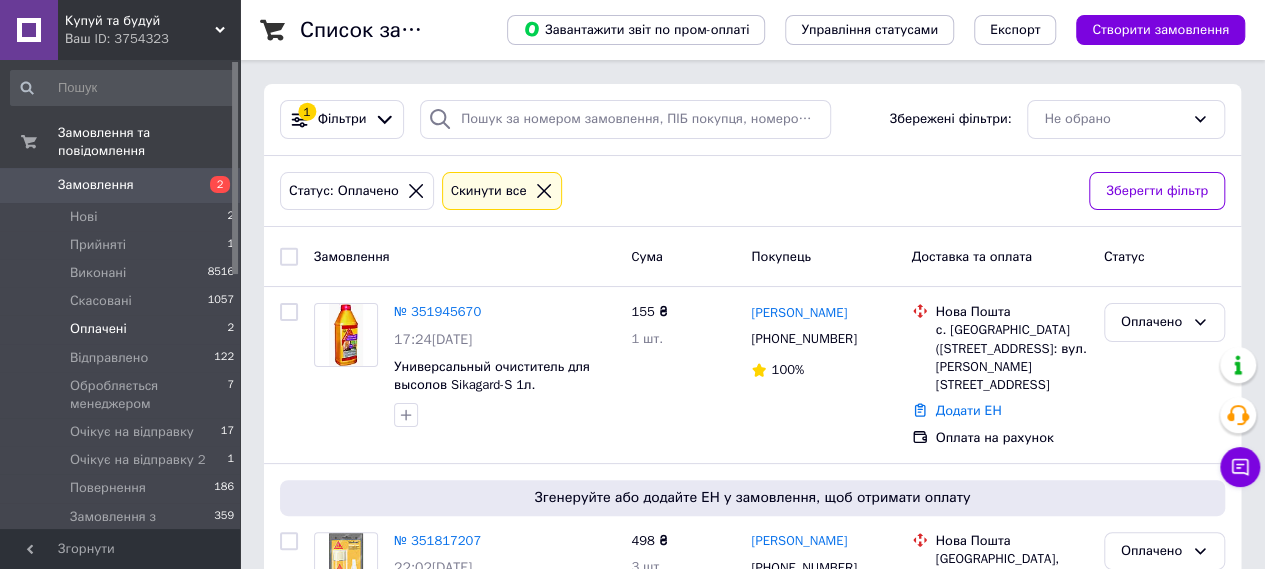scroll, scrollTop: 107, scrollLeft: 0, axis: vertical 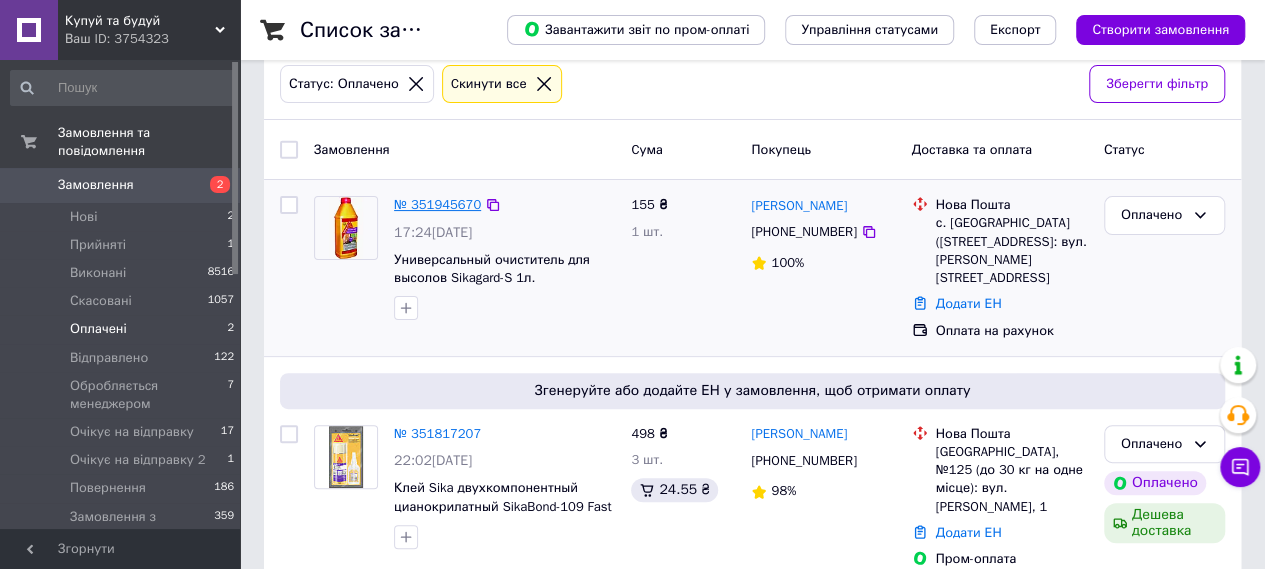 click on "№ 351945670" at bounding box center (437, 204) 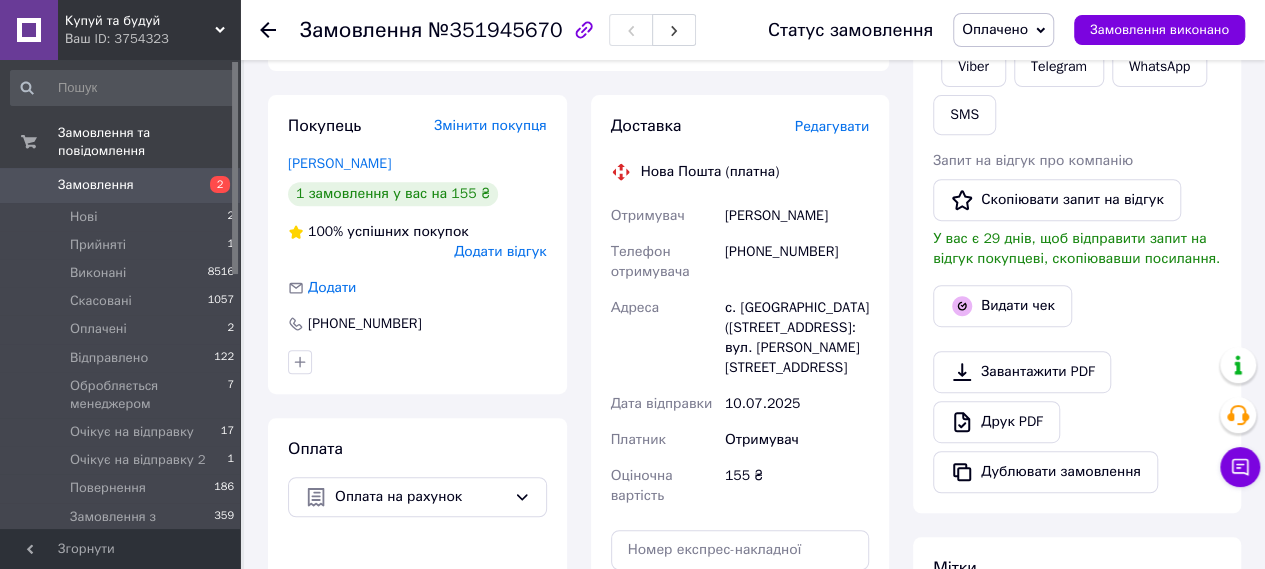 scroll, scrollTop: 805, scrollLeft: 0, axis: vertical 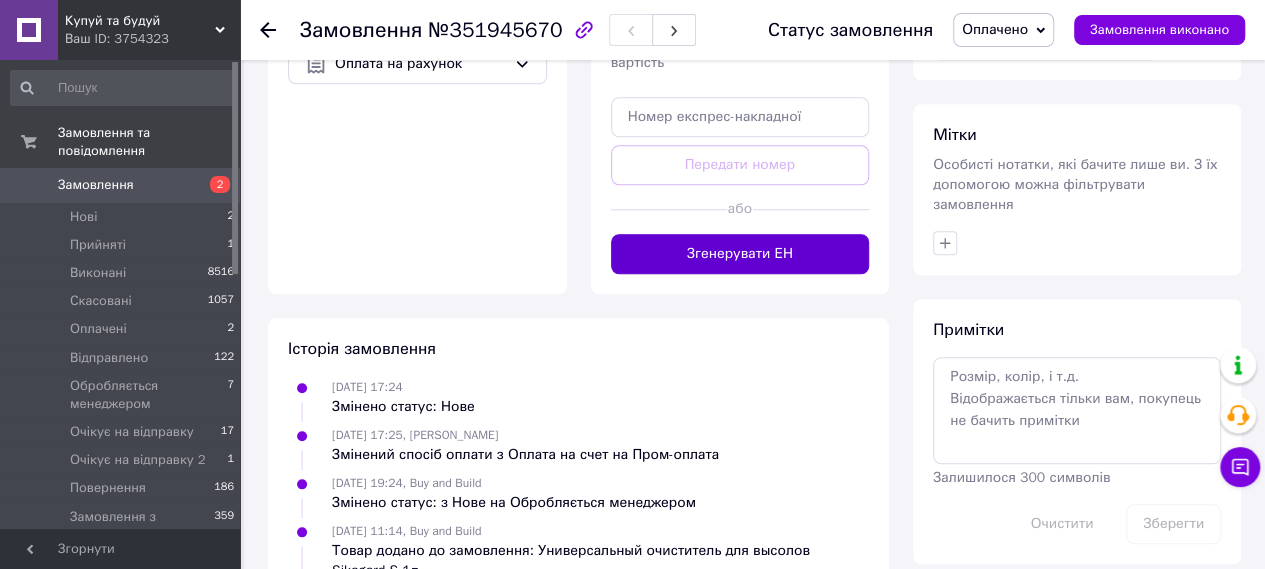 click on "Згенерувати ЕН" at bounding box center (740, 254) 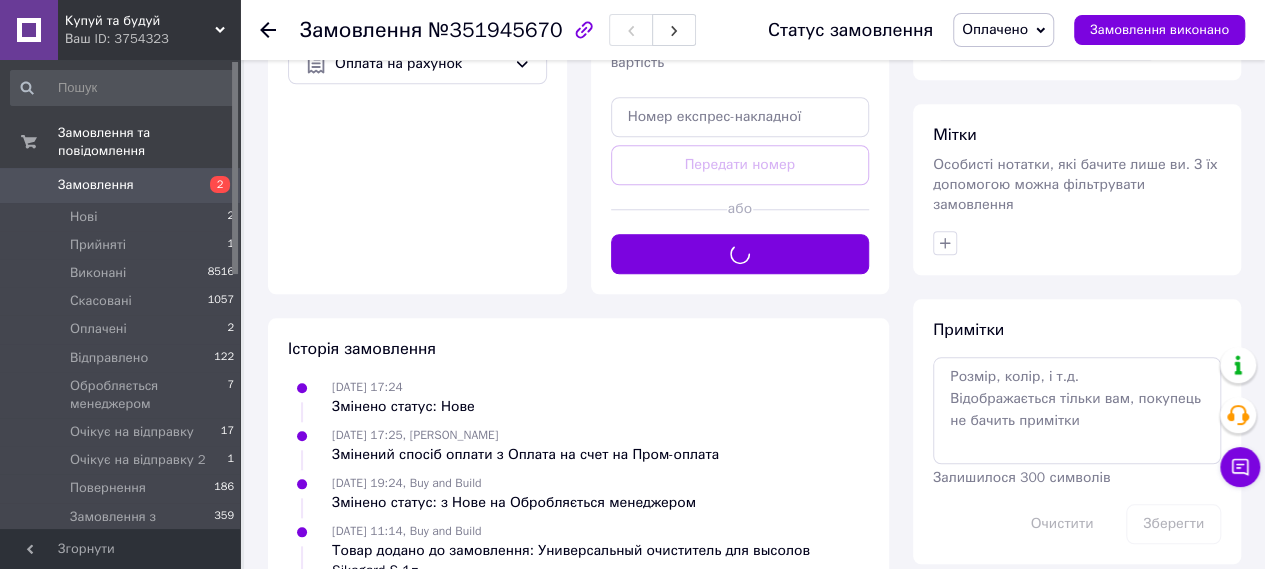 click on "Оплачено" at bounding box center (995, 29) 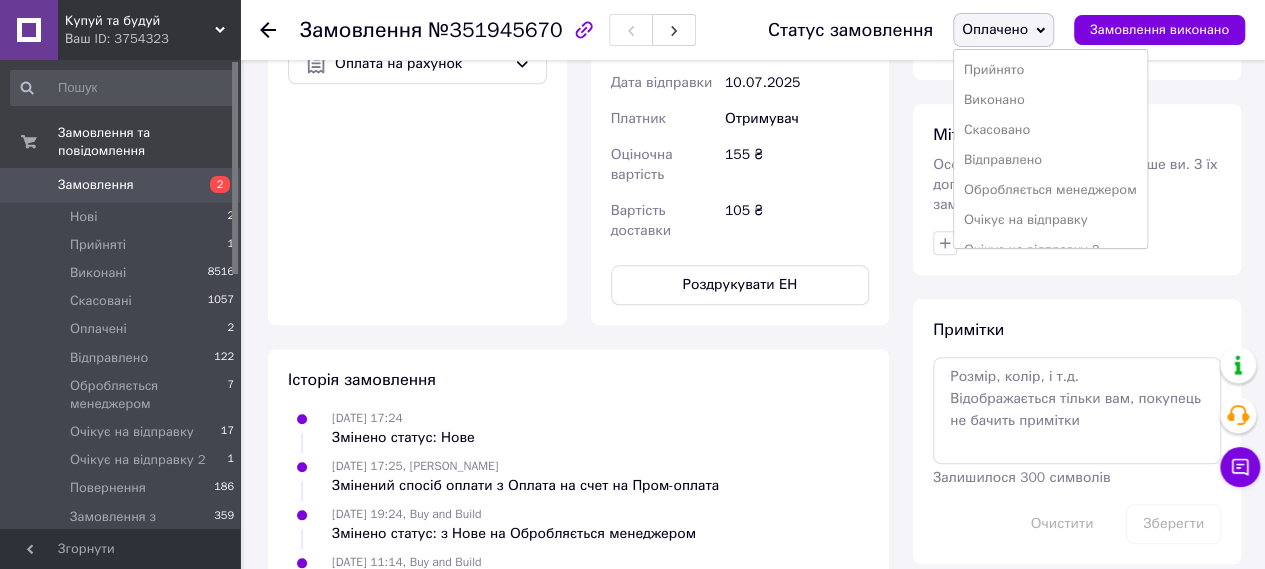 click on "Очікує на відправку" at bounding box center (1050, 220) 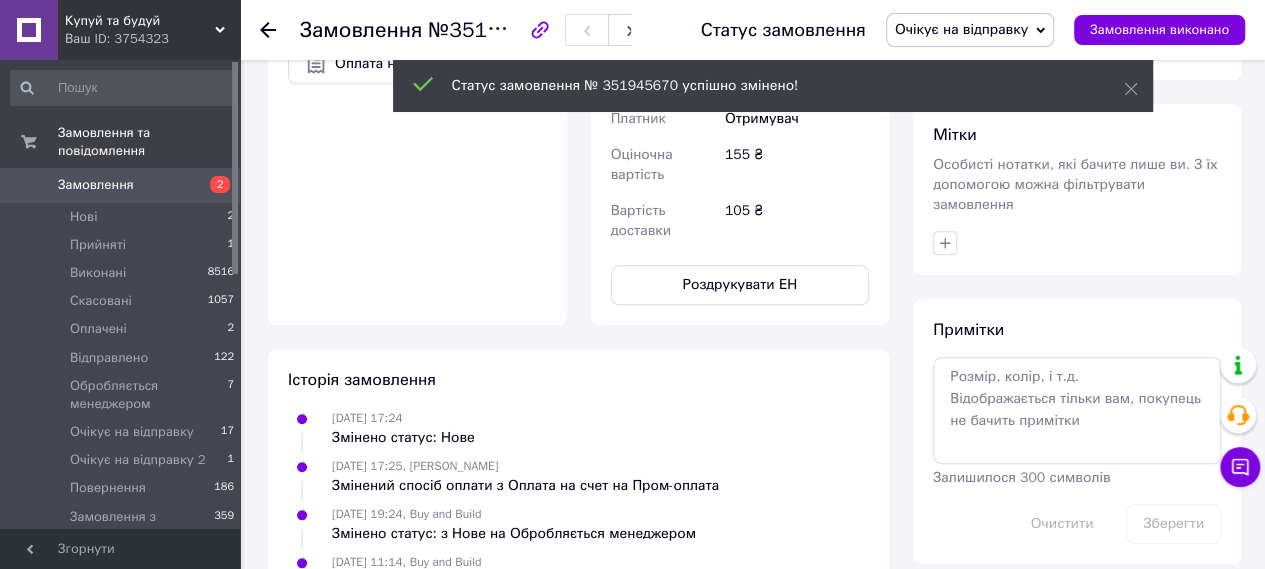 click 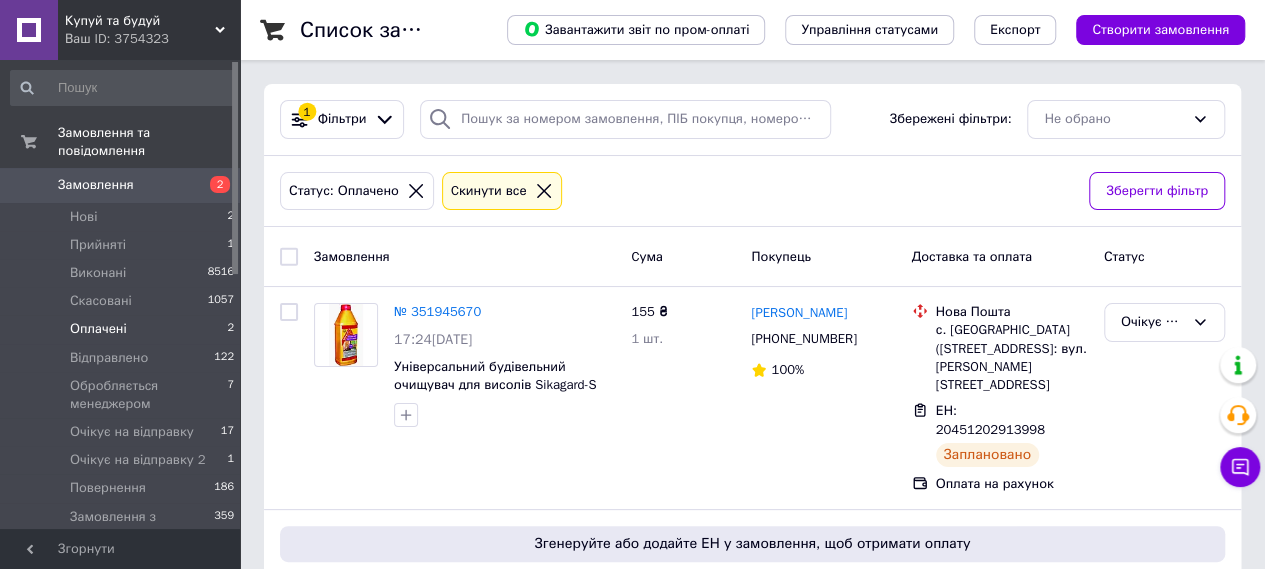 scroll, scrollTop: 135, scrollLeft: 0, axis: vertical 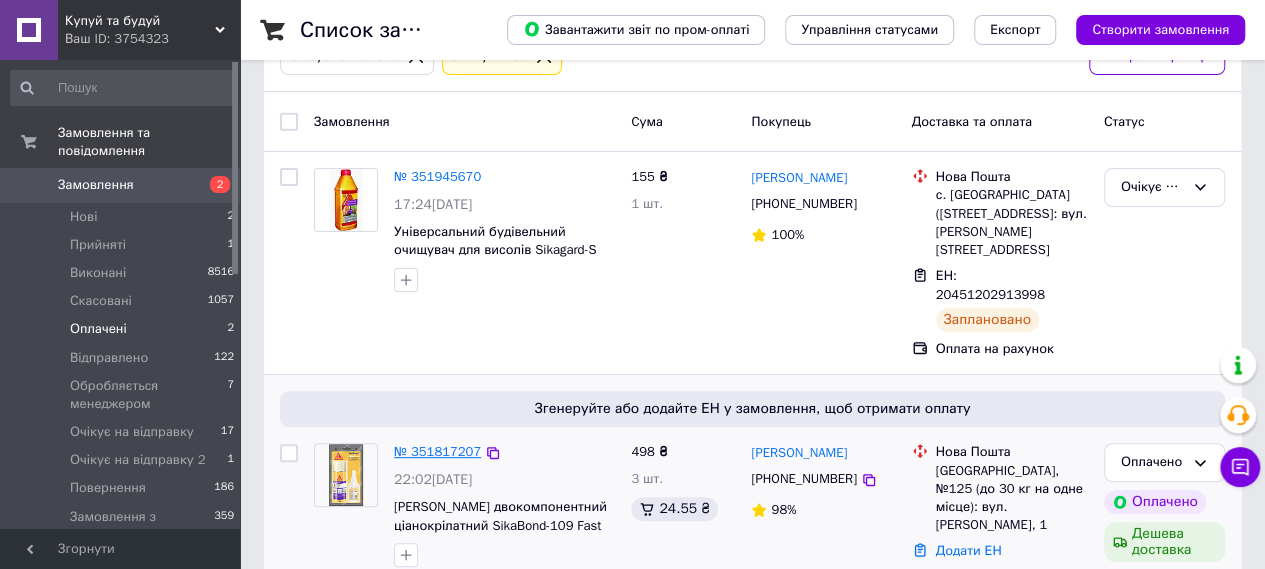 click on "№ 351817207" at bounding box center [437, 451] 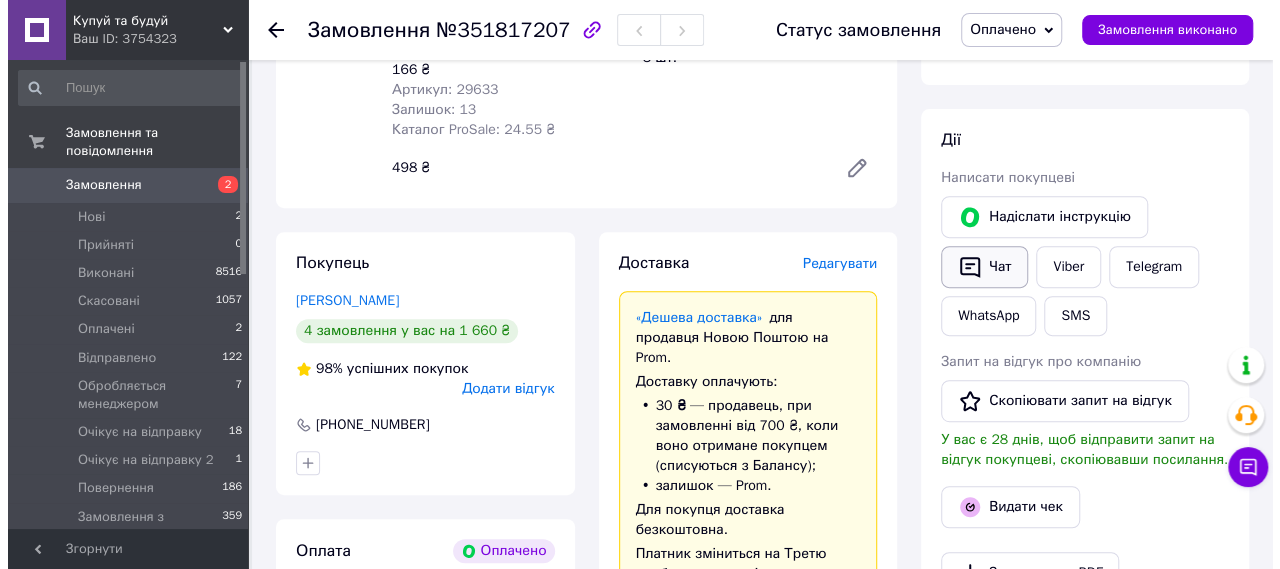 scroll, scrollTop: 320, scrollLeft: 0, axis: vertical 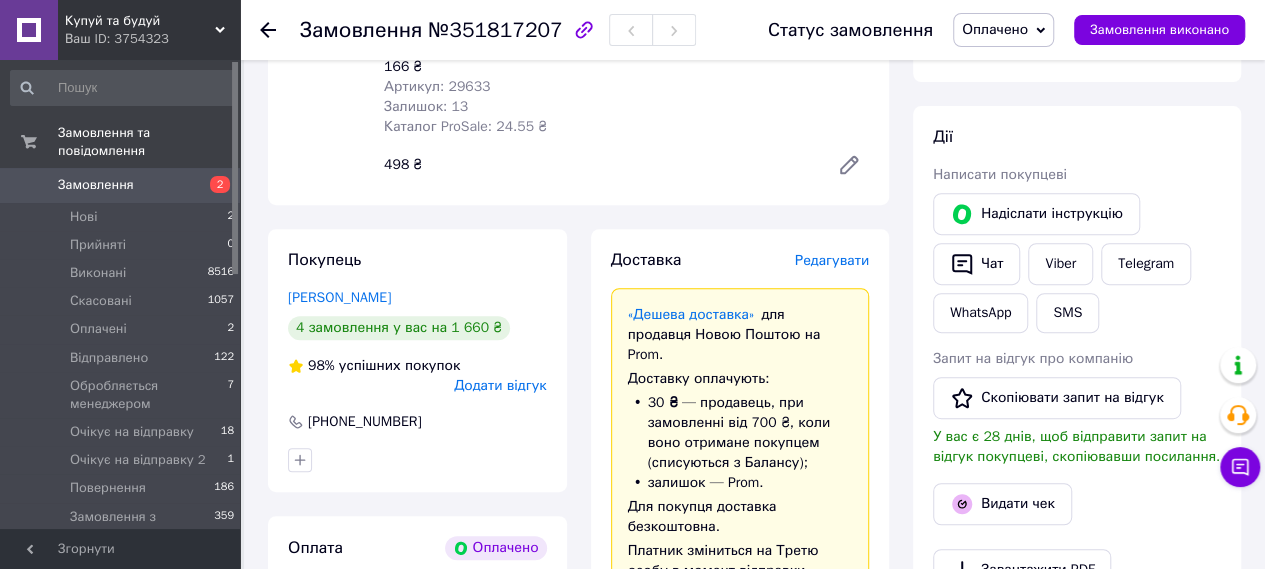 click on "Редагувати" at bounding box center [832, 260] 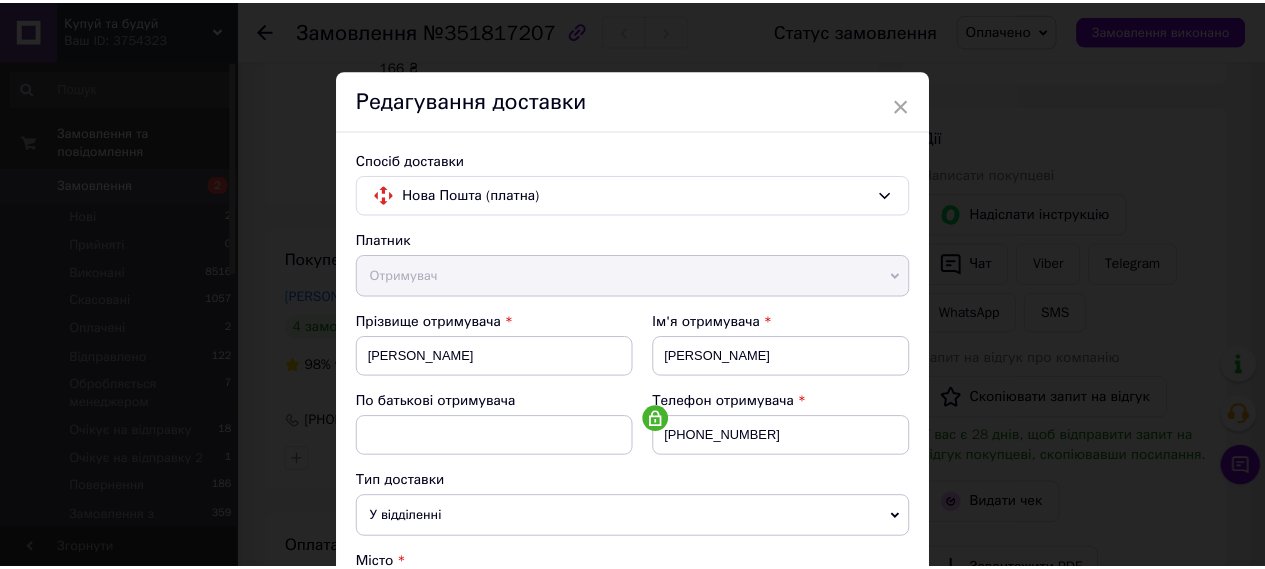 scroll, scrollTop: 972, scrollLeft: 0, axis: vertical 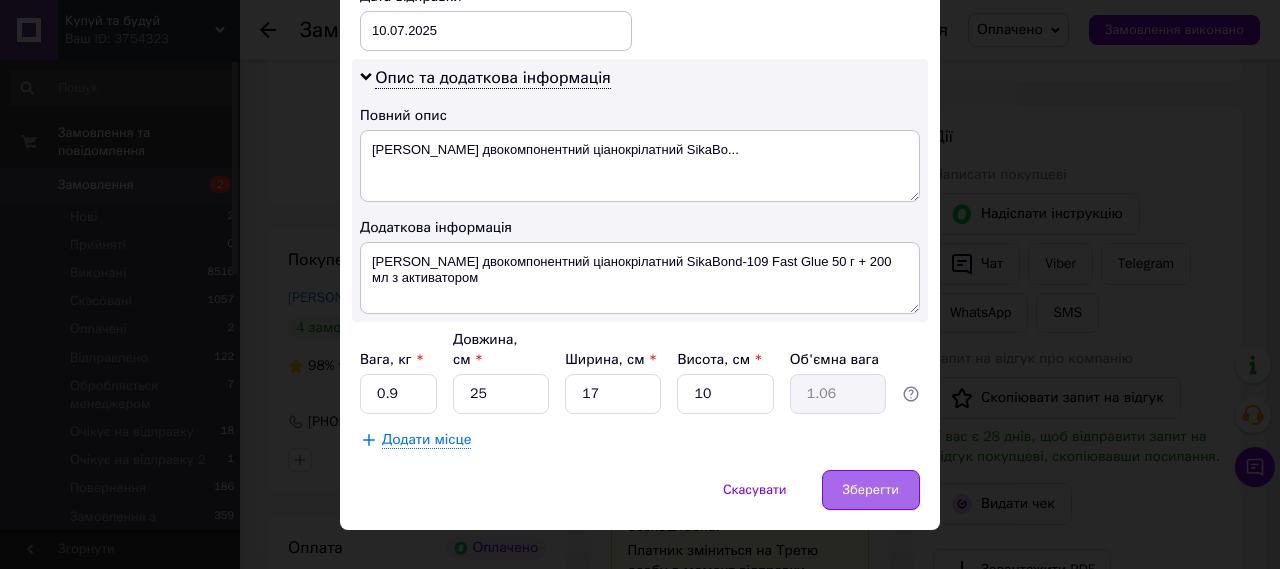 click on "Зберегти" at bounding box center [871, 490] 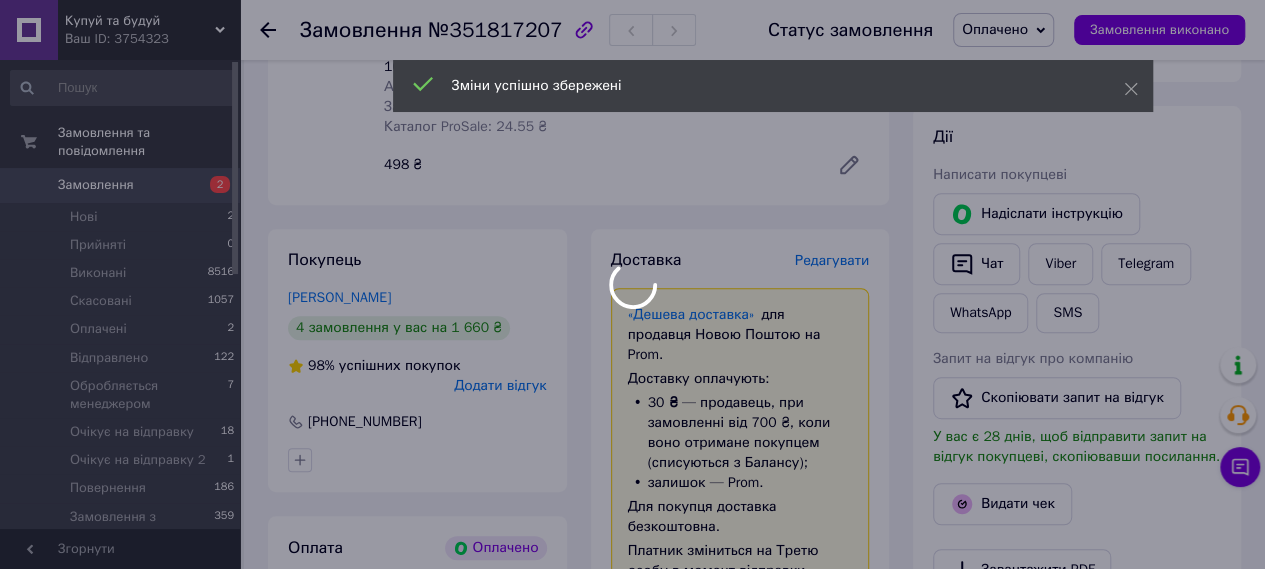 scroll, scrollTop: 114, scrollLeft: 0, axis: vertical 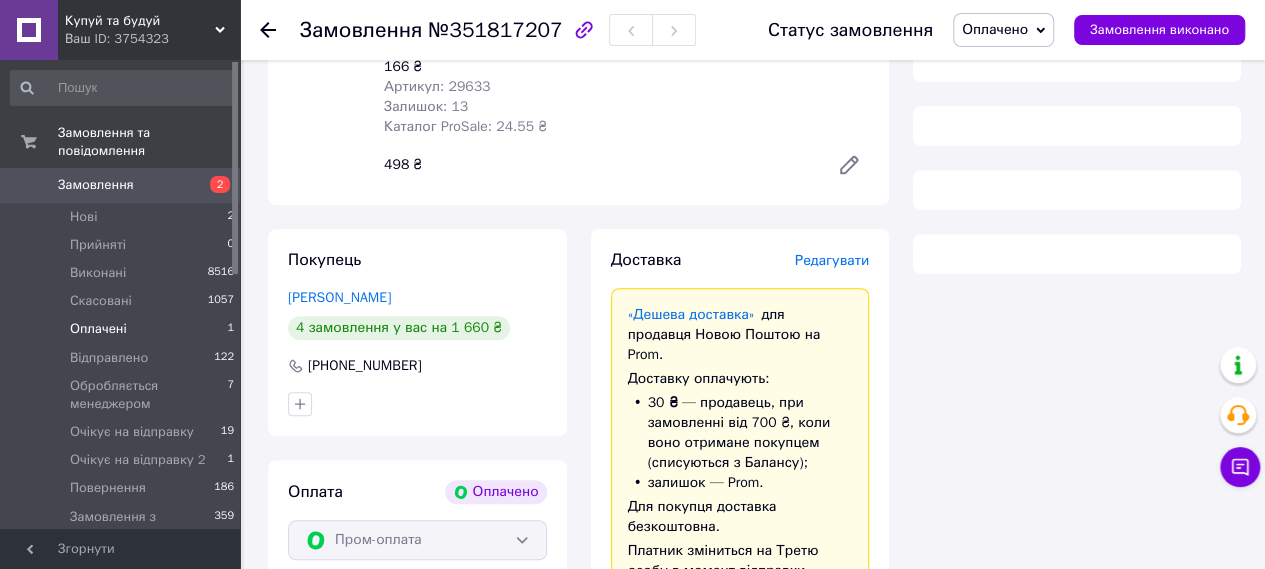click on "Оплачені 1" at bounding box center [123, 329] 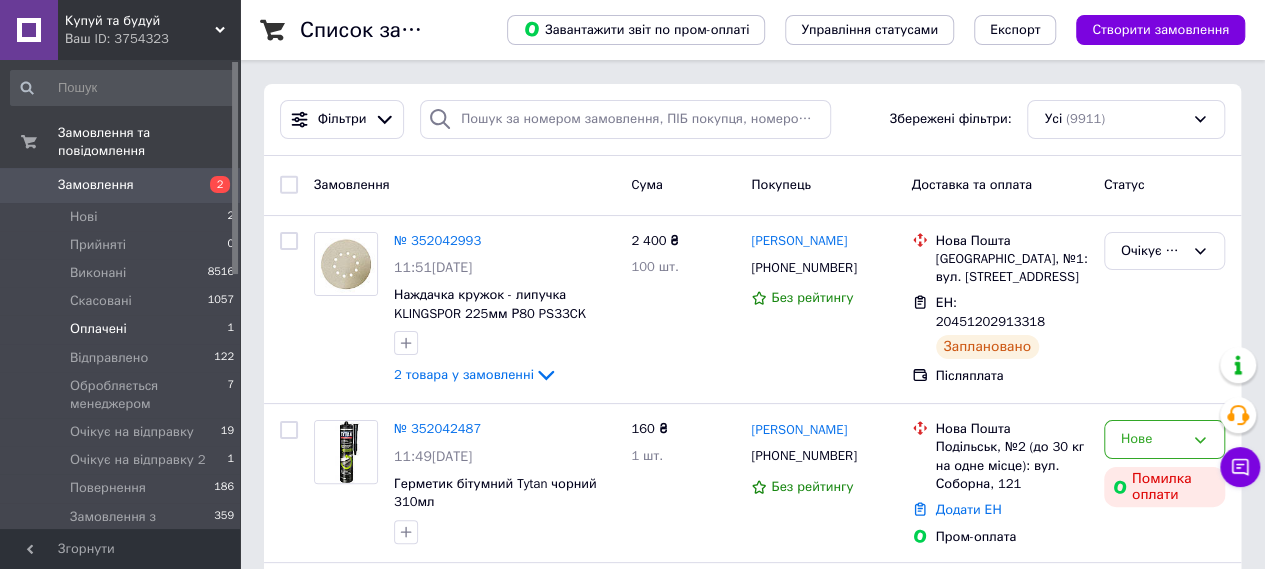click on "Оплачені" at bounding box center [98, 329] 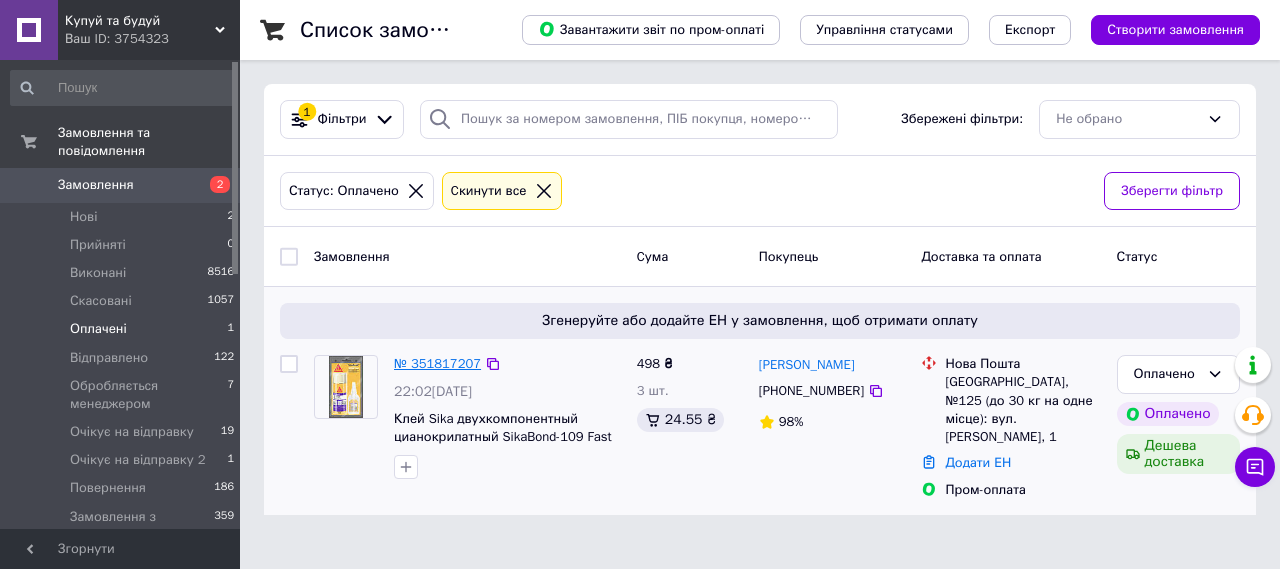click on "№ 351817207" at bounding box center [437, 363] 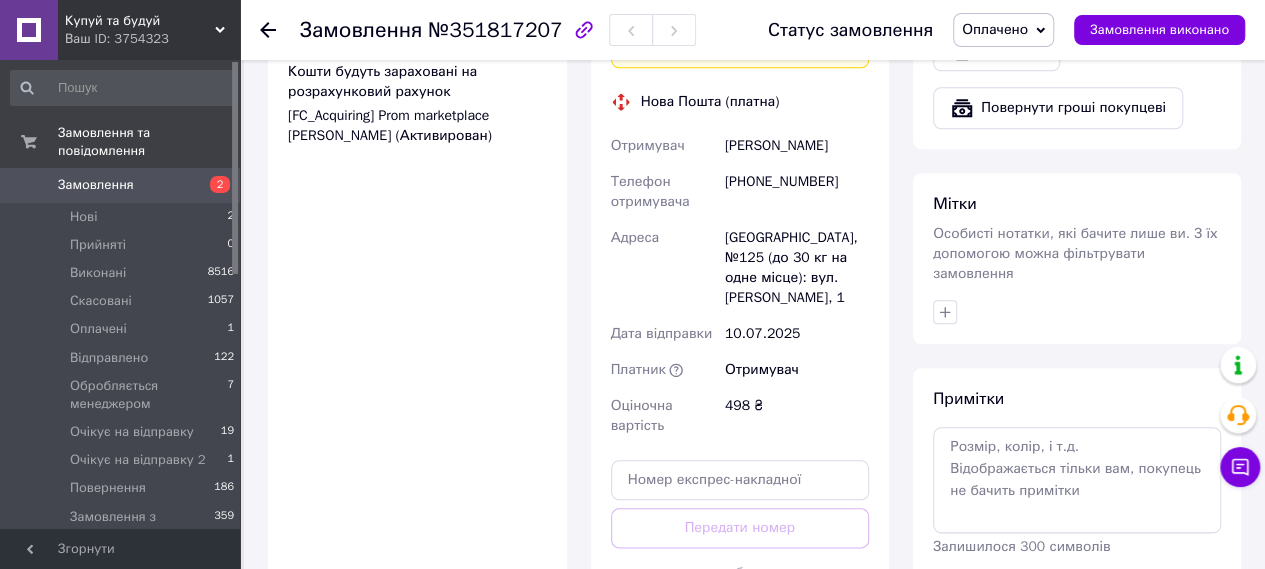 scroll, scrollTop: 898, scrollLeft: 0, axis: vertical 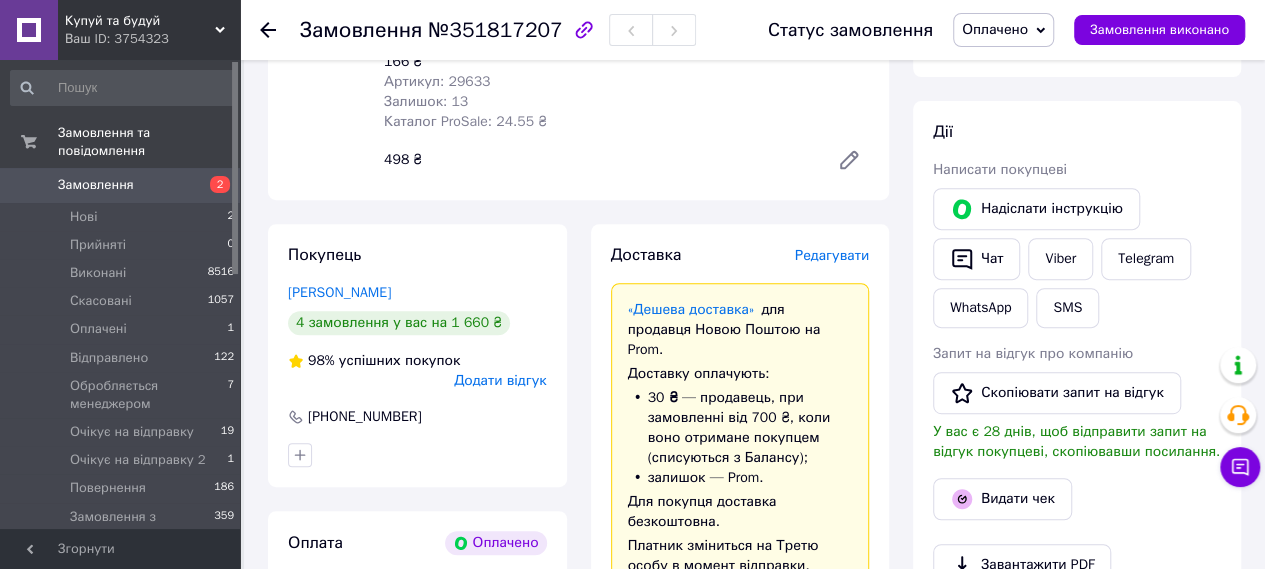click on "Редагувати" at bounding box center (832, 255) 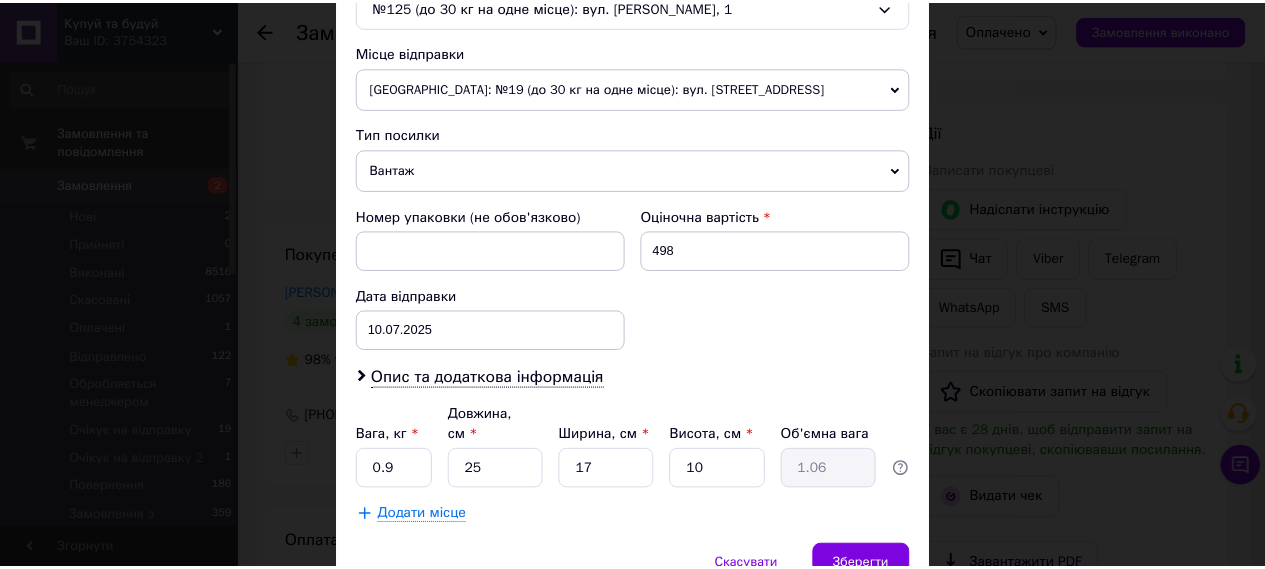 scroll, scrollTop: 750, scrollLeft: 0, axis: vertical 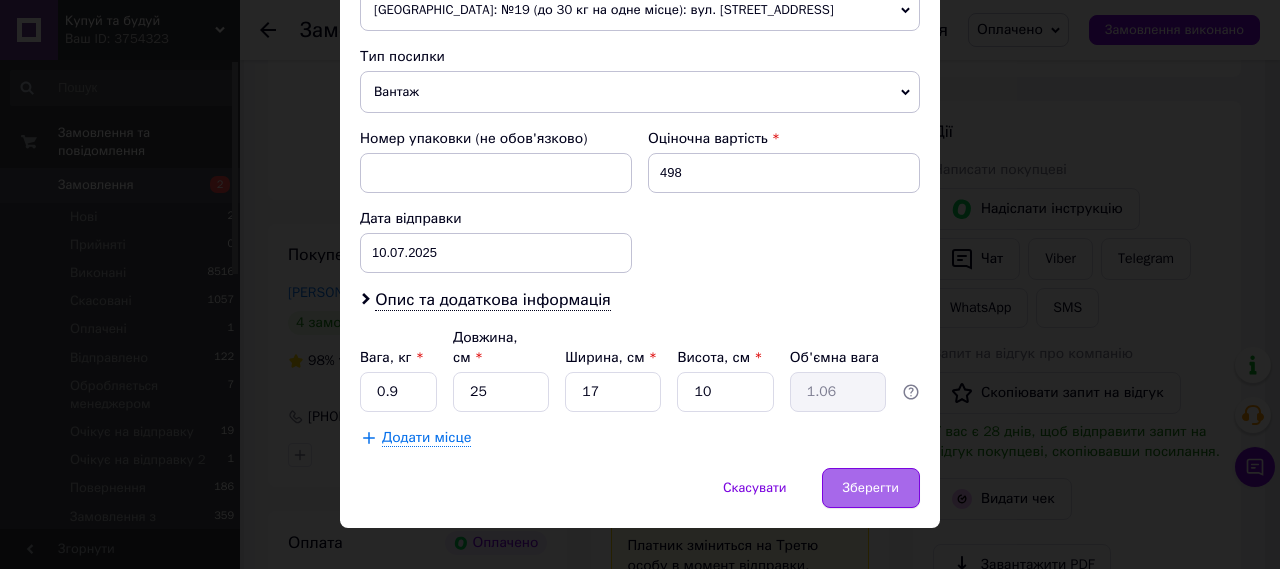 click on "Зберегти" at bounding box center (871, 488) 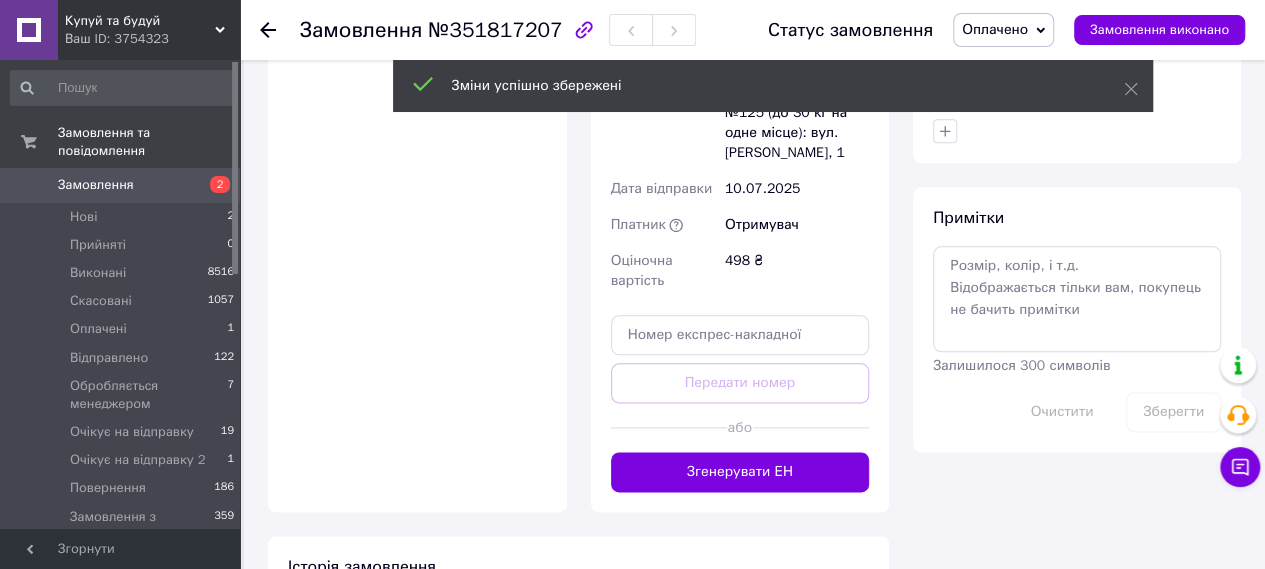 scroll, scrollTop: 1071, scrollLeft: 0, axis: vertical 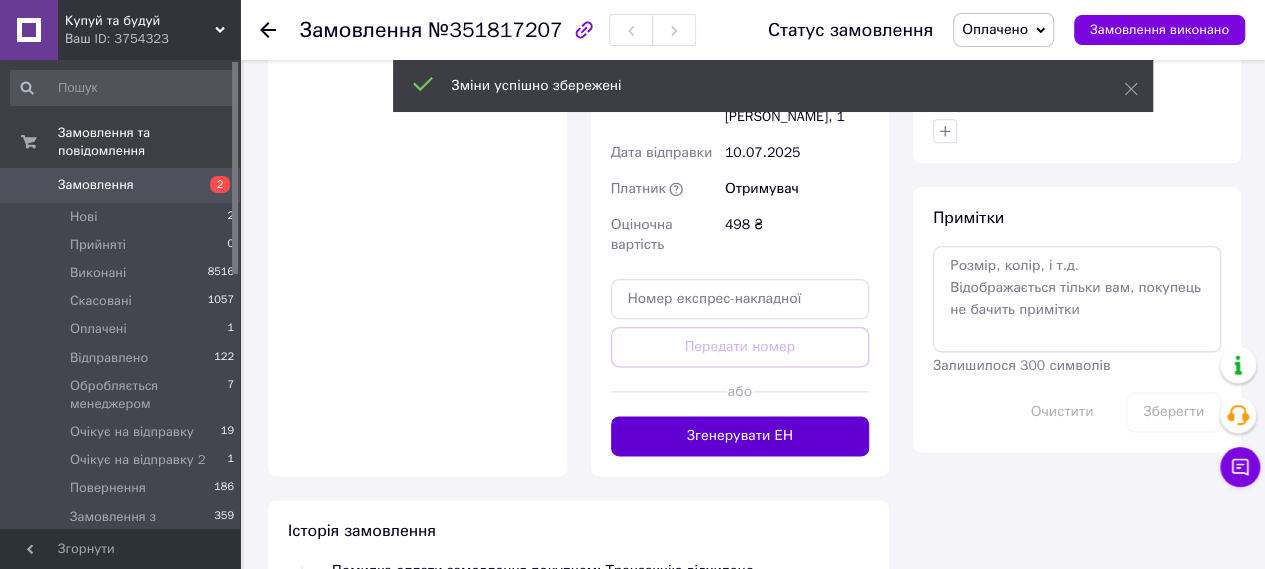 click on "Згенерувати ЕН" at bounding box center [740, 436] 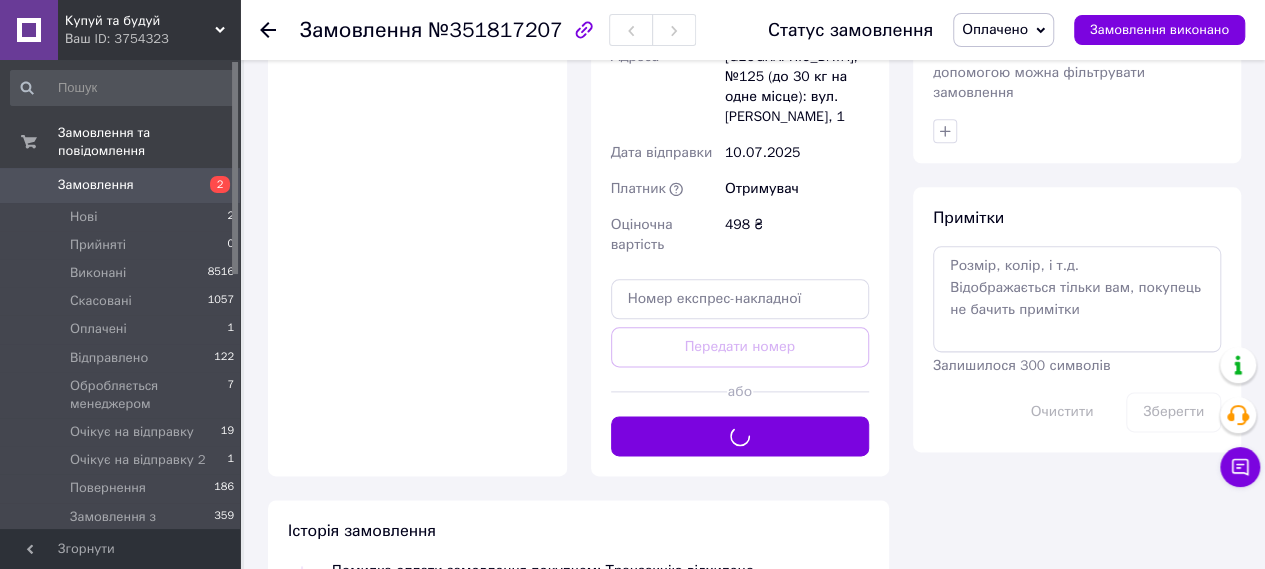 click on "Оплачено" at bounding box center [995, 29] 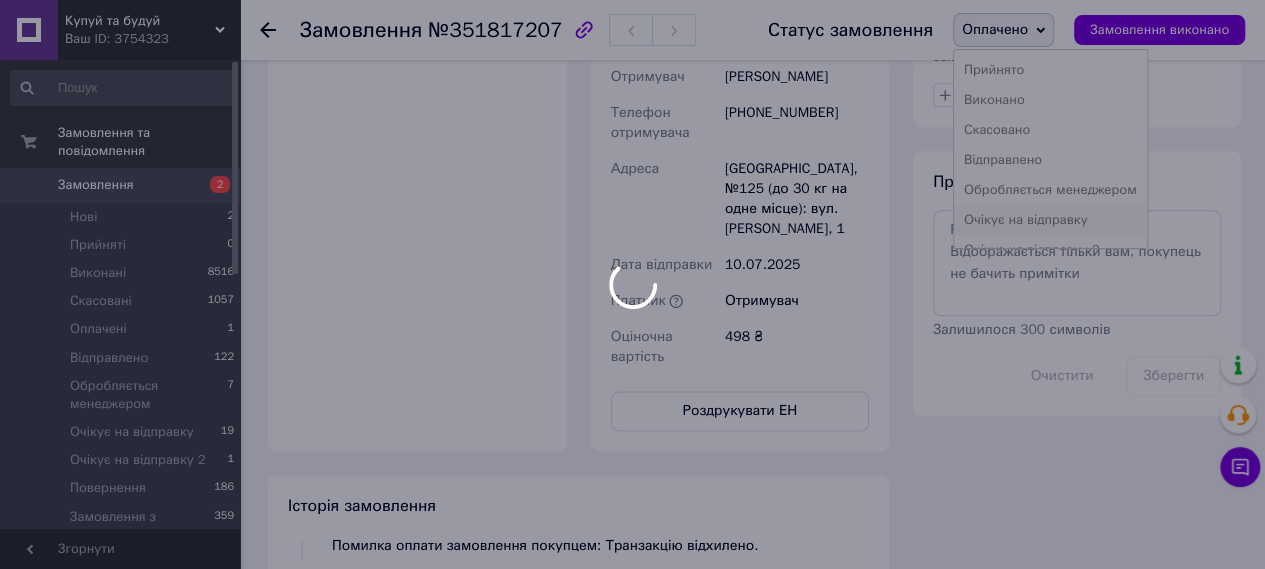 scroll, scrollTop: 210, scrollLeft: 0, axis: vertical 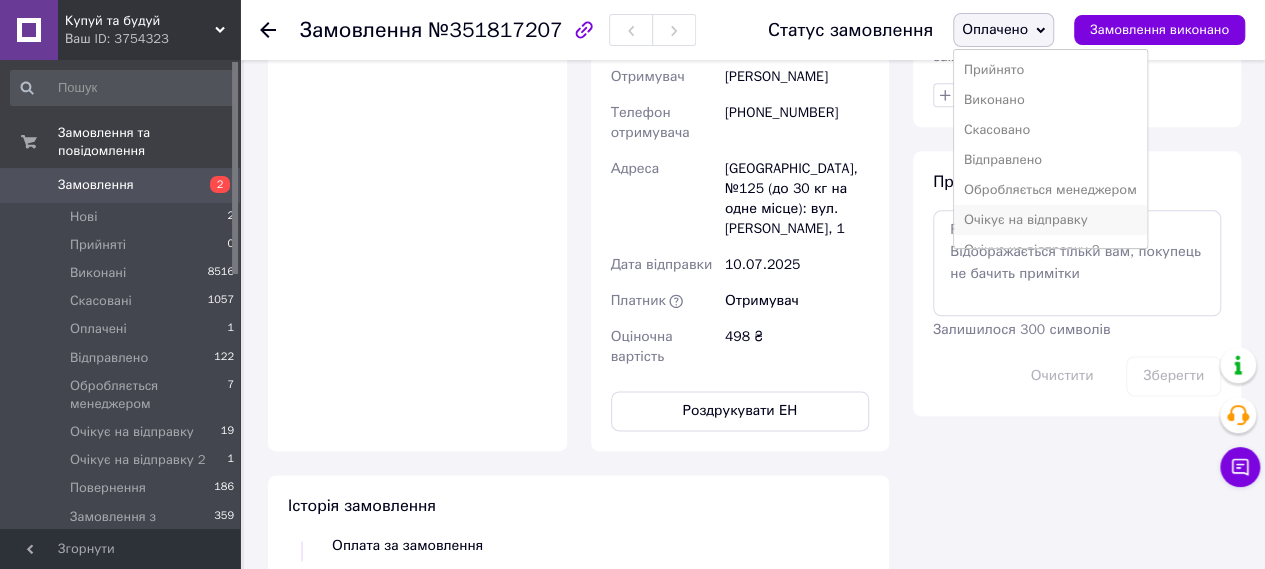 click on "Очікує на відправку" at bounding box center [1050, 220] 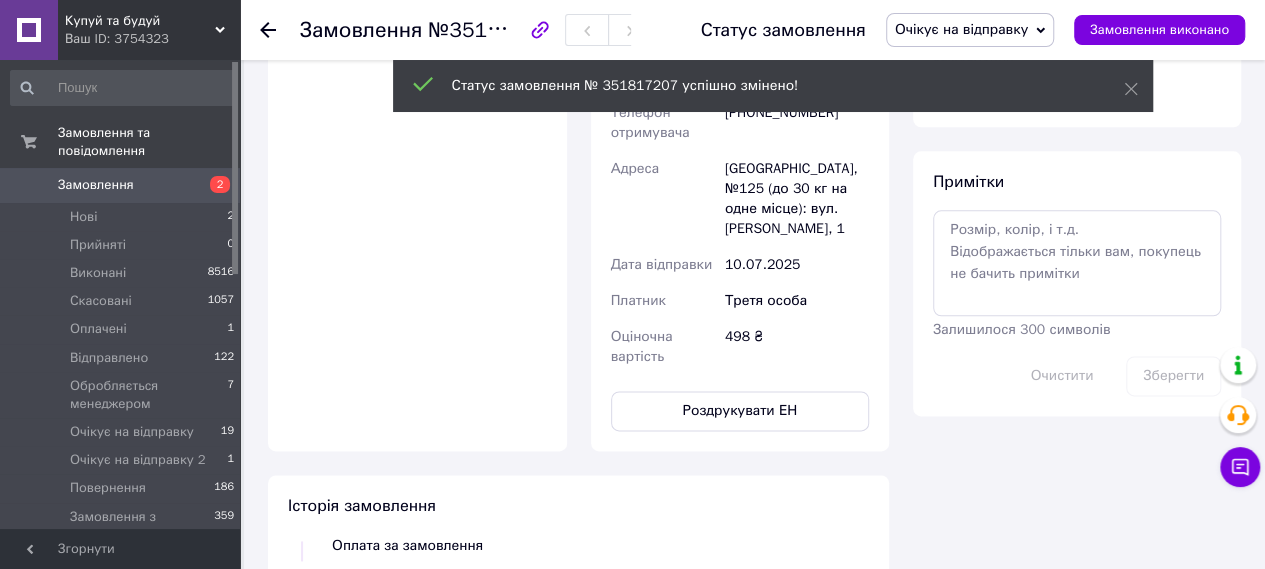 click 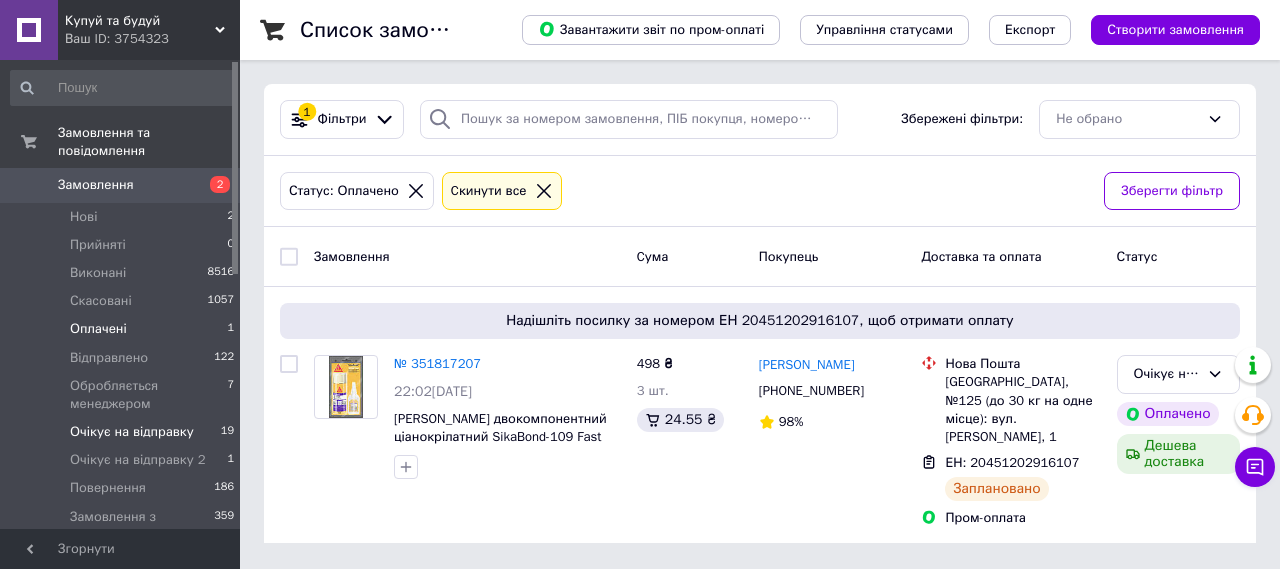click on "Очікує на відправку" at bounding box center [132, 432] 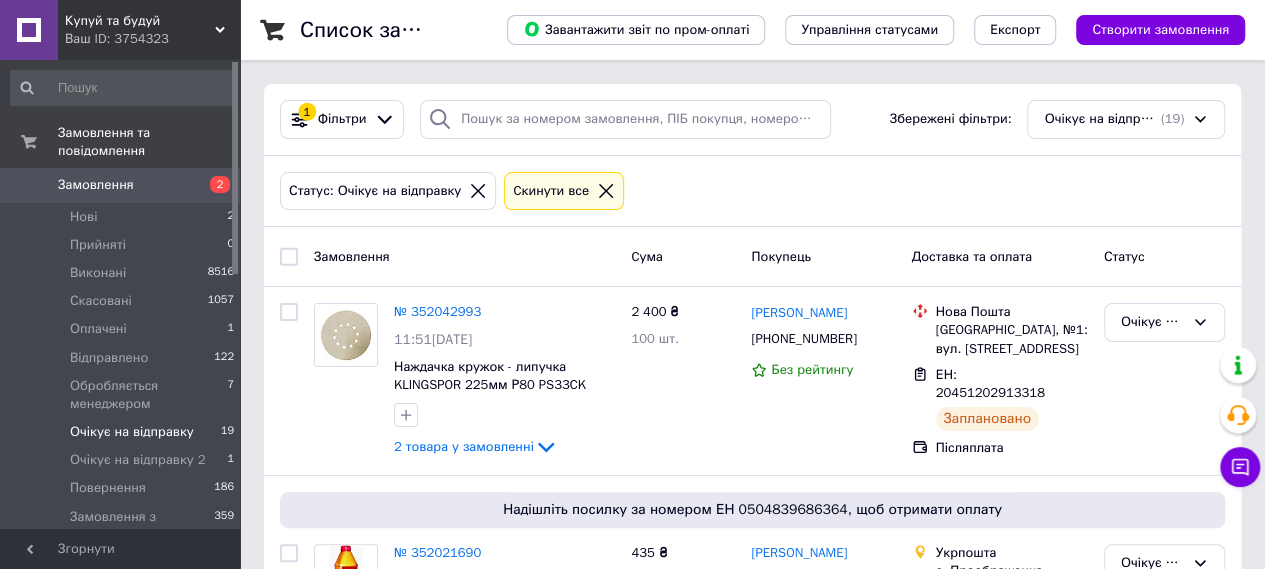 click at bounding box center (289, 257) 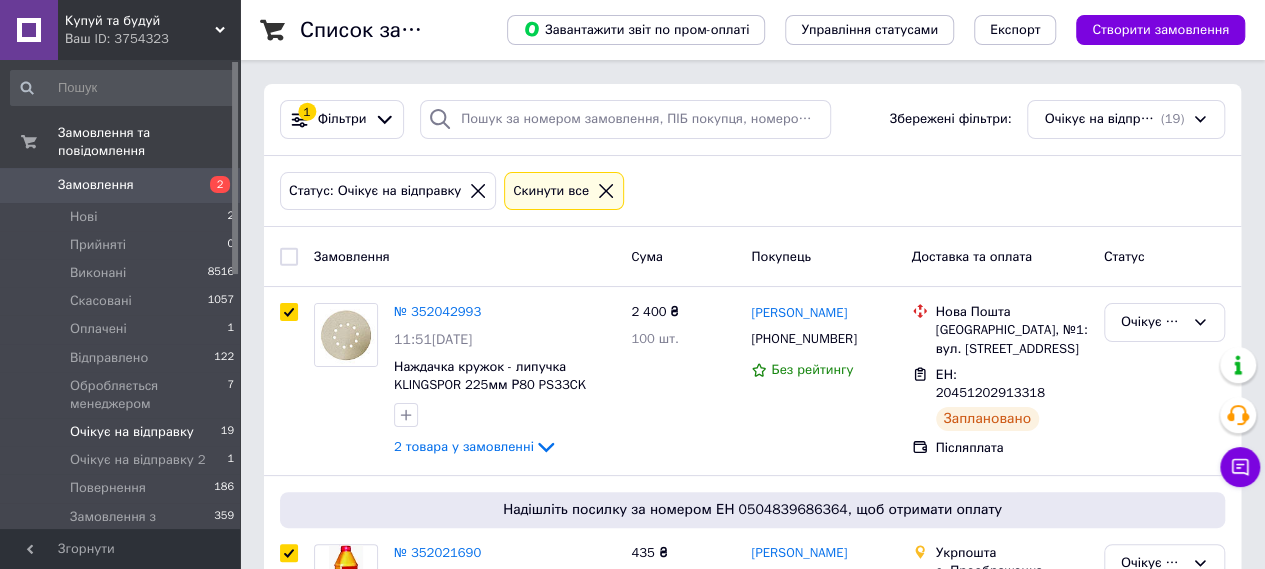 checkbox on "true" 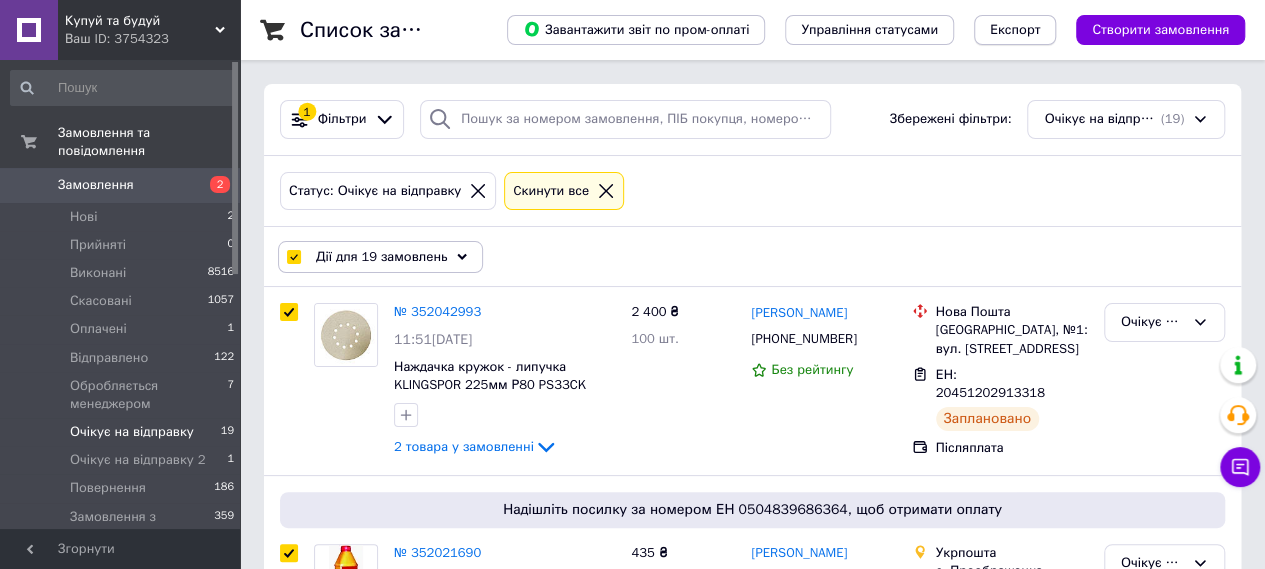 click on "Експорт" at bounding box center [1015, 30] 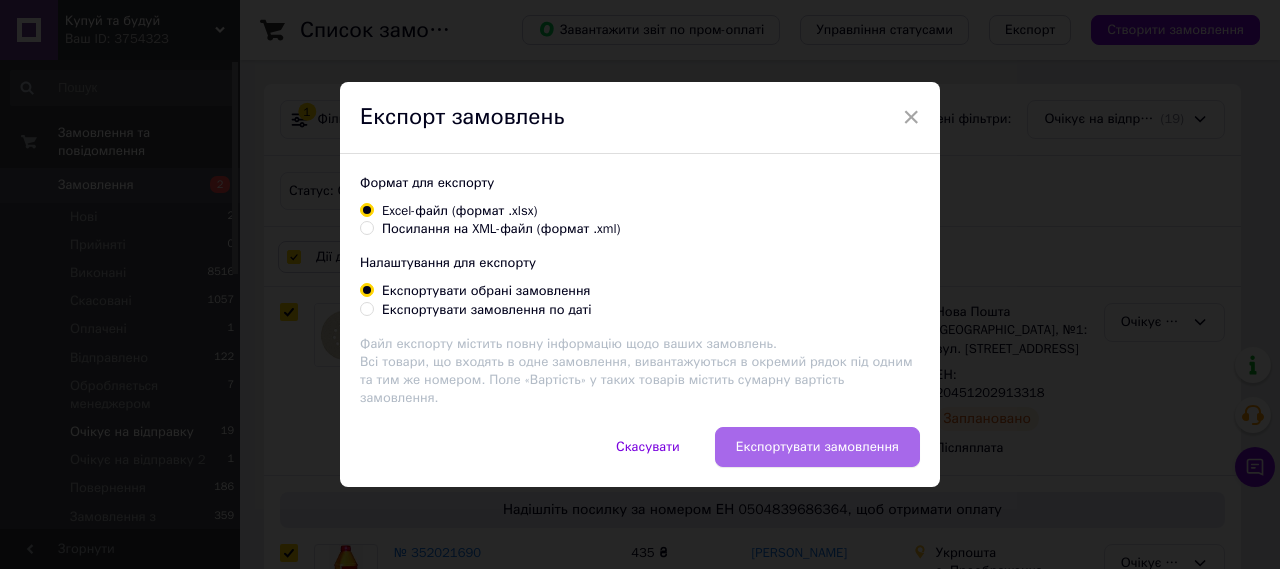 click on "Експортувати замовлення" at bounding box center [817, 447] 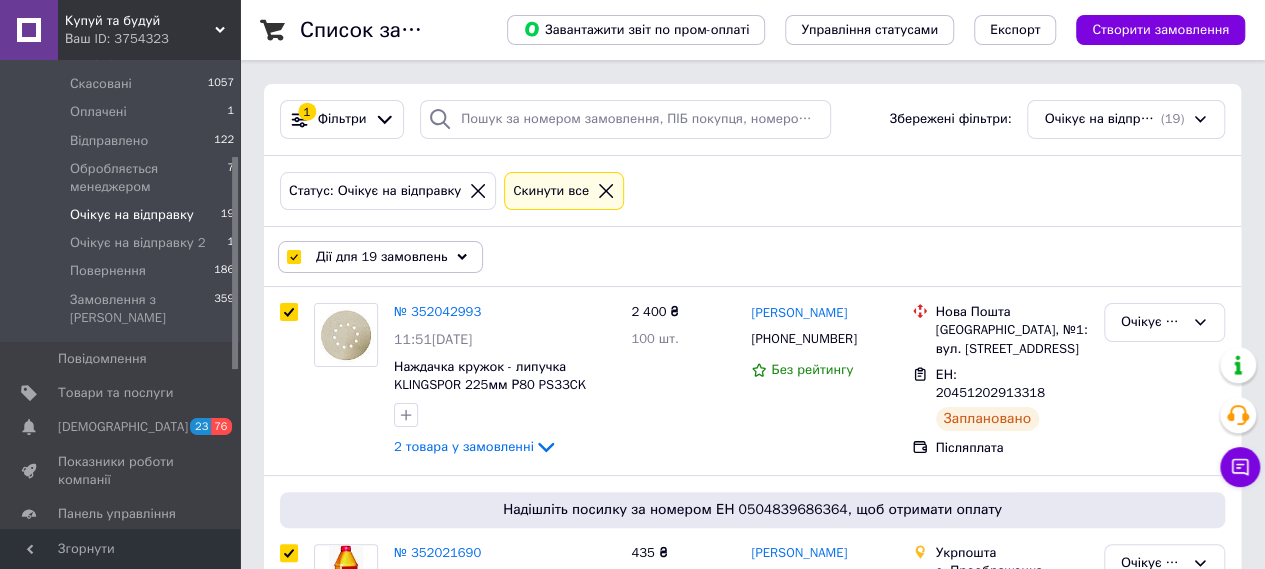 drag, startPoint x: 234, startPoint y: 186, endPoint x: 270, endPoint y: 284, distance: 104.40307 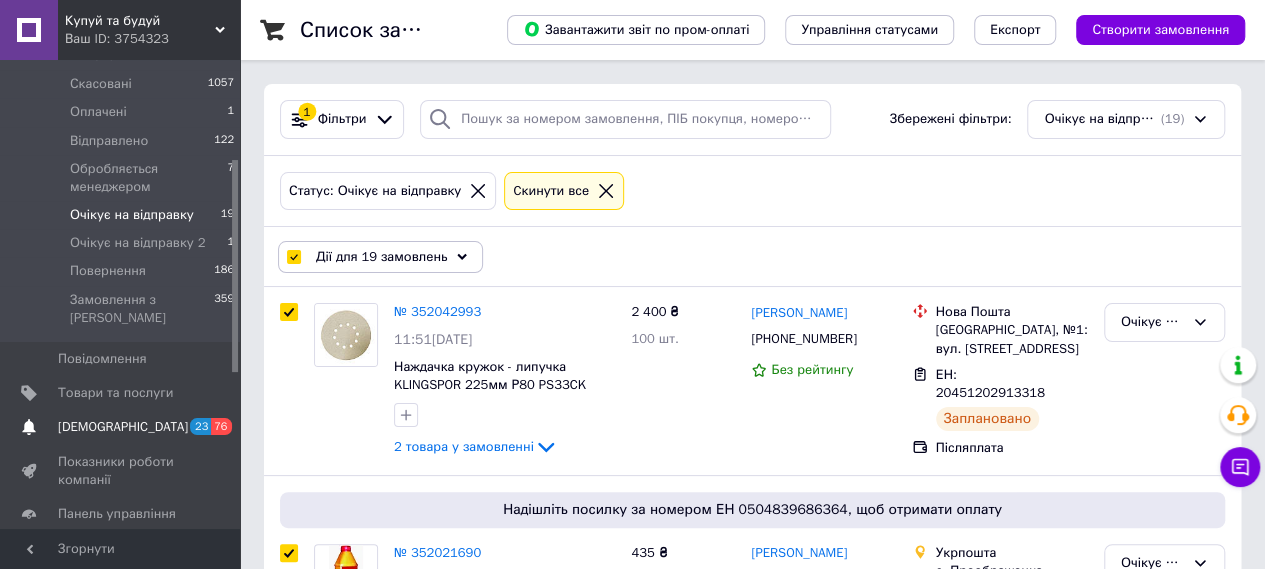 click on "[DEMOGRAPHIC_DATA]" at bounding box center [123, 427] 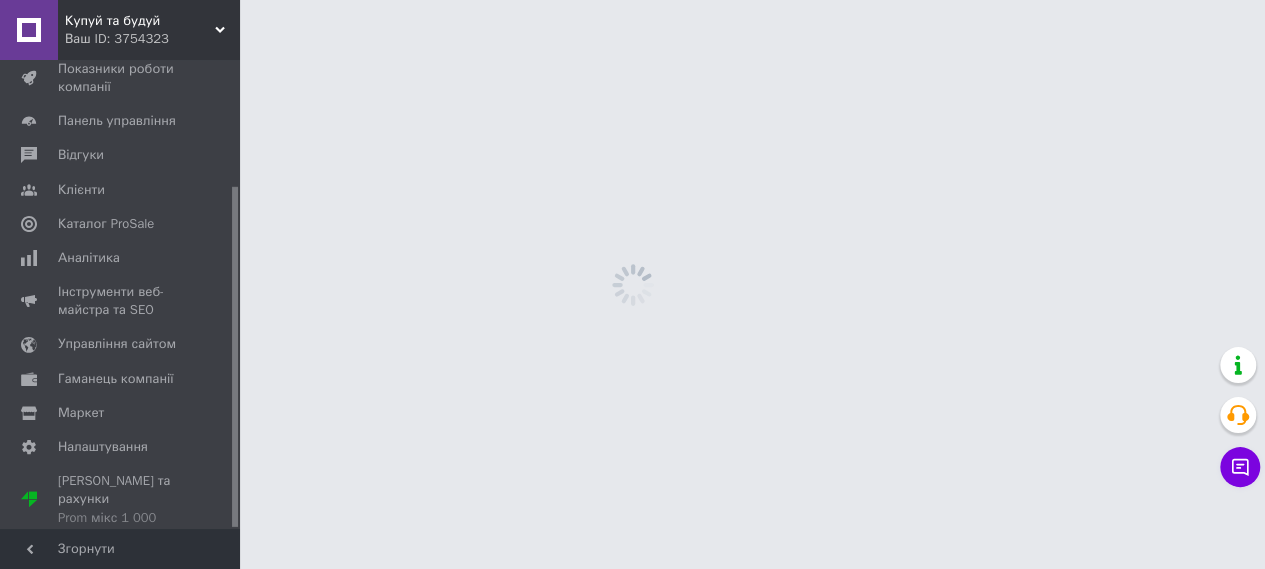 scroll, scrollTop: 172, scrollLeft: 0, axis: vertical 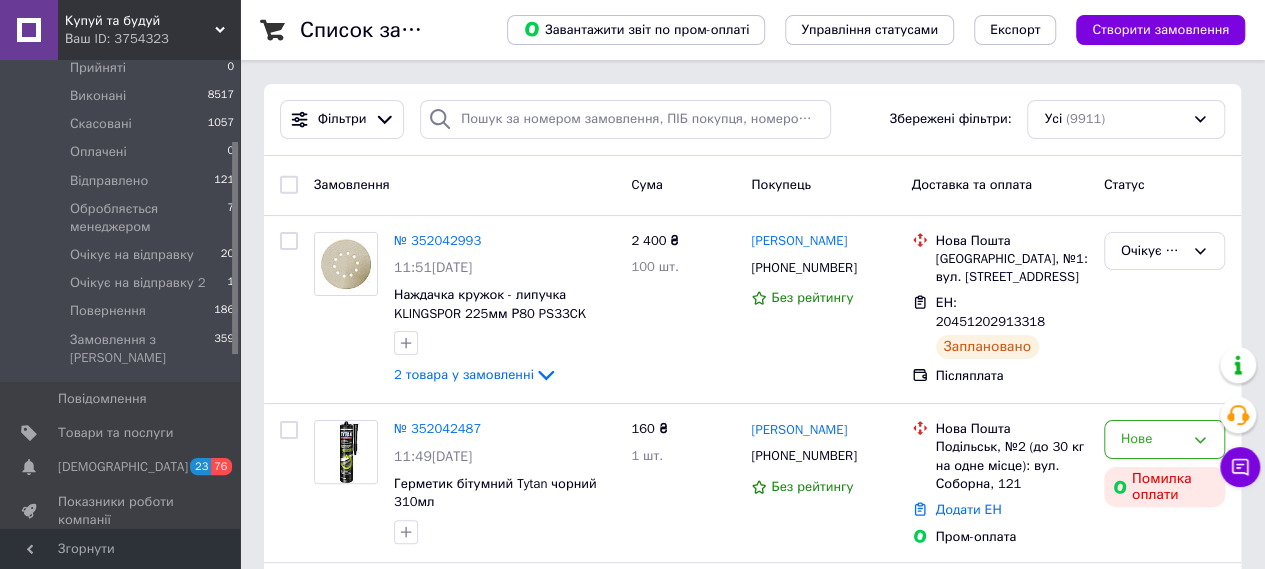 drag, startPoint x: 237, startPoint y: 207, endPoint x: 244, endPoint y: 287, distance: 80.305664 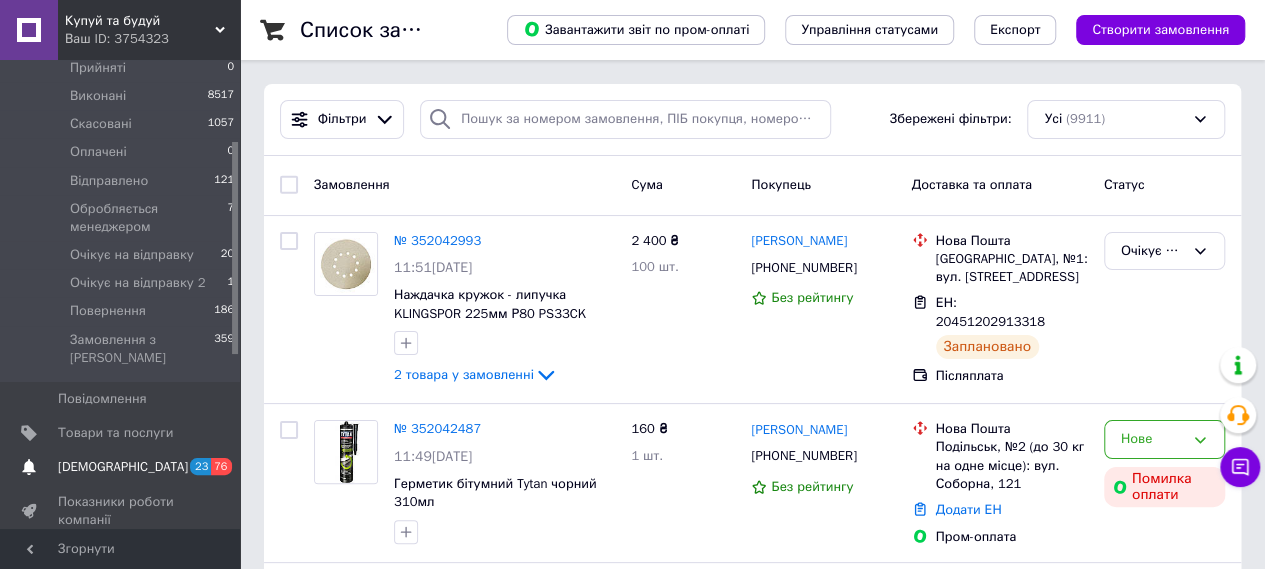 click on "Сповіщення 23 76" at bounding box center [123, 467] 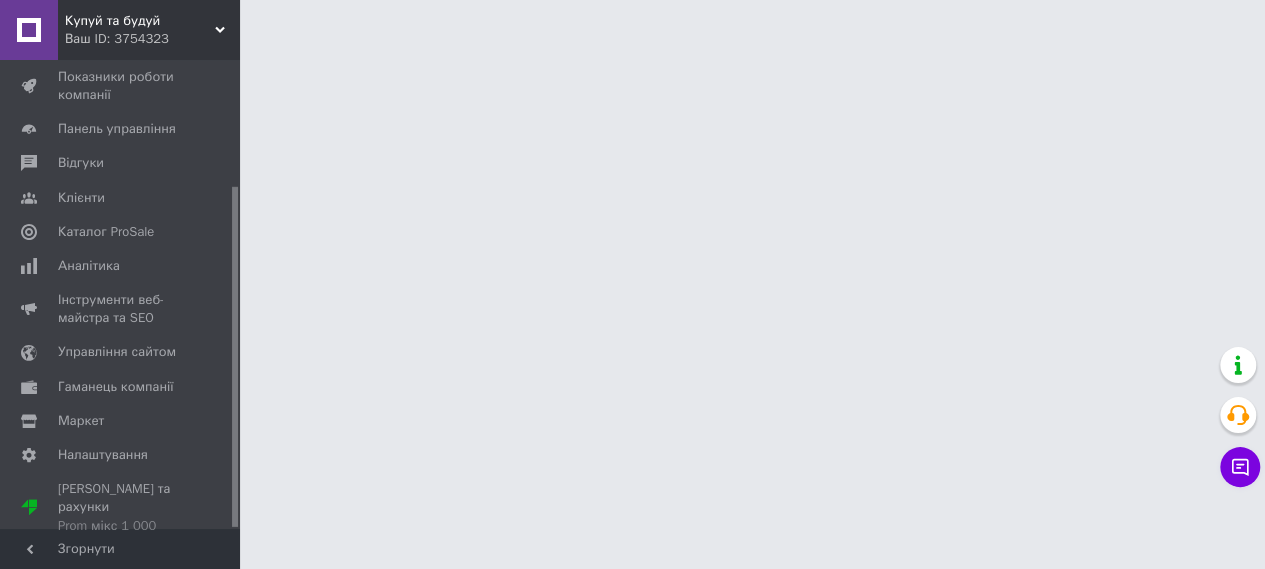 scroll, scrollTop: 172, scrollLeft: 0, axis: vertical 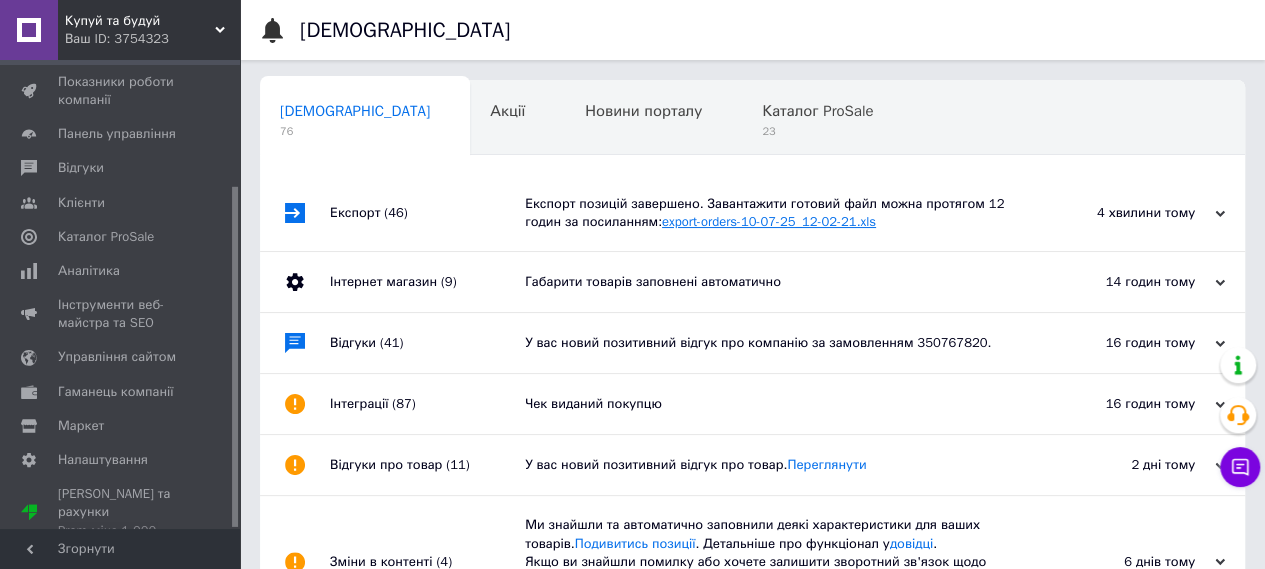 click on "export-orders-10-07-25_12-02-21.xls" at bounding box center [769, 221] 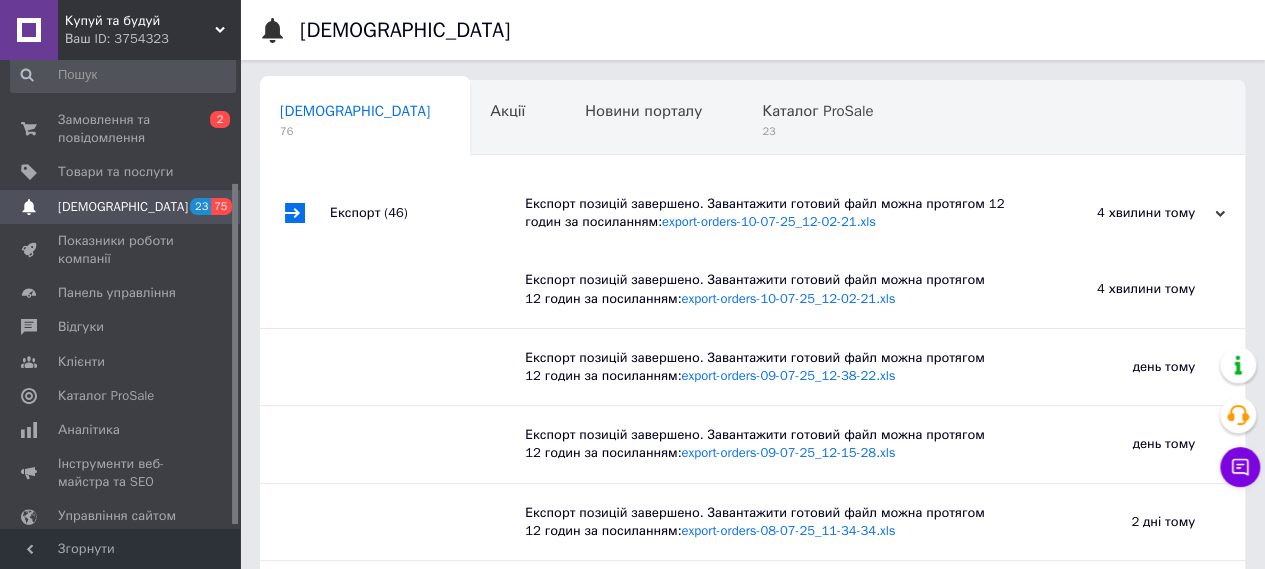 scroll, scrollTop: 0, scrollLeft: 0, axis: both 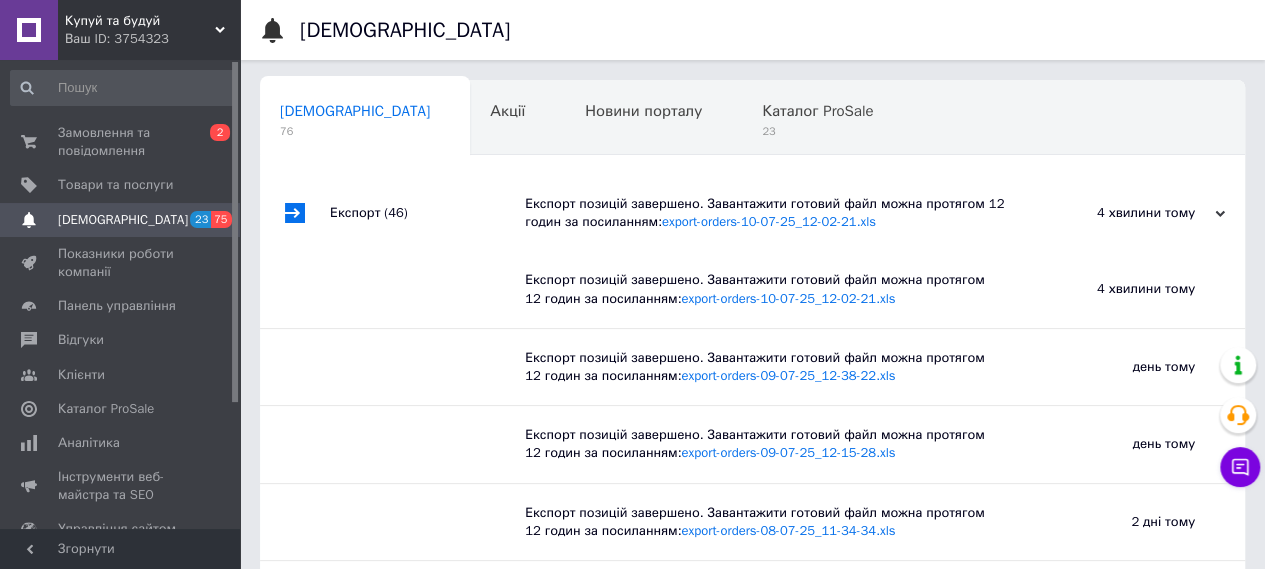 drag, startPoint x: 236, startPoint y: 213, endPoint x: 235, endPoint y: 56, distance: 157.00319 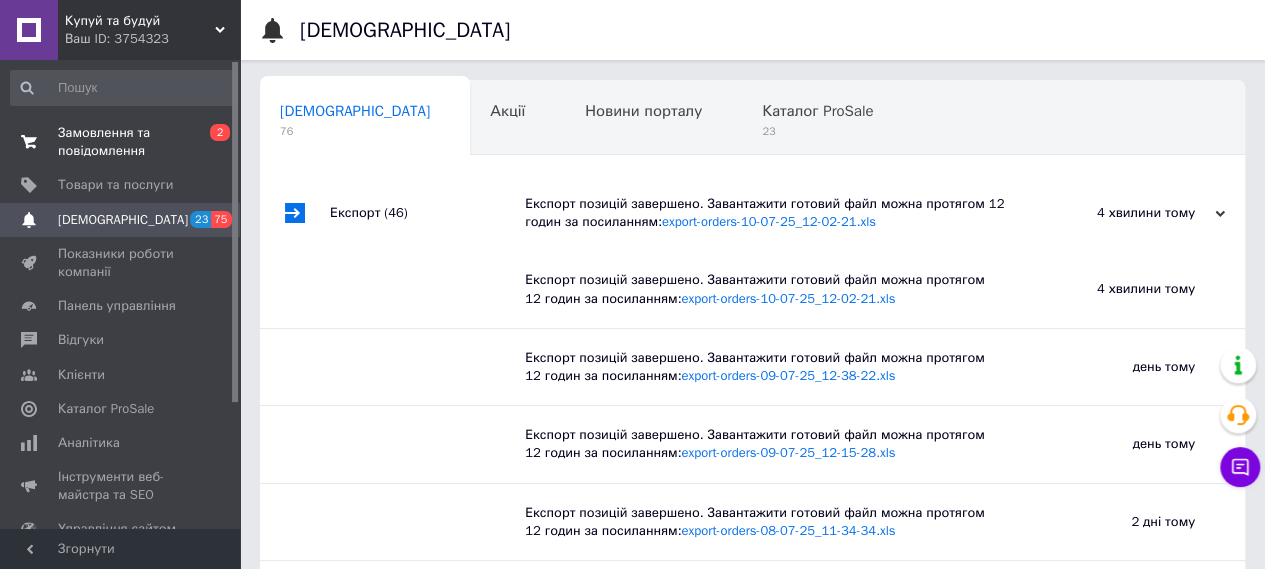 click on "Замовлення та повідомлення" at bounding box center [121, 142] 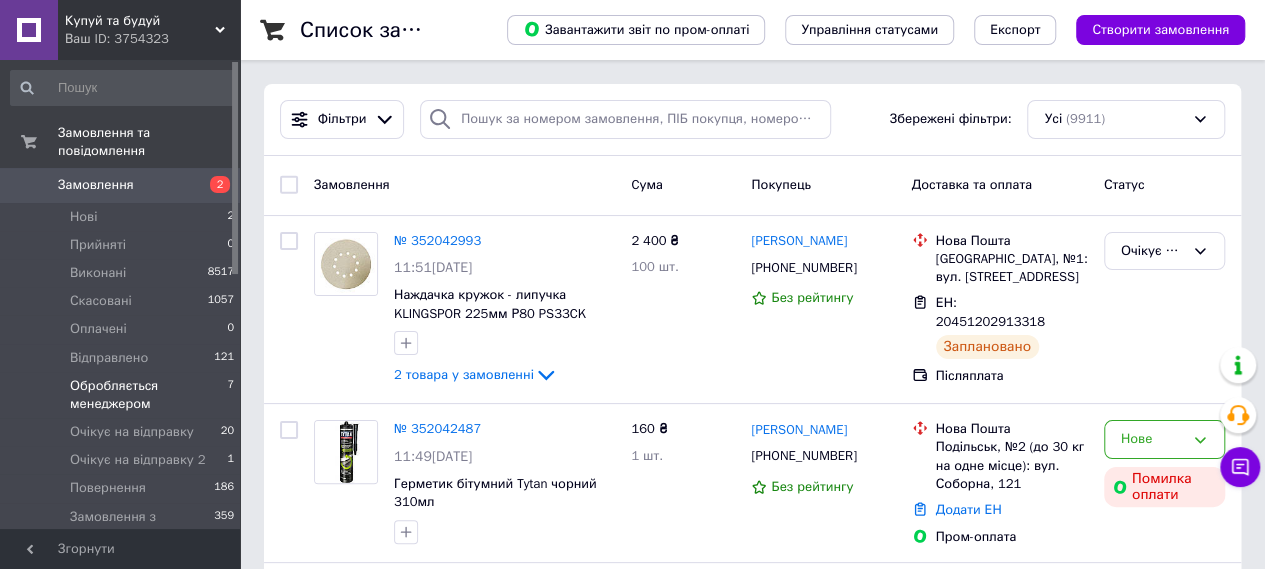 click on "Обробляється менеджером" at bounding box center [148, 395] 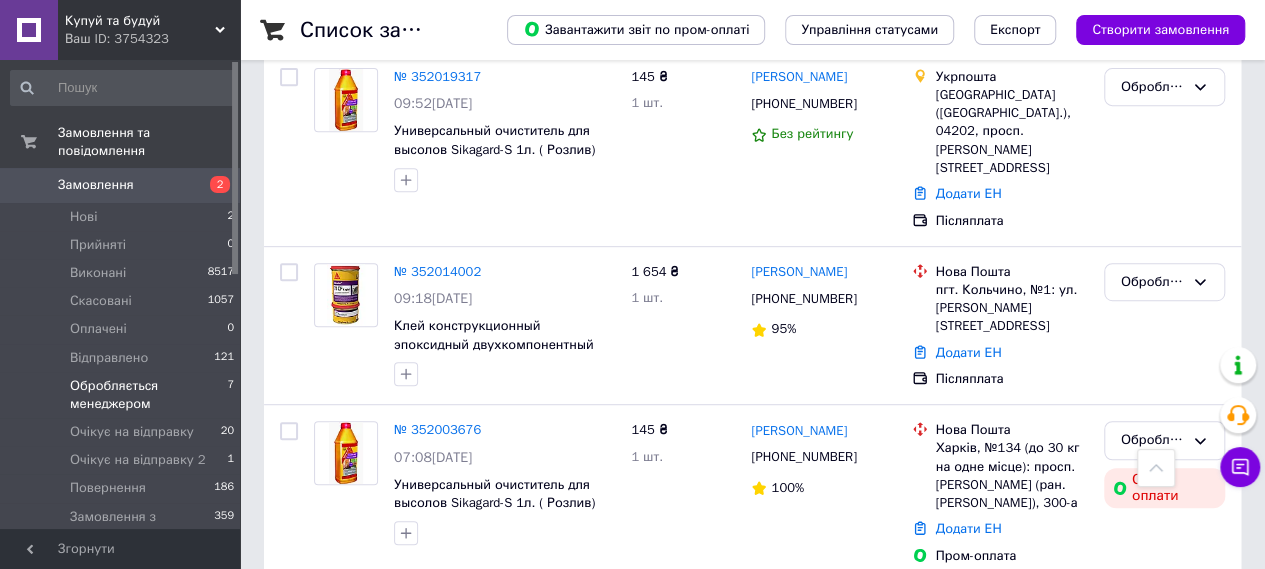 scroll, scrollTop: 441, scrollLeft: 0, axis: vertical 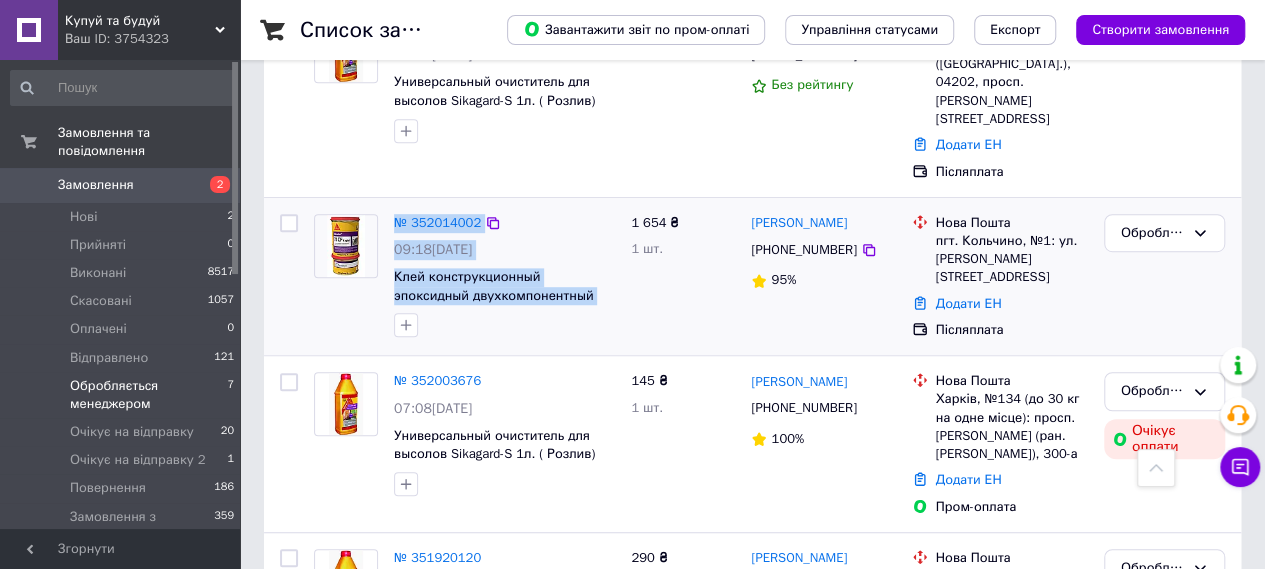 drag, startPoint x: 385, startPoint y: 257, endPoint x: 618, endPoint y: 280, distance: 234.13245 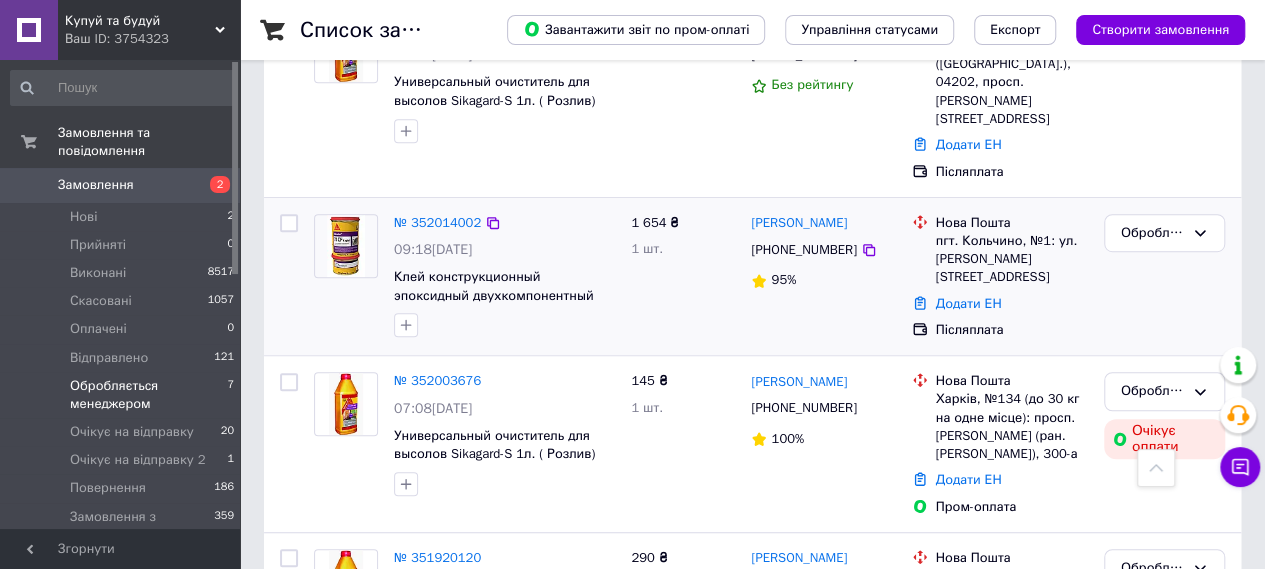 click on "1 654 ₴ 1 шт." at bounding box center (683, 277) 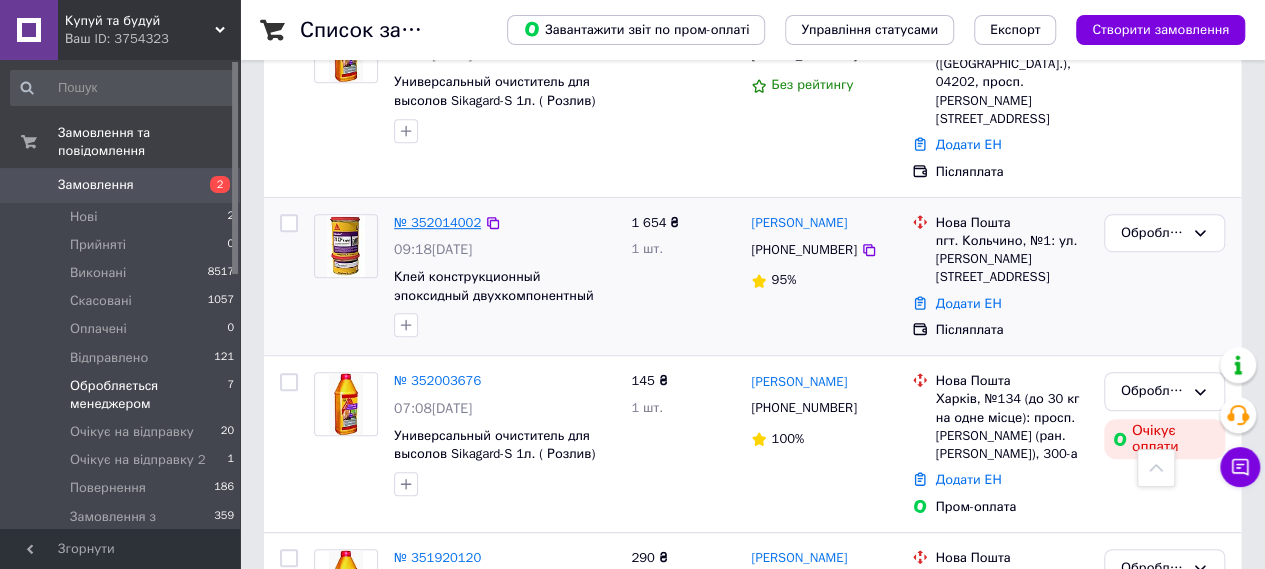click on "№ 352014002" at bounding box center (437, 222) 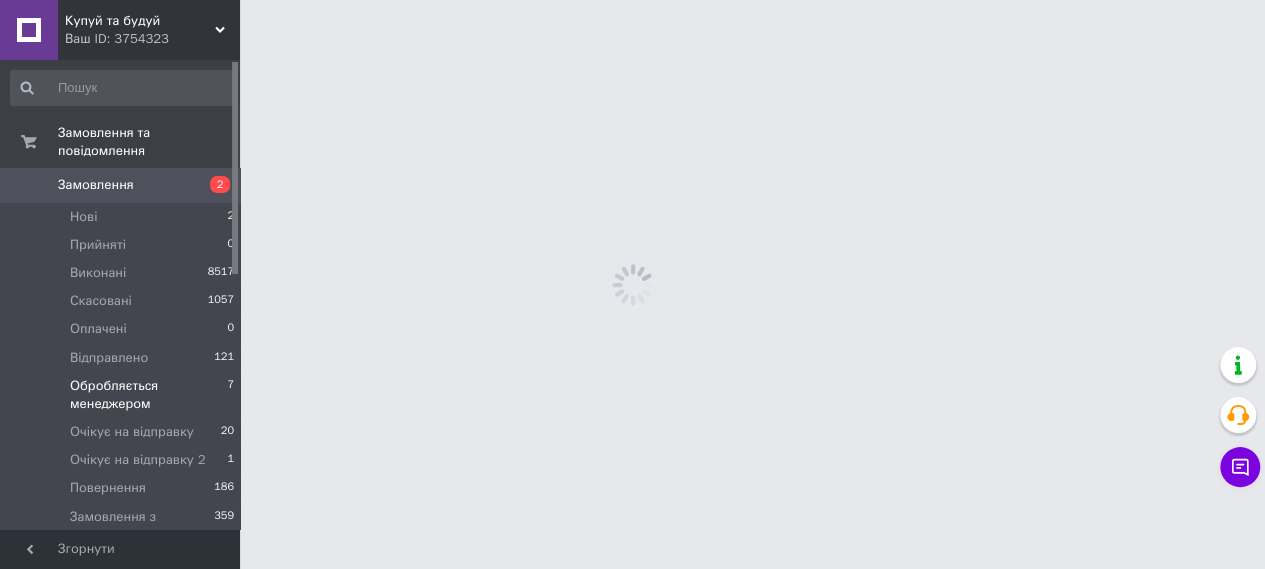 scroll, scrollTop: 0, scrollLeft: 0, axis: both 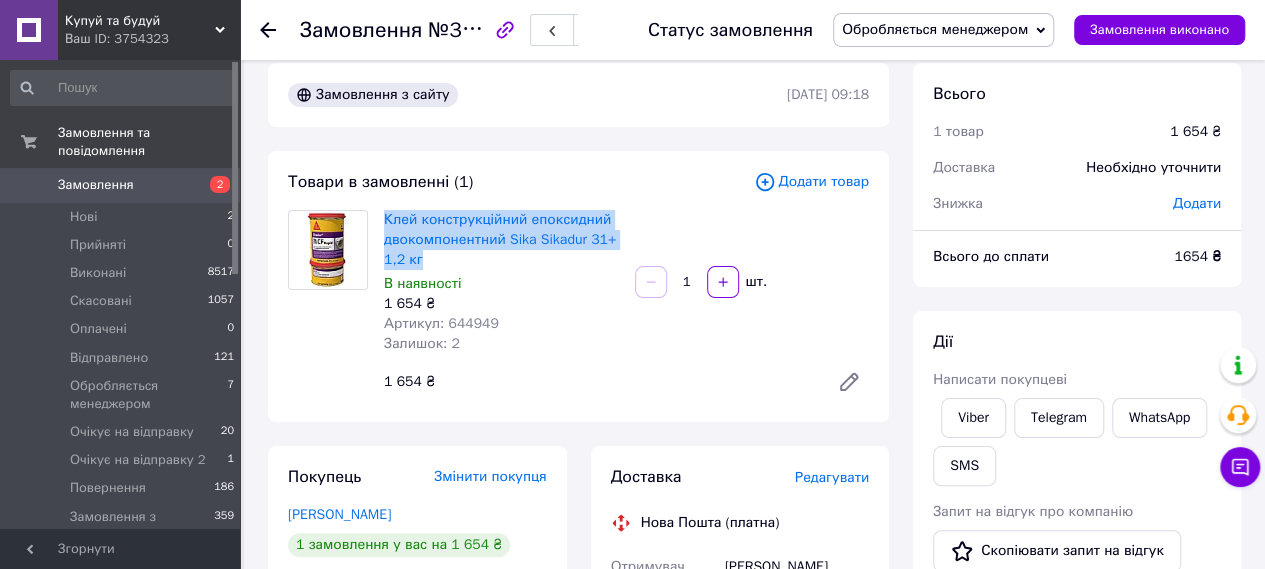 drag, startPoint x: 380, startPoint y: 223, endPoint x: 428, endPoint y: 256, distance: 58.249462 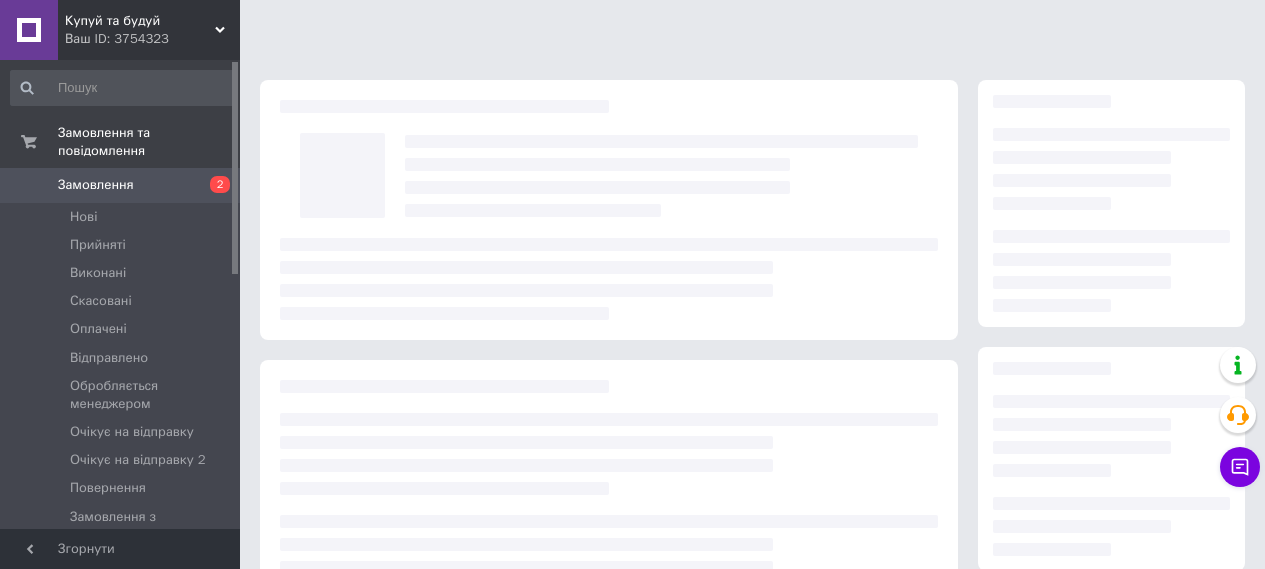 scroll, scrollTop: 21, scrollLeft: 0, axis: vertical 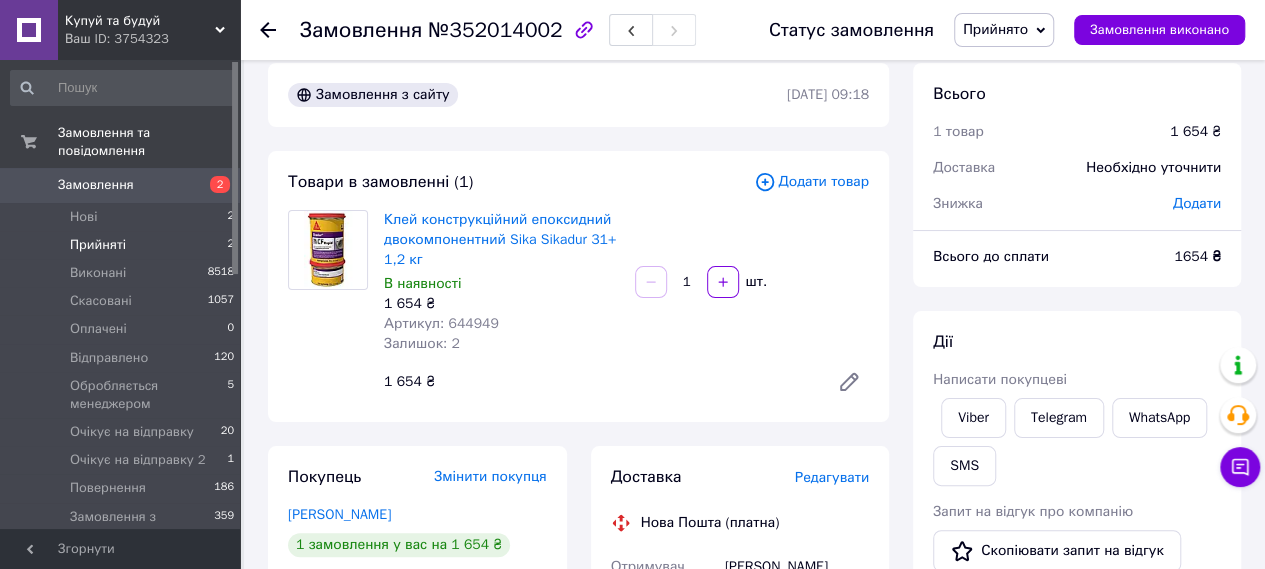 click on "Прийняті" at bounding box center (98, 245) 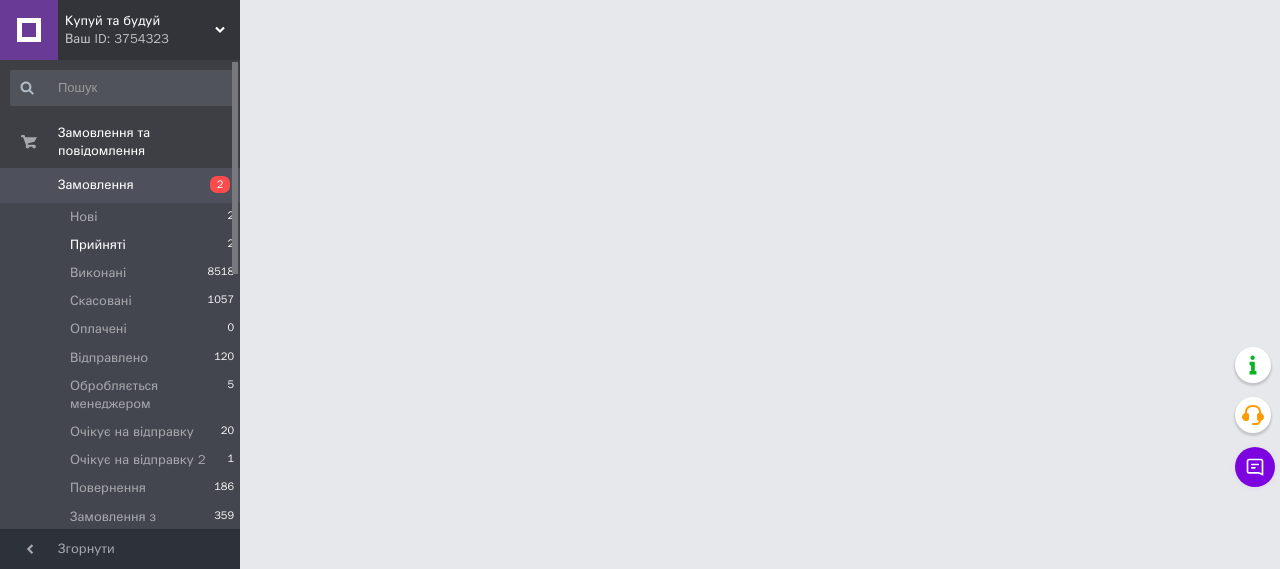click on "Прийняті" at bounding box center (98, 245) 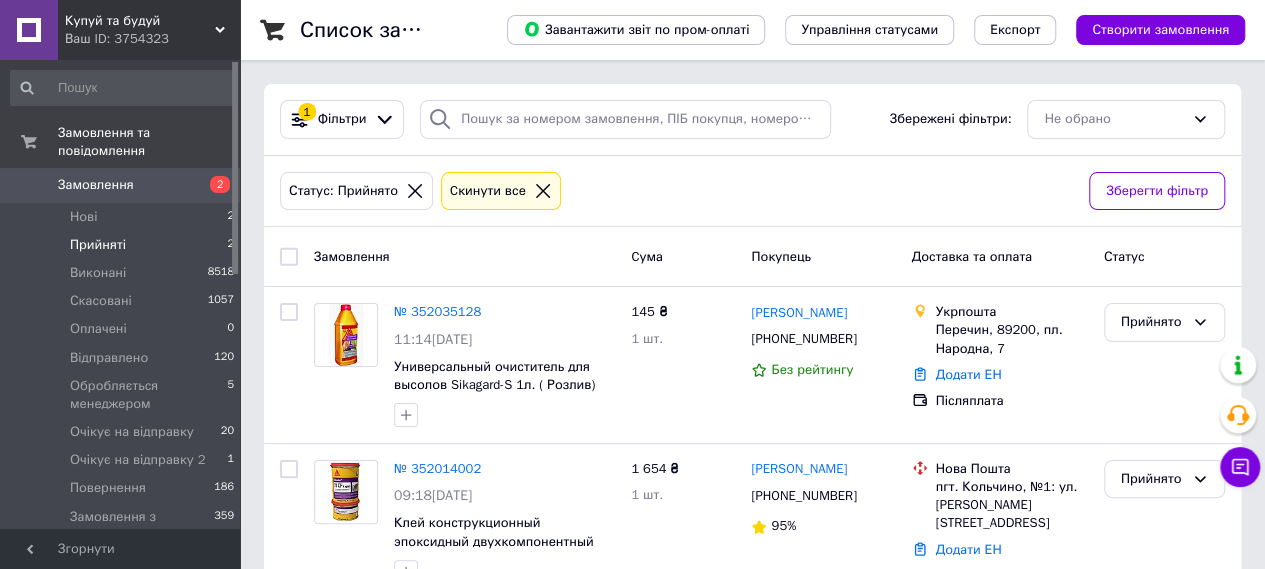 scroll, scrollTop: 52, scrollLeft: 0, axis: vertical 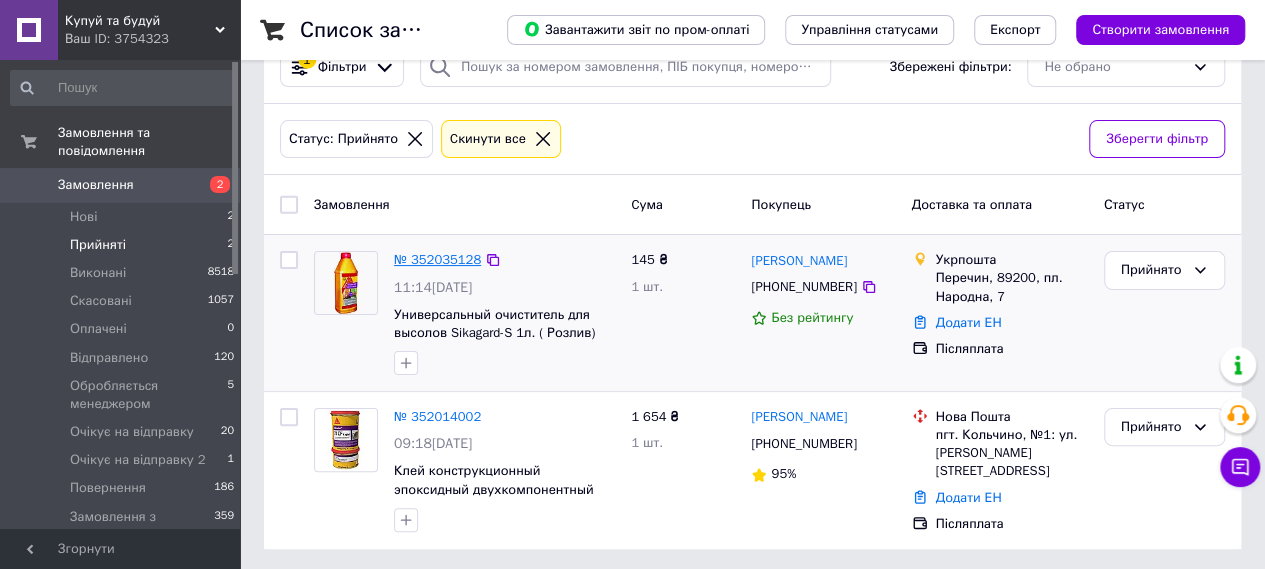 click on "№ 352035128" at bounding box center [437, 259] 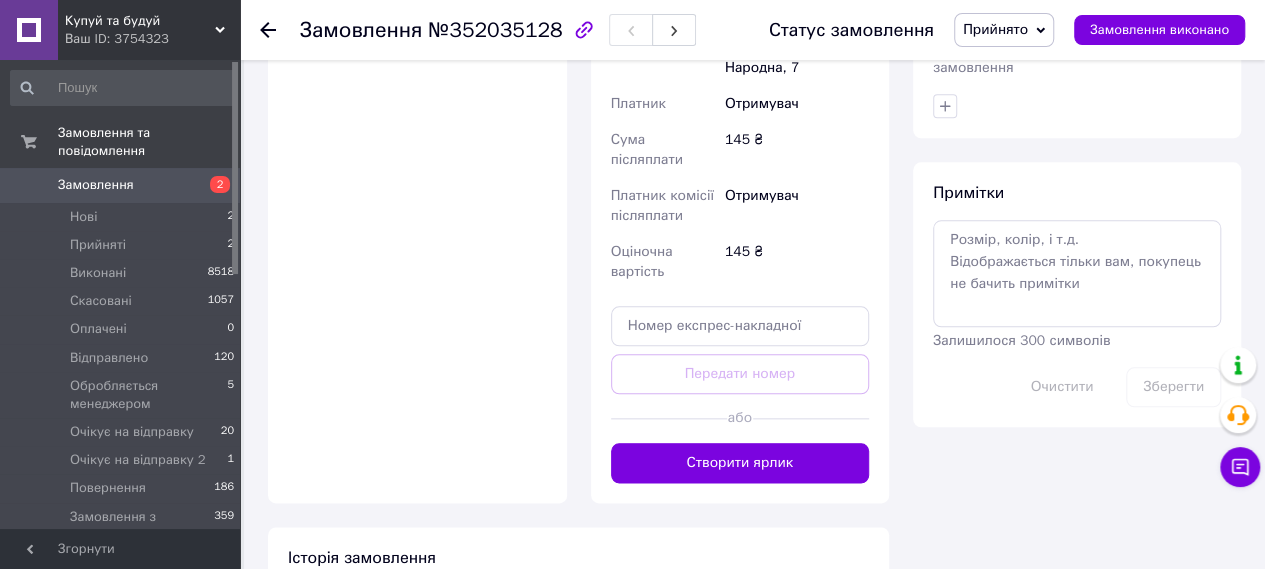 scroll, scrollTop: 949, scrollLeft: 0, axis: vertical 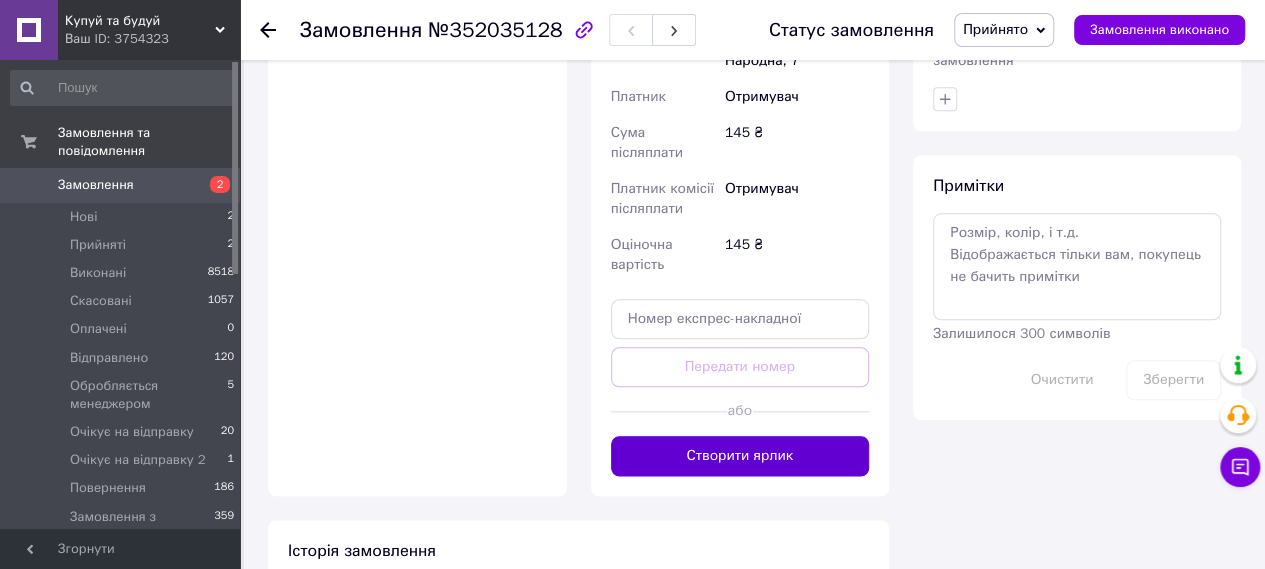 click on "Створити ярлик" at bounding box center [740, 456] 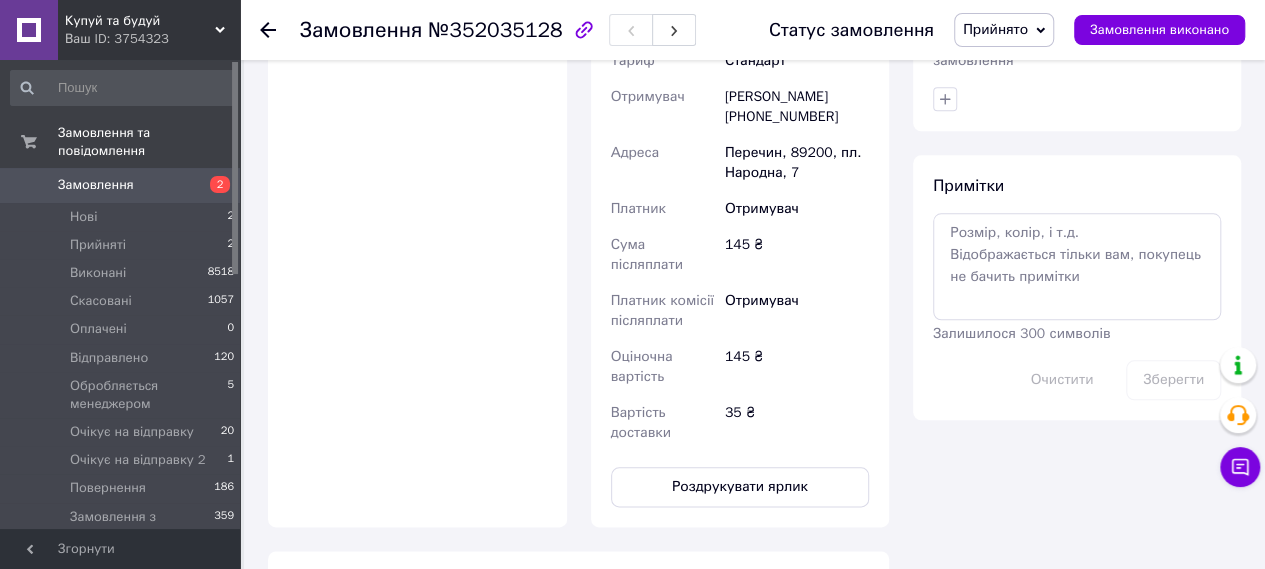 click on "Прийнято" at bounding box center (995, 29) 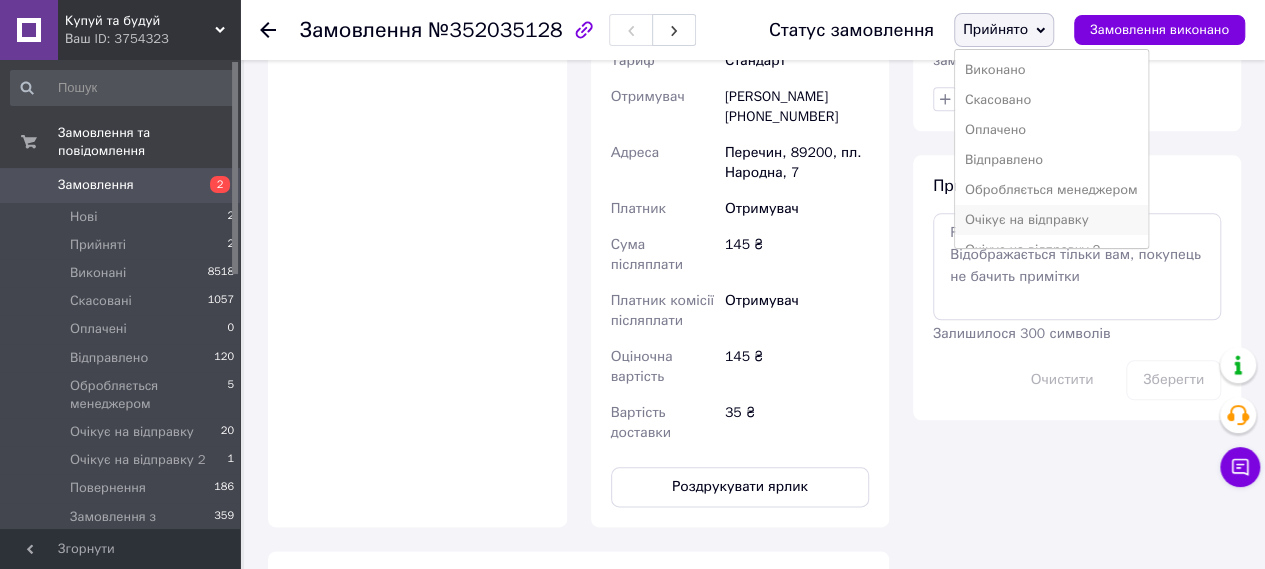 click on "Очікує на відправку" at bounding box center (1051, 220) 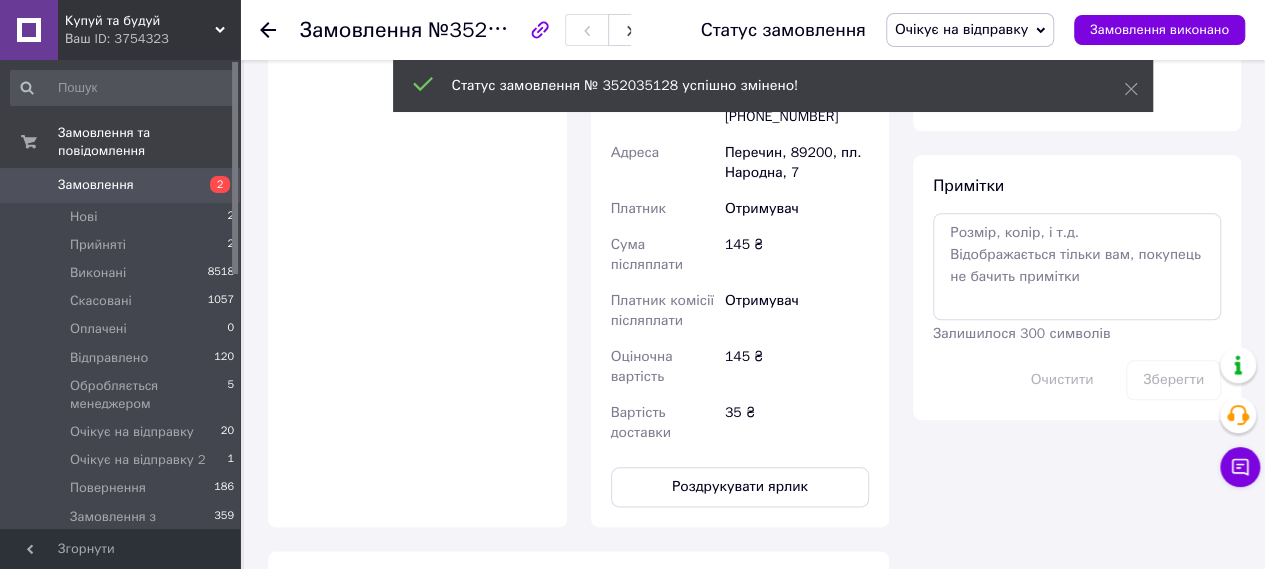 click 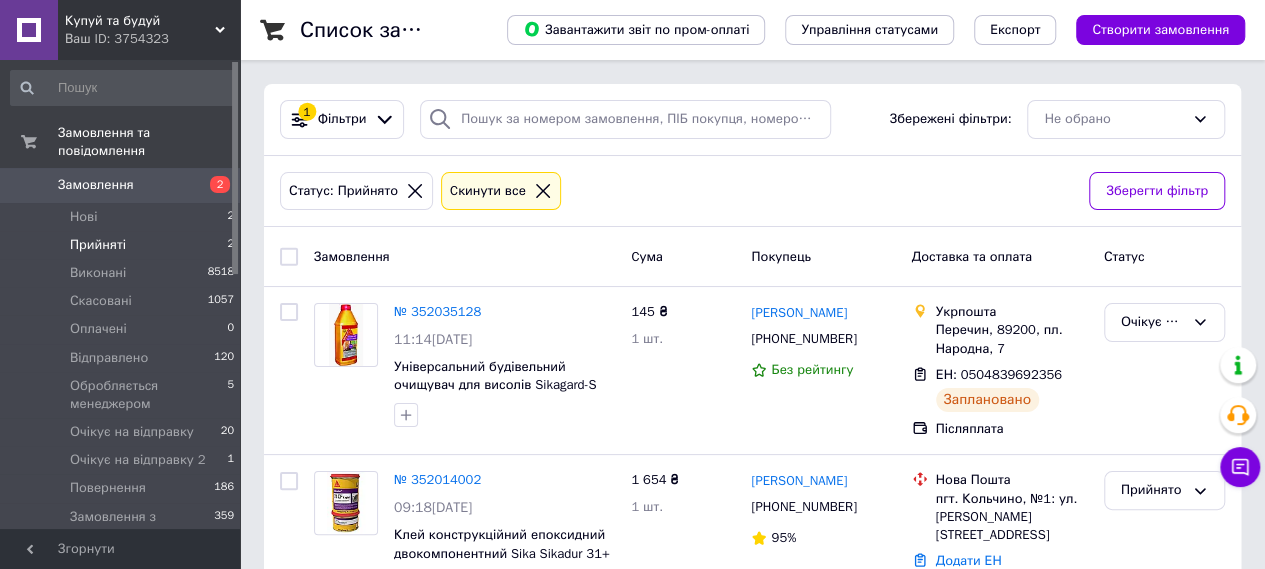 scroll, scrollTop: 64, scrollLeft: 0, axis: vertical 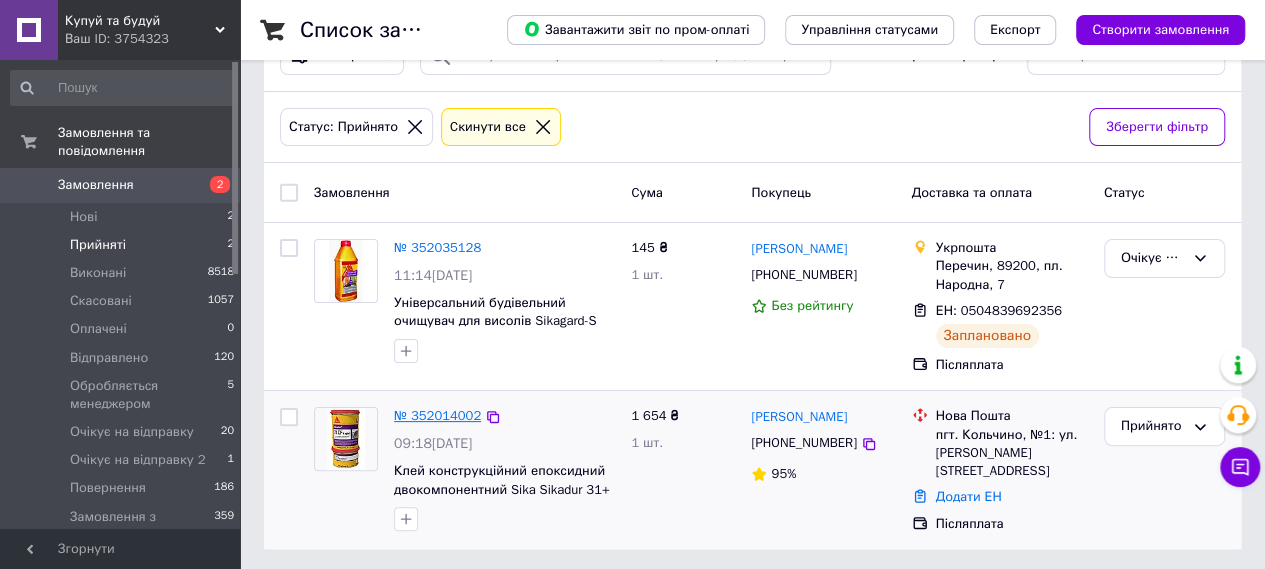 click on "№ 352014002" at bounding box center (437, 415) 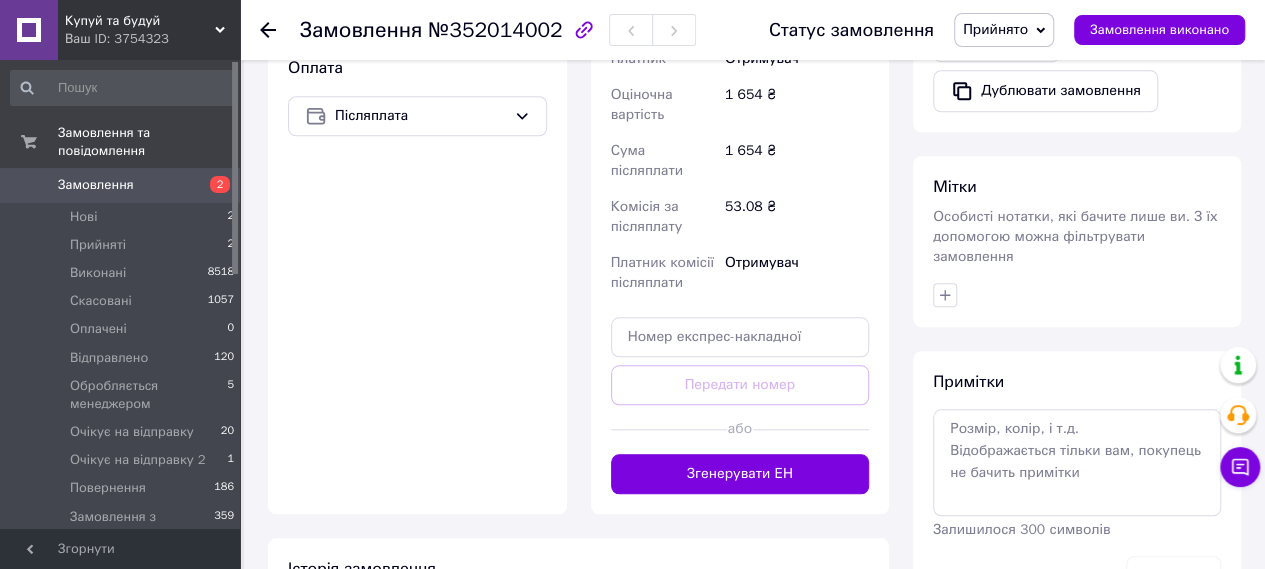 scroll, scrollTop: 832, scrollLeft: 0, axis: vertical 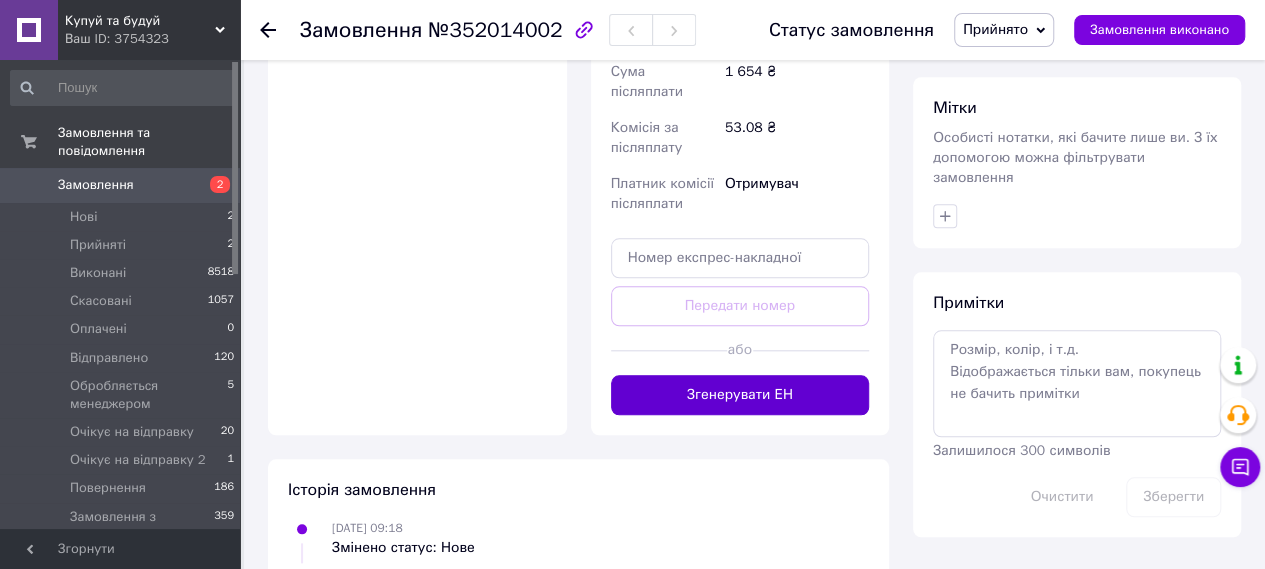 click on "Згенерувати ЕН" at bounding box center (740, 395) 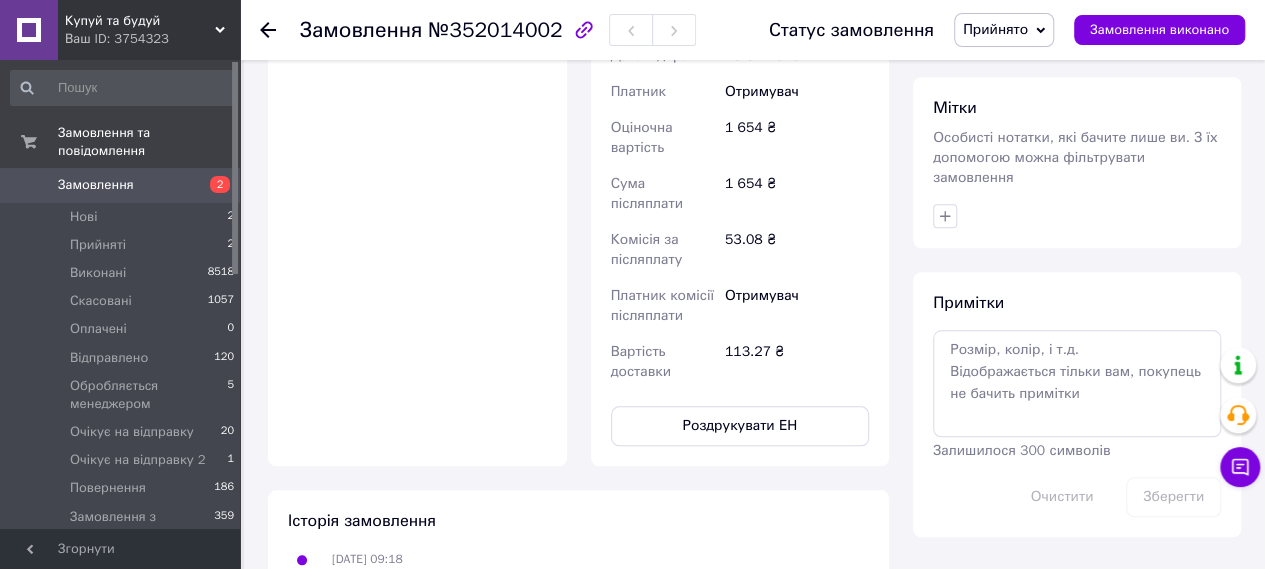 click on "Прийнято" at bounding box center (1004, 30) 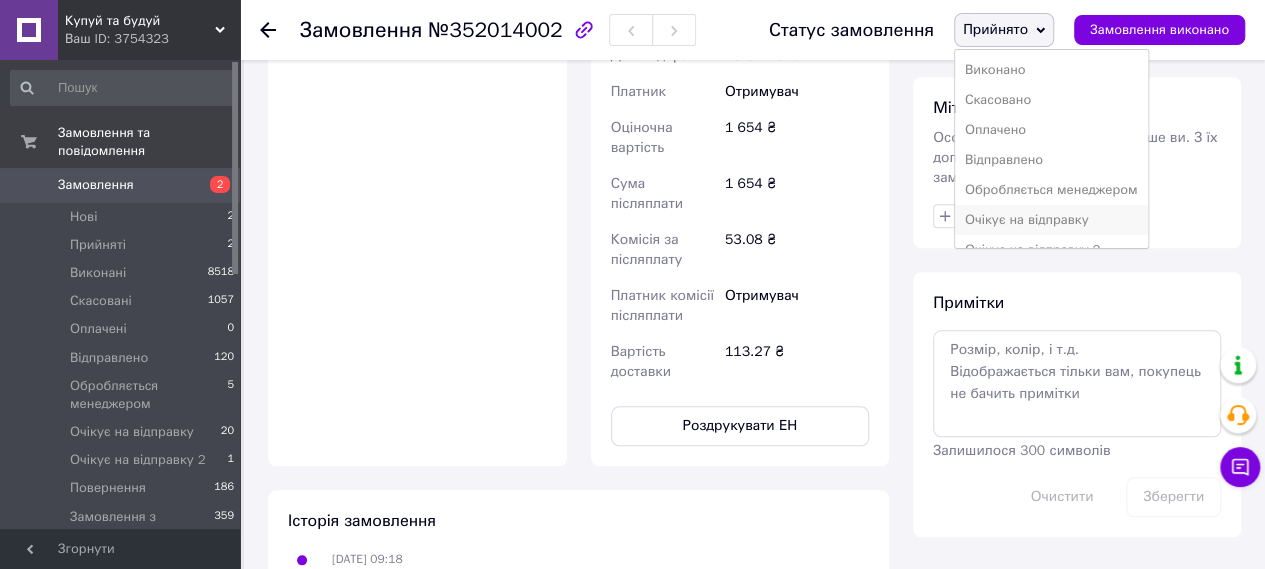 click on "Очікує на відправку" at bounding box center [1051, 220] 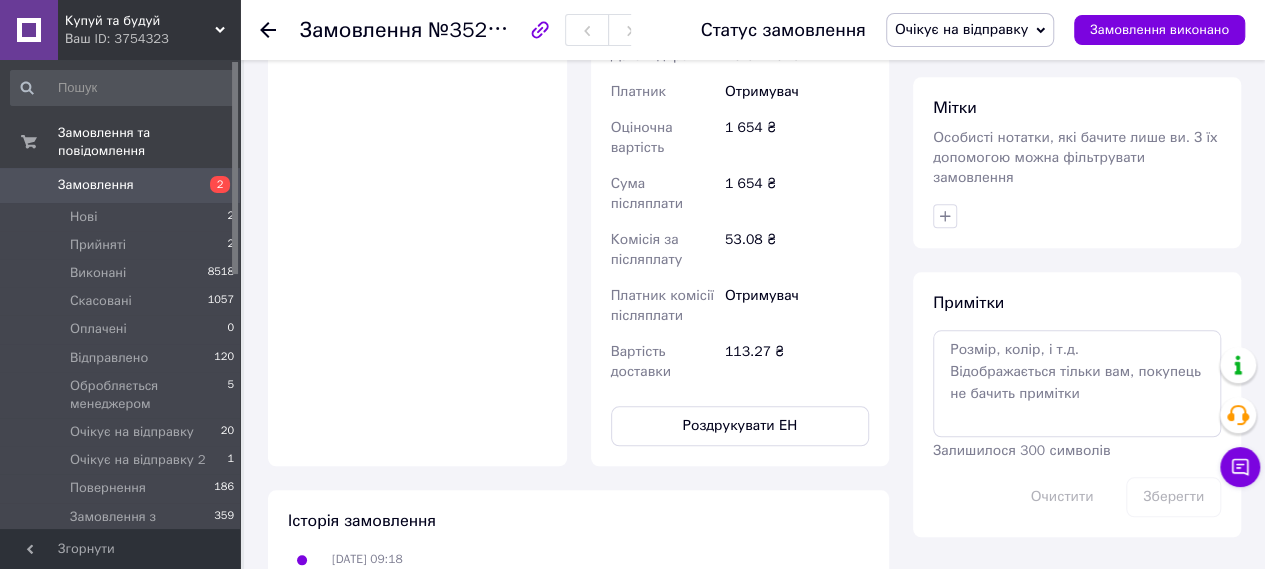 click 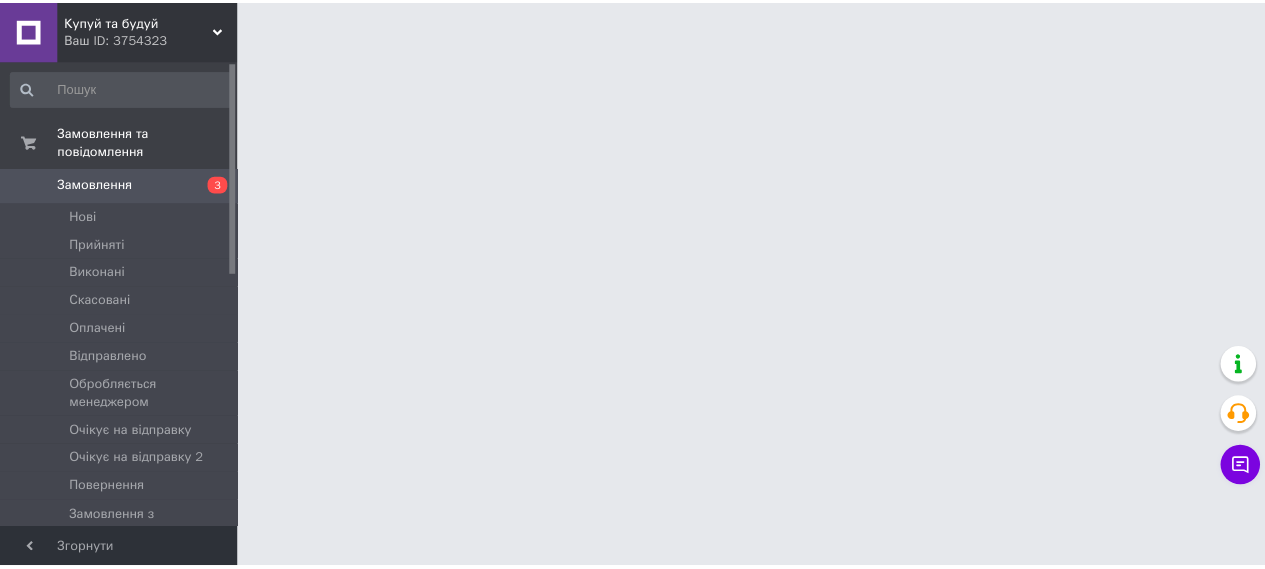 scroll, scrollTop: 0, scrollLeft: 0, axis: both 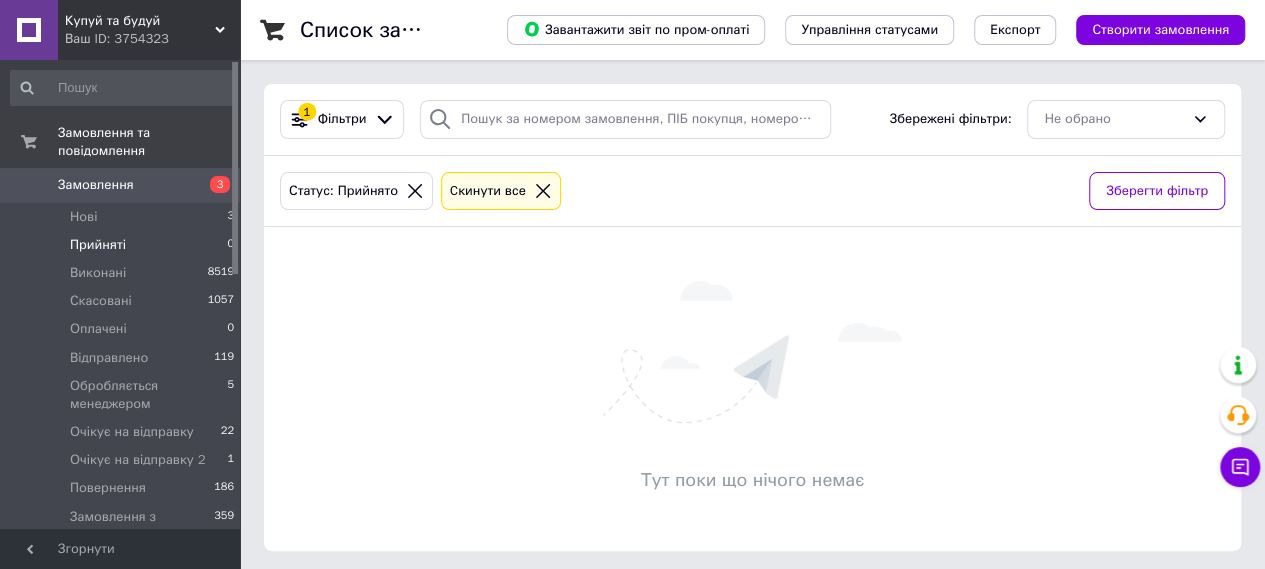 click on "Замовлення" at bounding box center [96, 185] 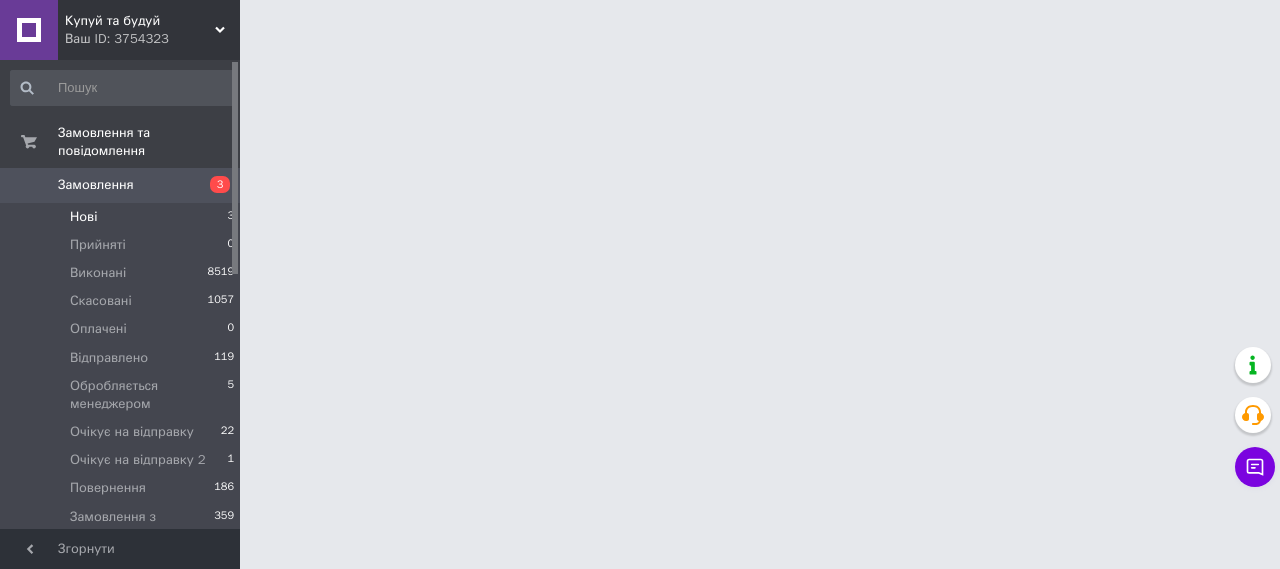 click on "Нові 3" at bounding box center (123, 217) 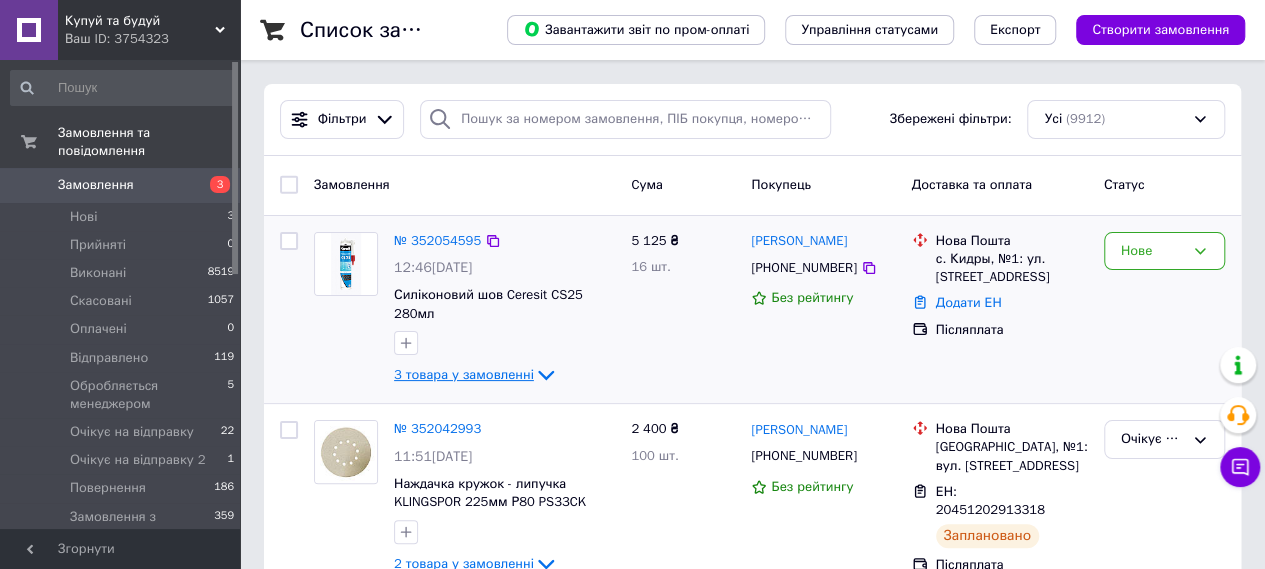 click 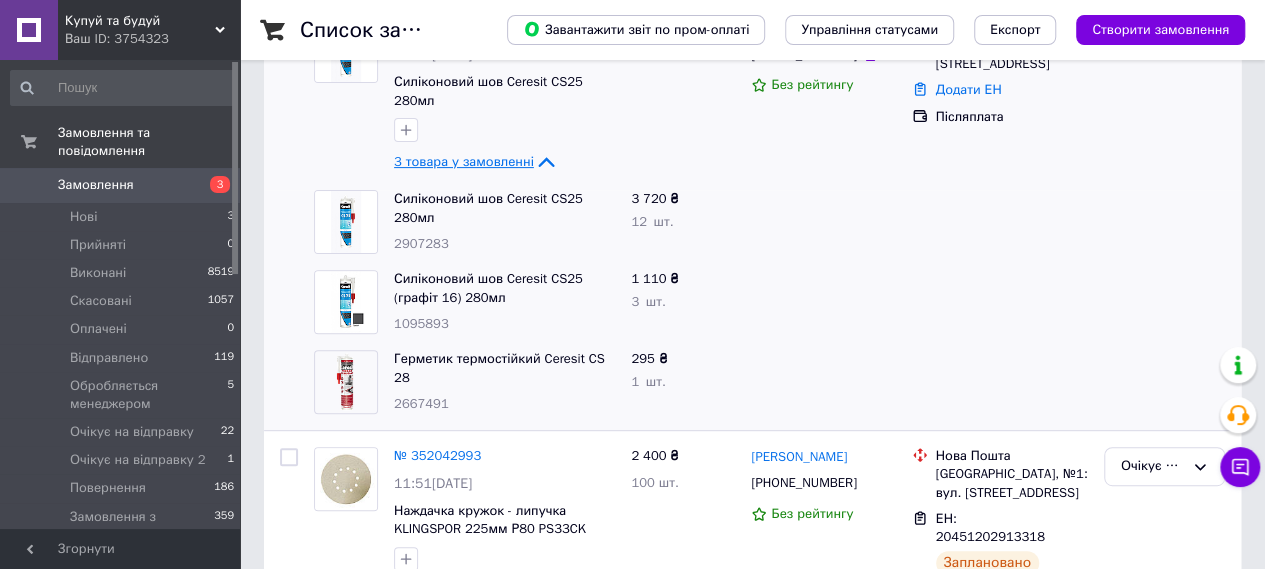 scroll, scrollTop: 240, scrollLeft: 0, axis: vertical 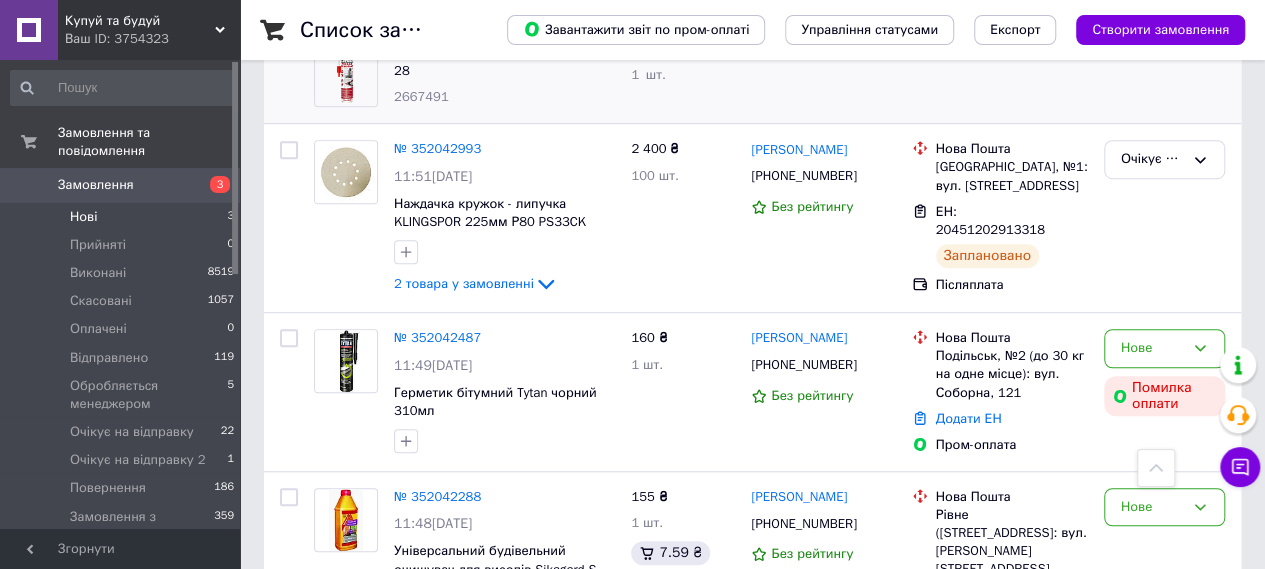 click on "Нові 3" at bounding box center [123, 217] 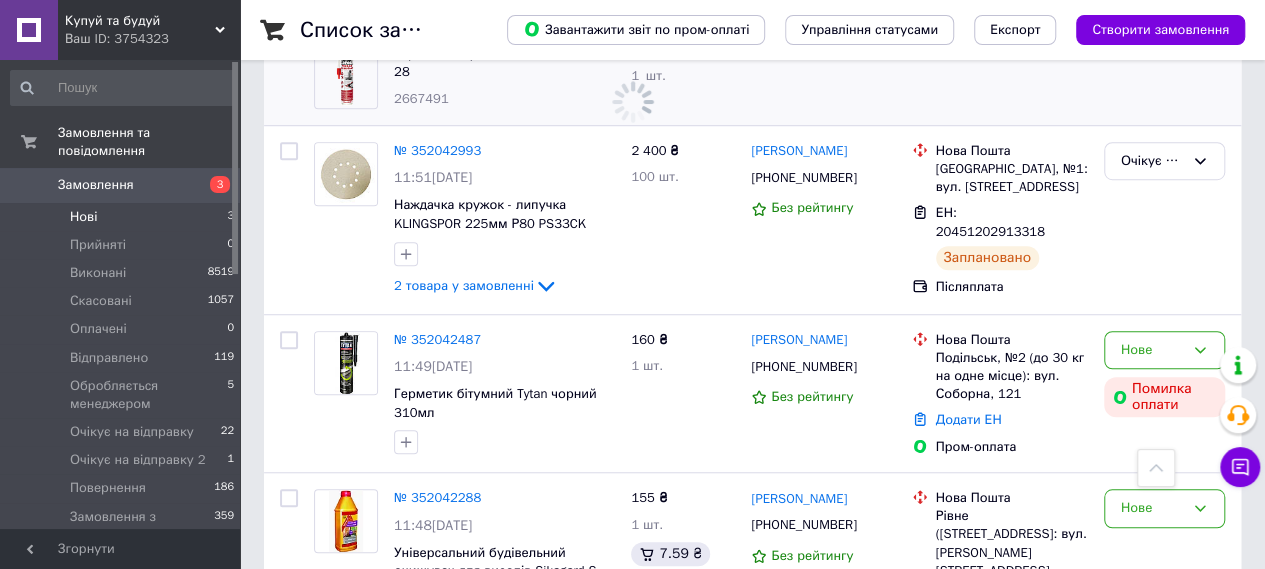 scroll, scrollTop: 0, scrollLeft: 0, axis: both 